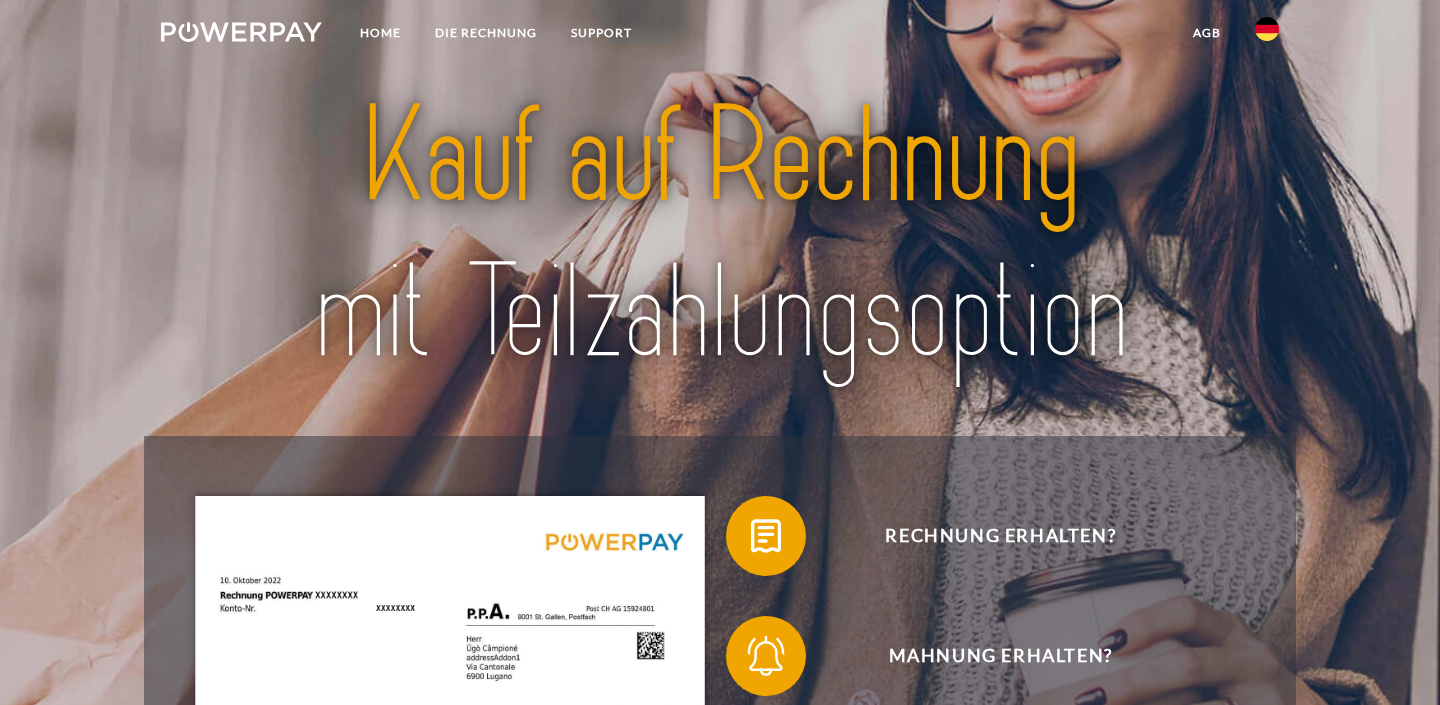 scroll, scrollTop: 0, scrollLeft: 0, axis: both 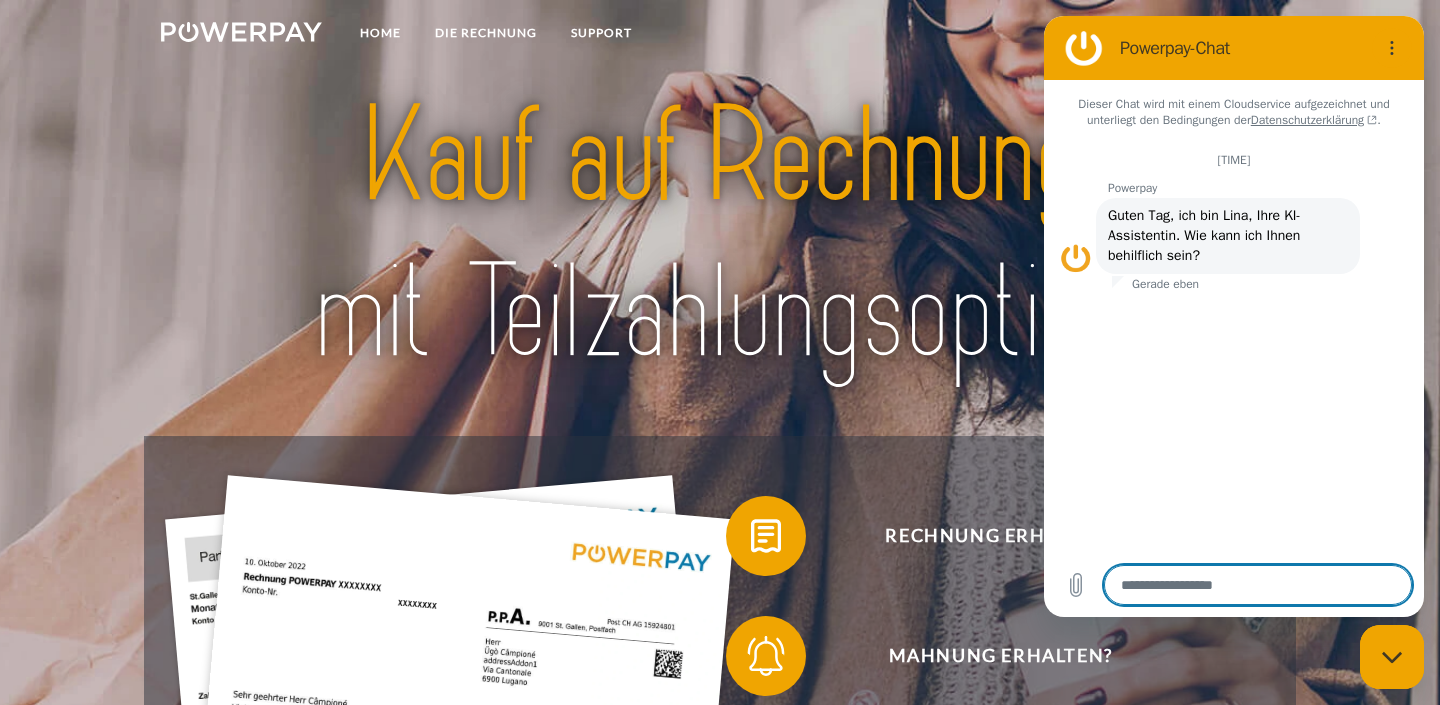 click at bounding box center (720, 235) 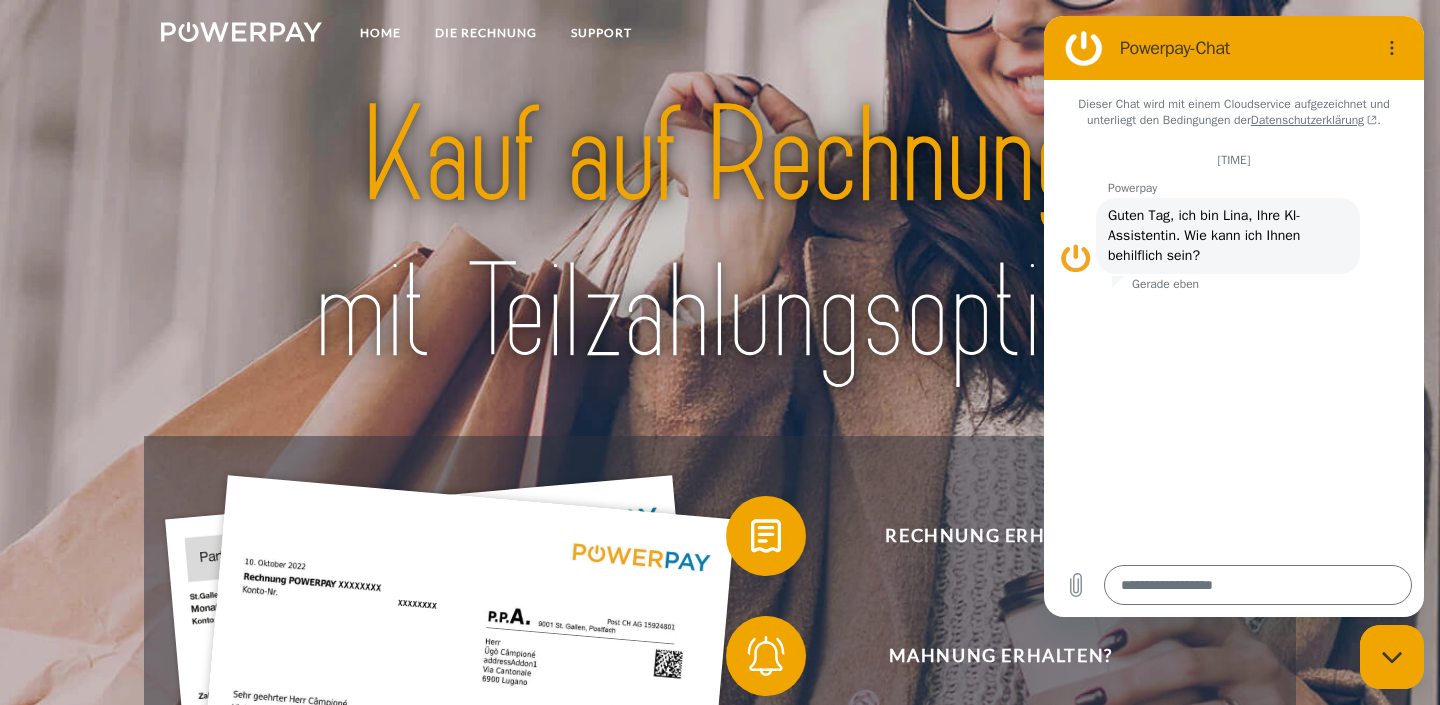 click on "Home
DIE RECHNUNG
SUPPORT
agb" at bounding box center (720, 35) 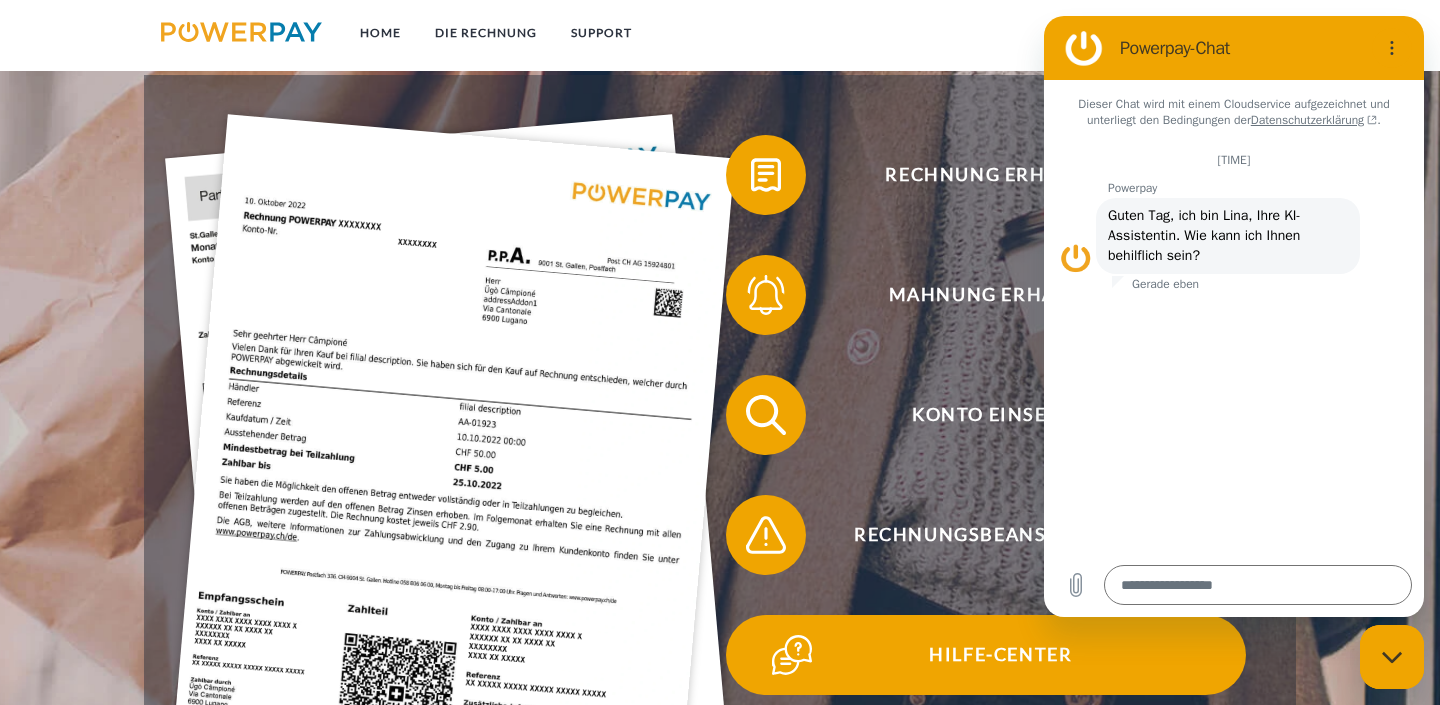 scroll, scrollTop: 277, scrollLeft: 0, axis: vertical 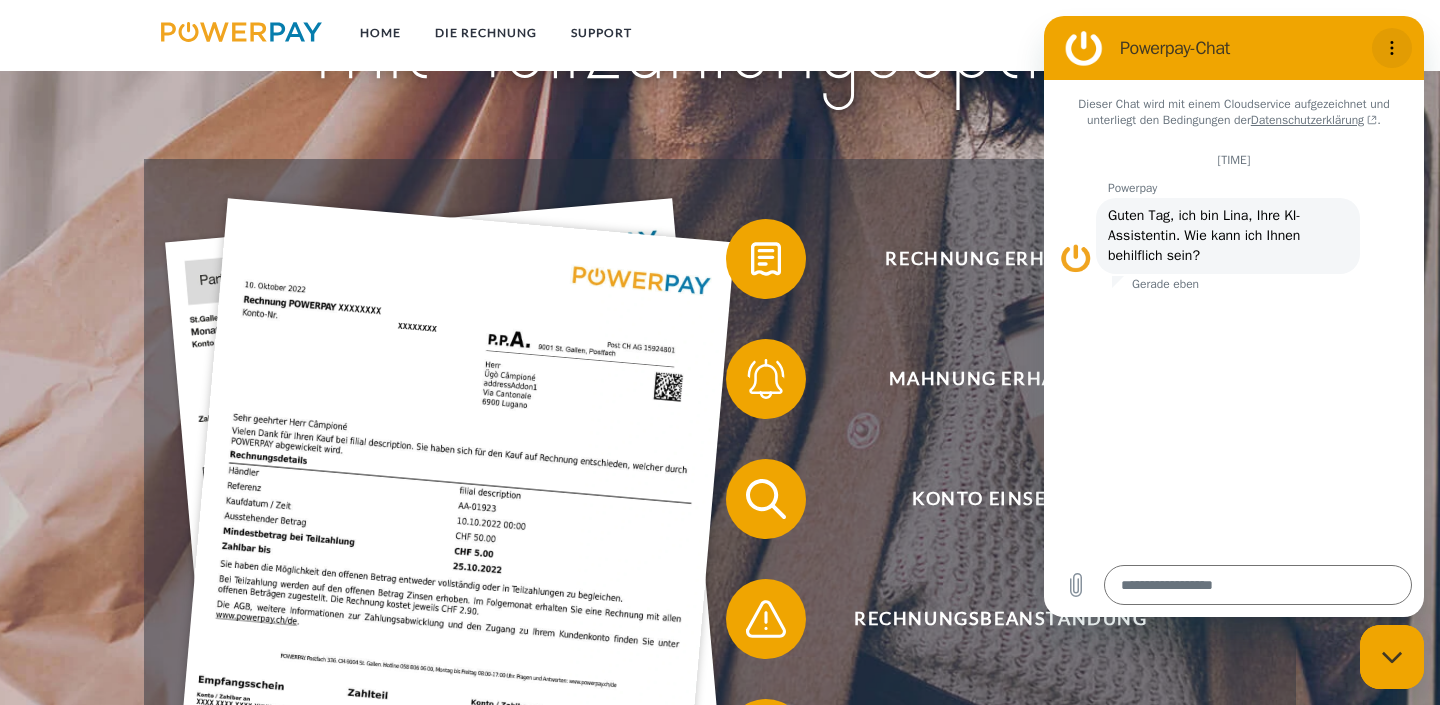 click at bounding box center [1392, 48] 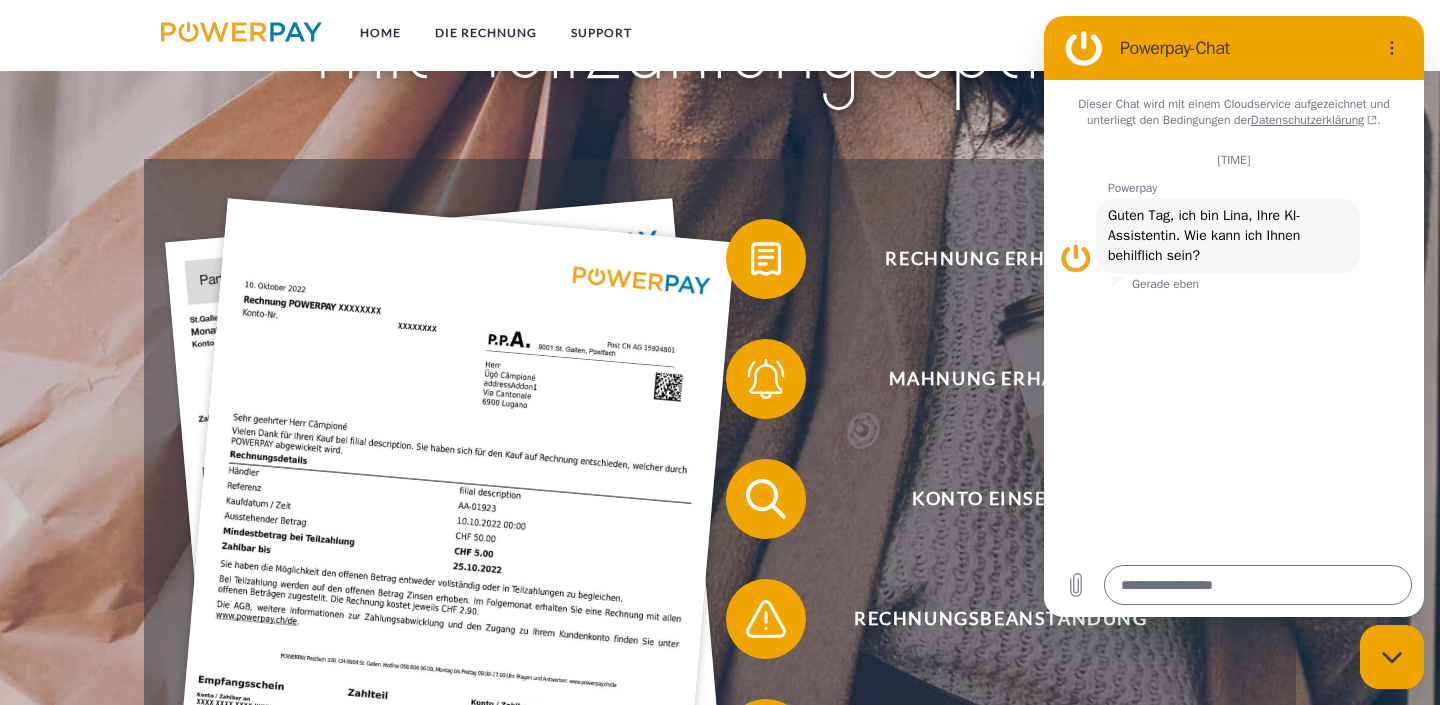 click at bounding box center (720, -42) 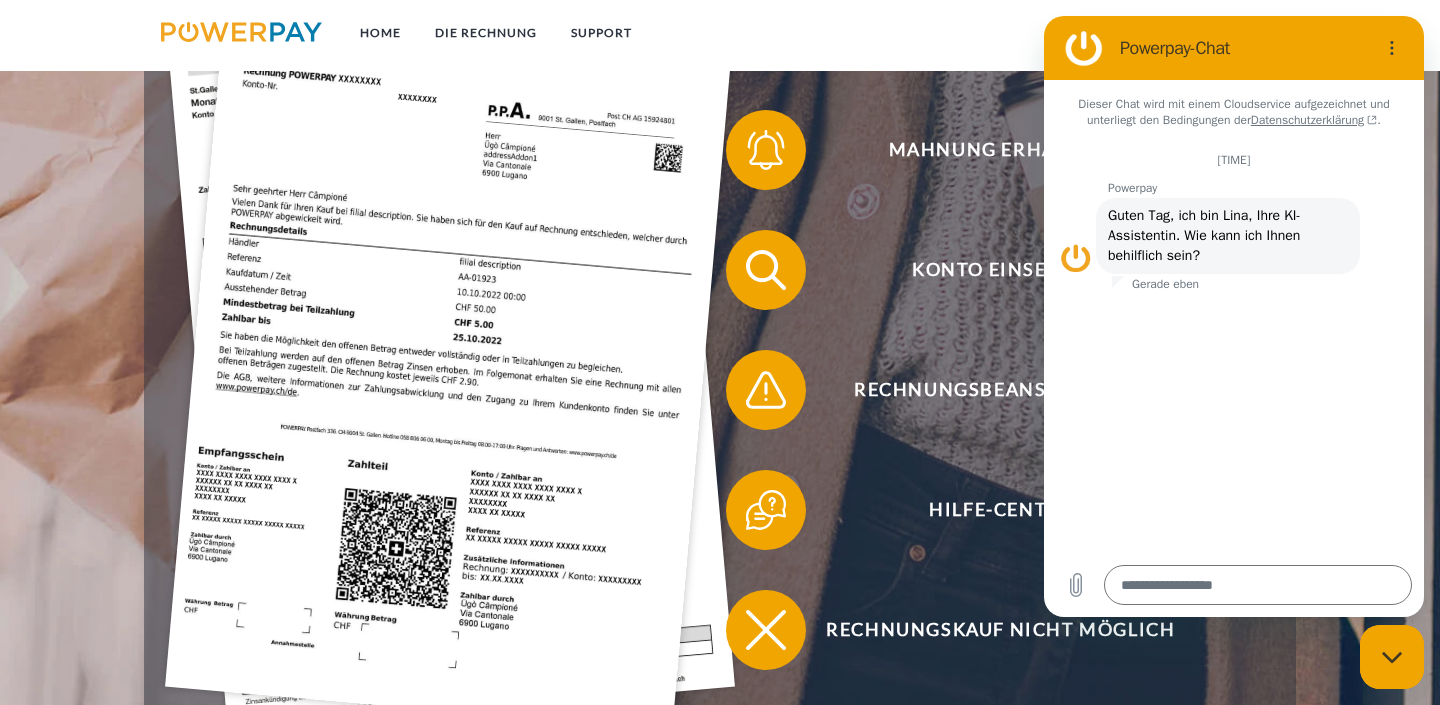 scroll, scrollTop: 548, scrollLeft: 0, axis: vertical 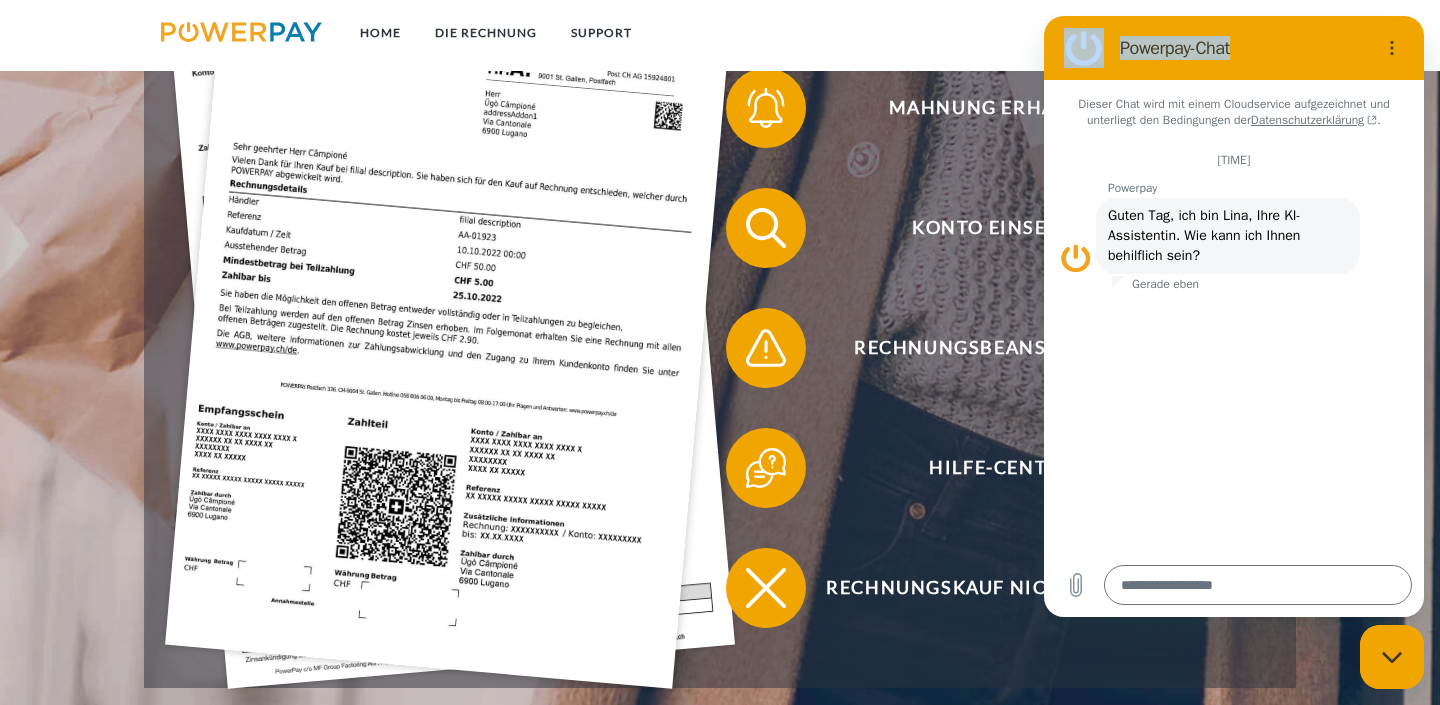 drag, startPoint x: 1293, startPoint y: 46, endPoint x: 494, endPoint y: 34, distance: 799.0901 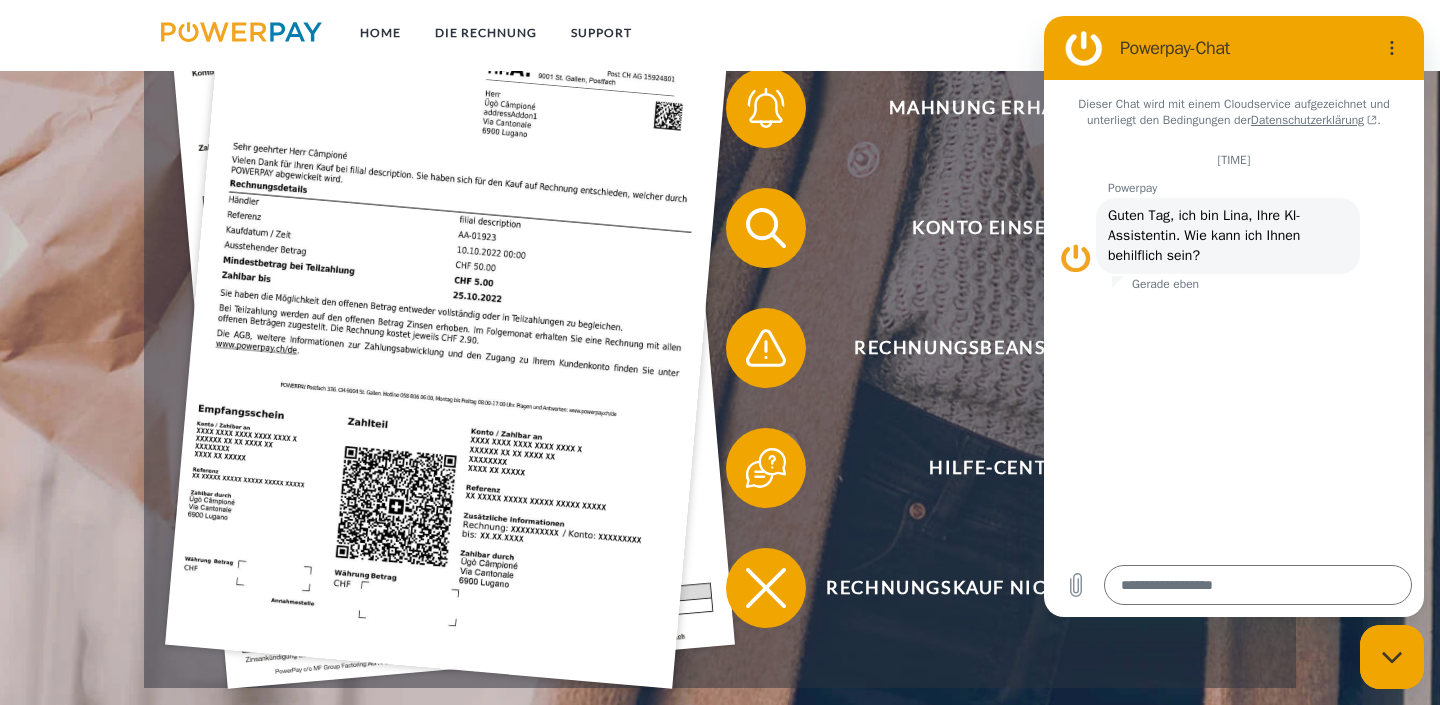 click on "Powerpay-Chat" at bounding box center (1234, 48) 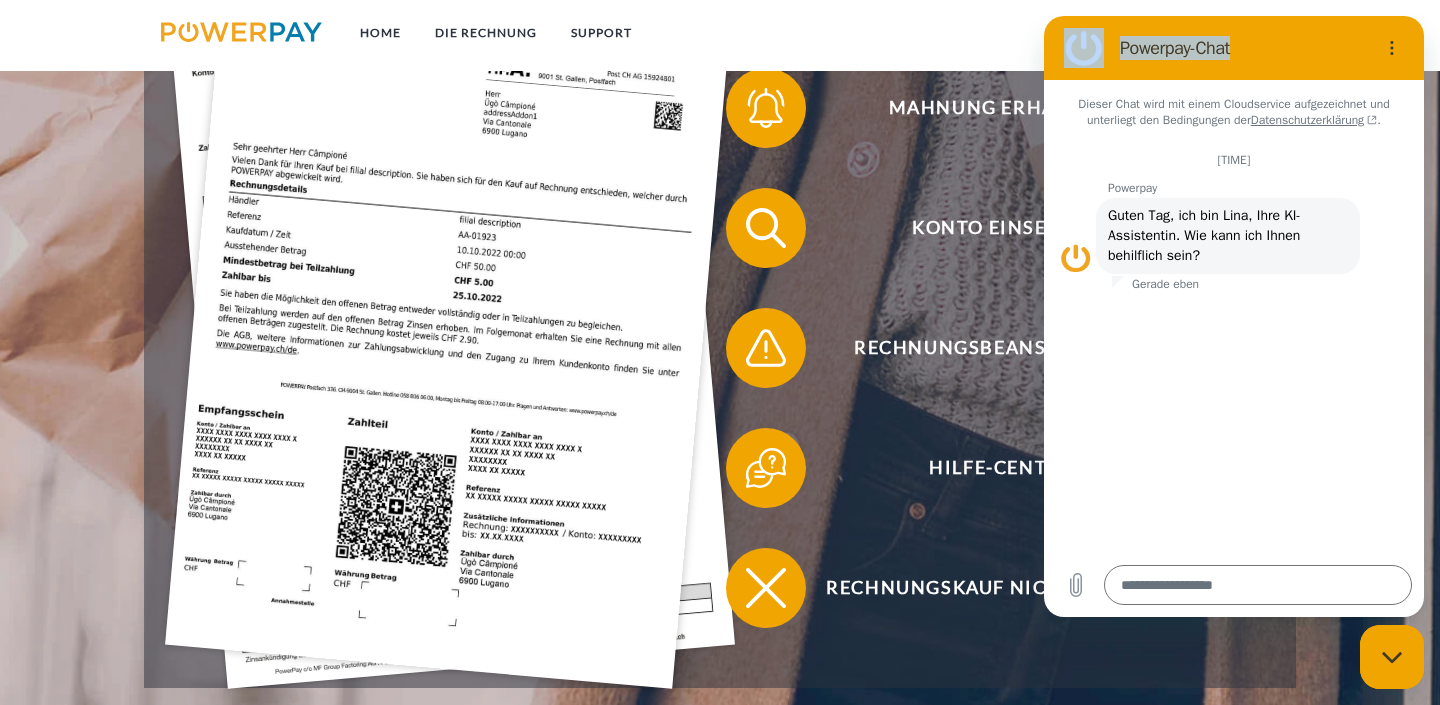 drag, startPoint x: 1303, startPoint y: 57, endPoint x: 1046, endPoint y: 56, distance: 257.00195 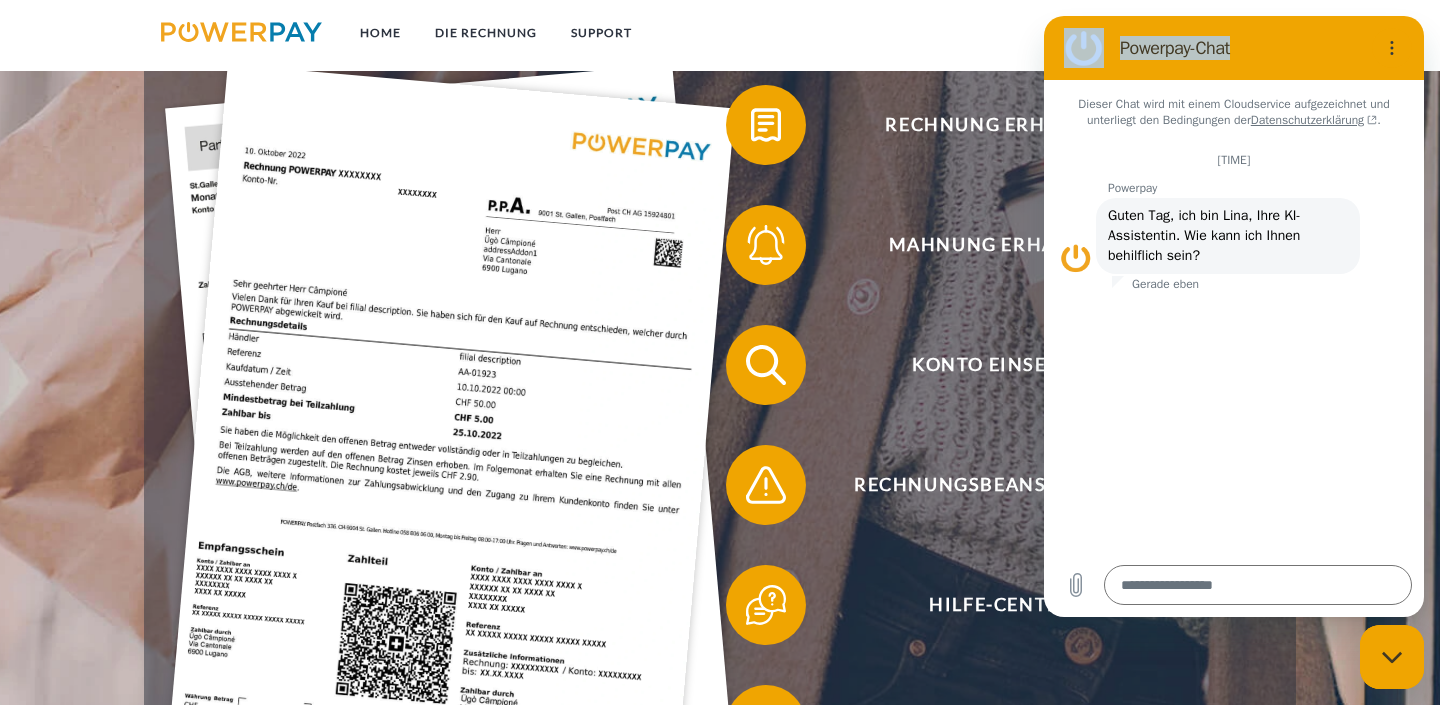 scroll, scrollTop: 391, scrollLeft: 0, axis: vertical 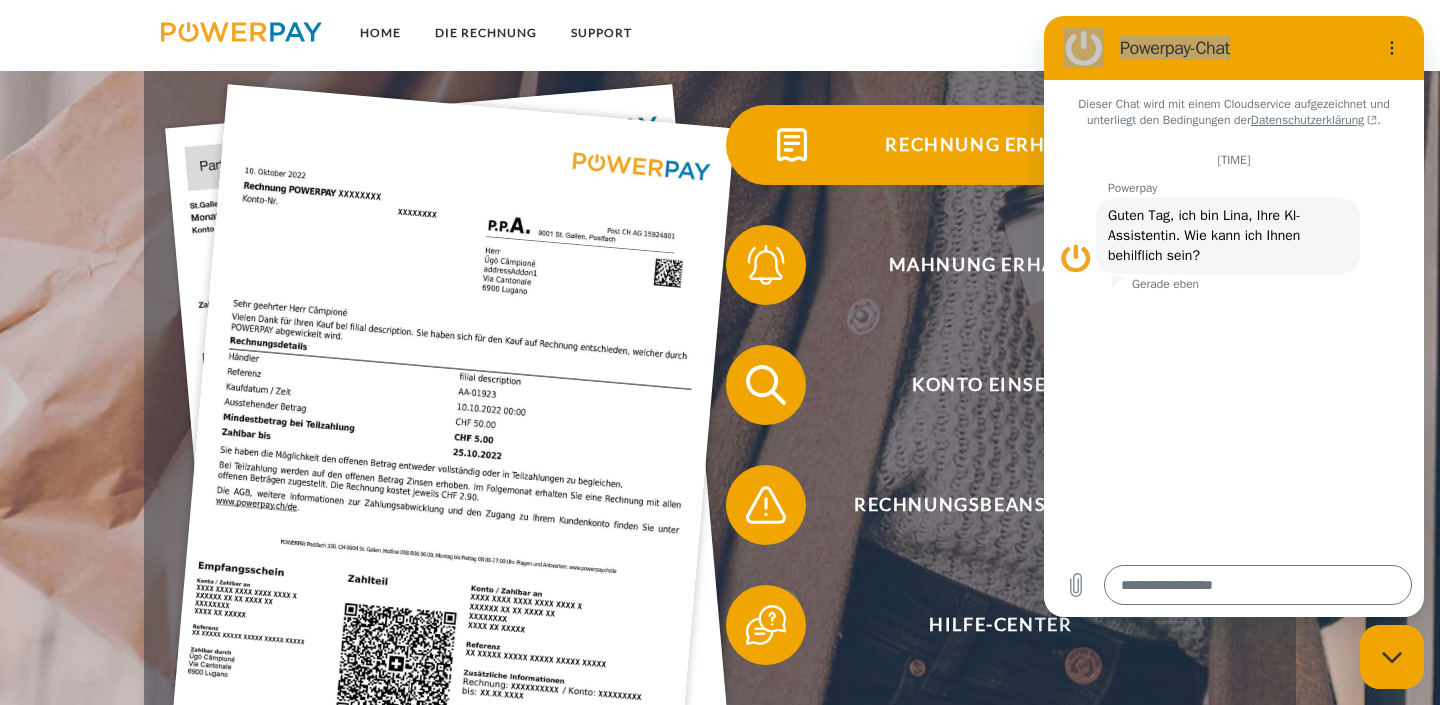 click on "Rechnung erhalten?" at bounding box center [1001, 145] 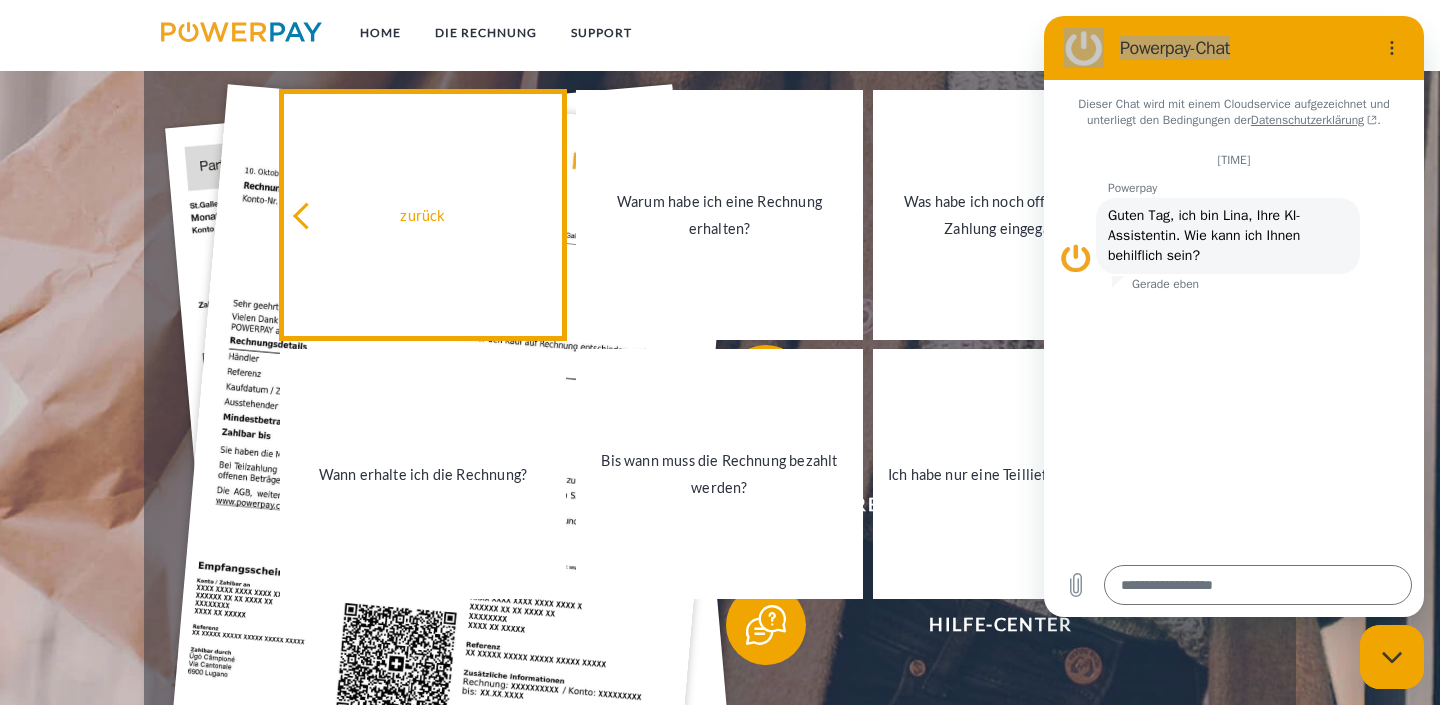 click at bounding box center (306, 215) 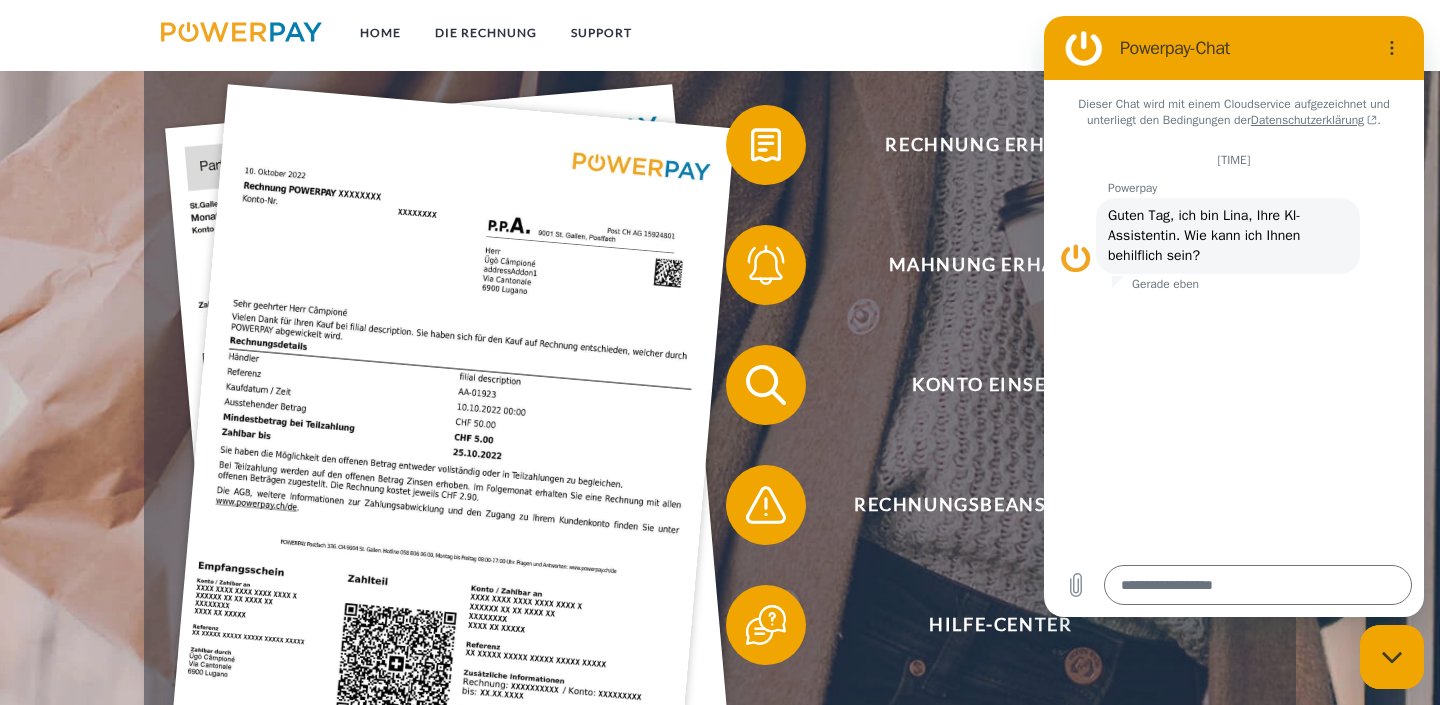click on "[TIME]" at bounding box center [1234, 160] 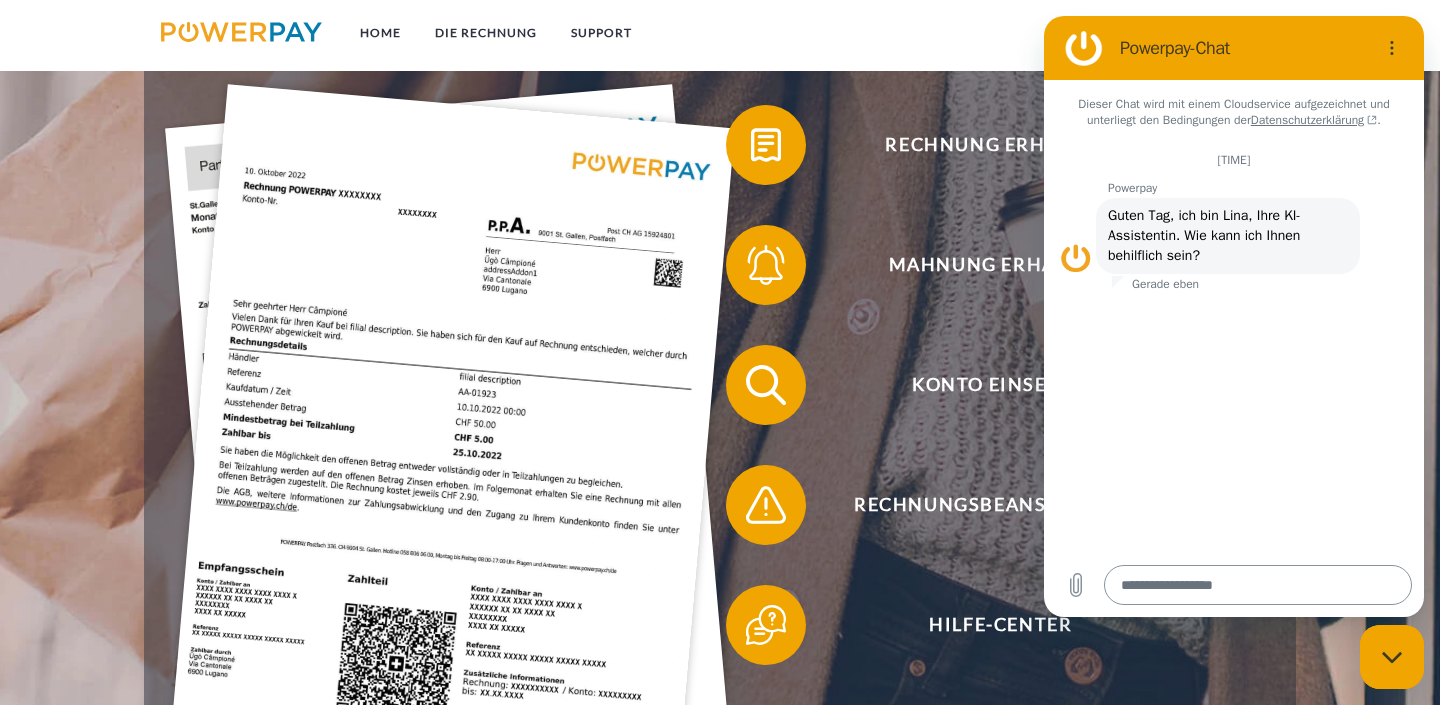 click at bounding box center [1258, 585] 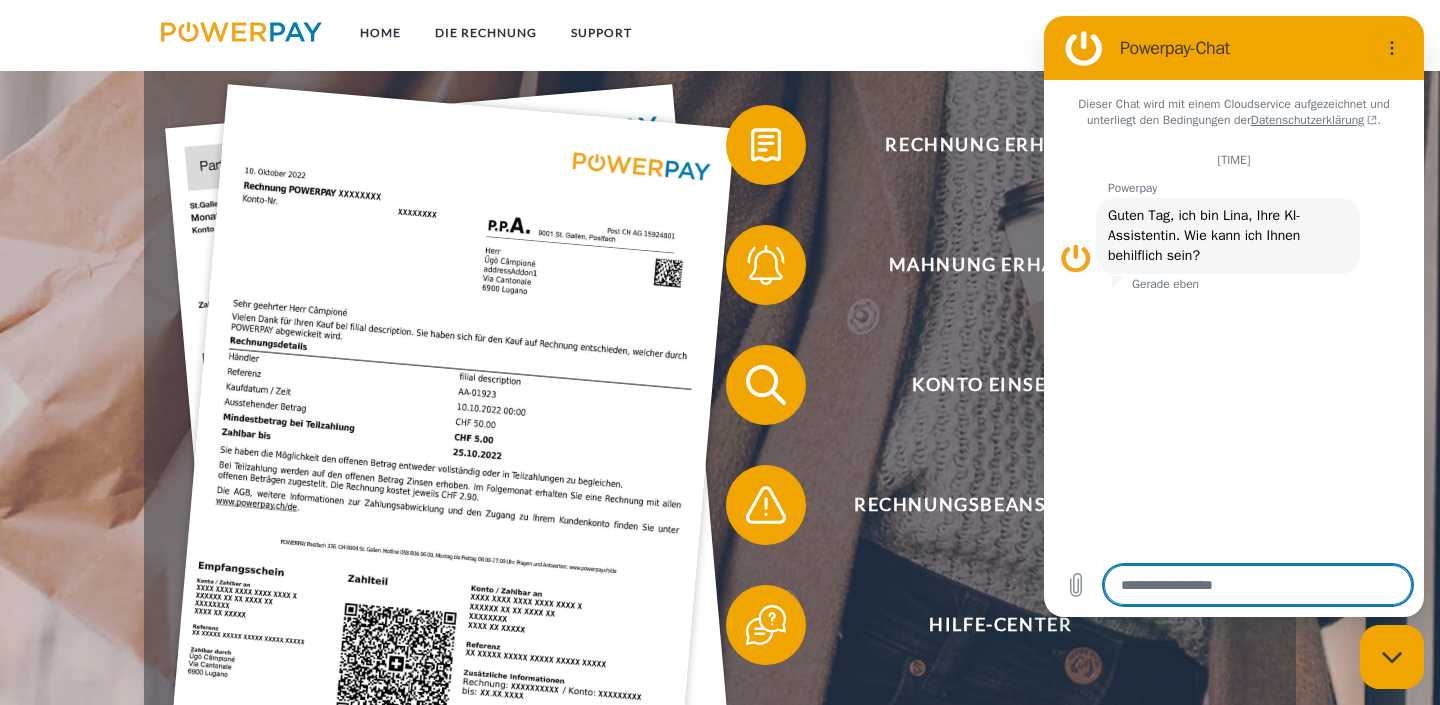 type on "*" 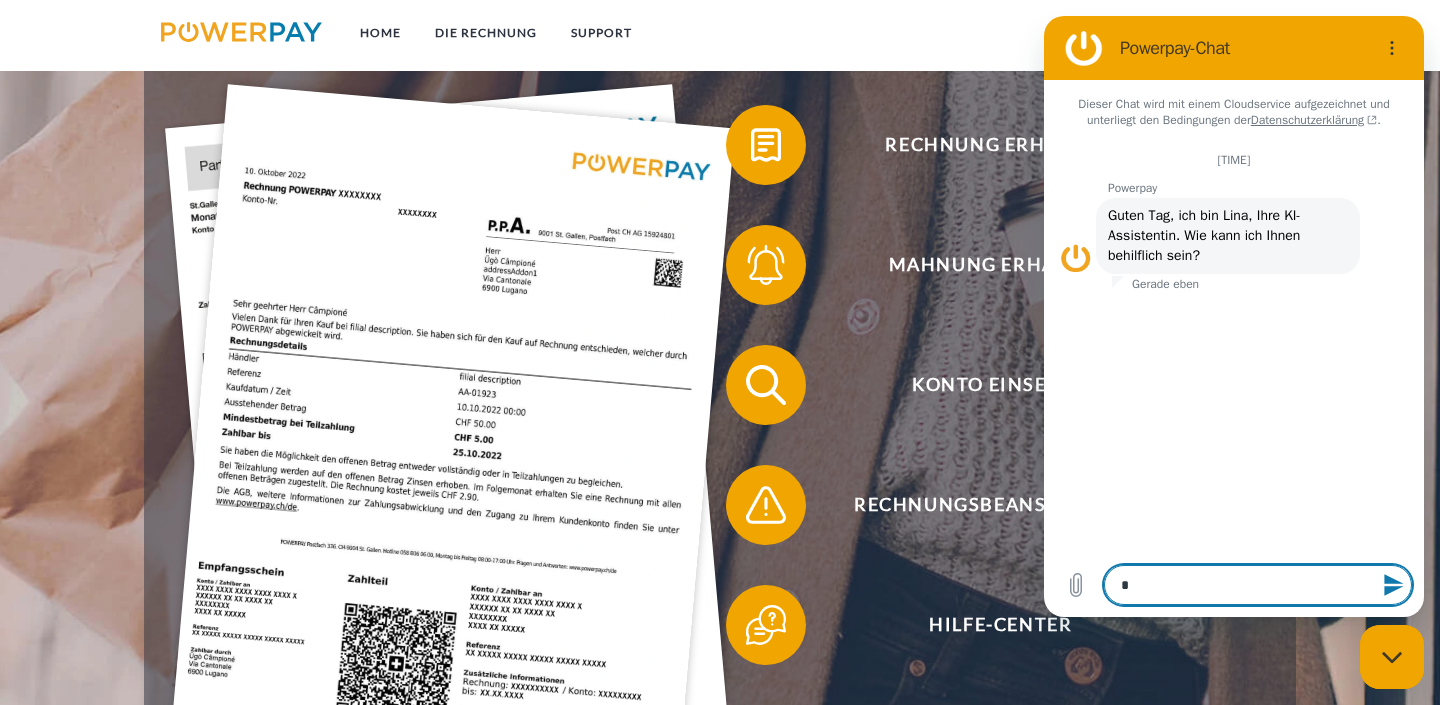 type on "**" 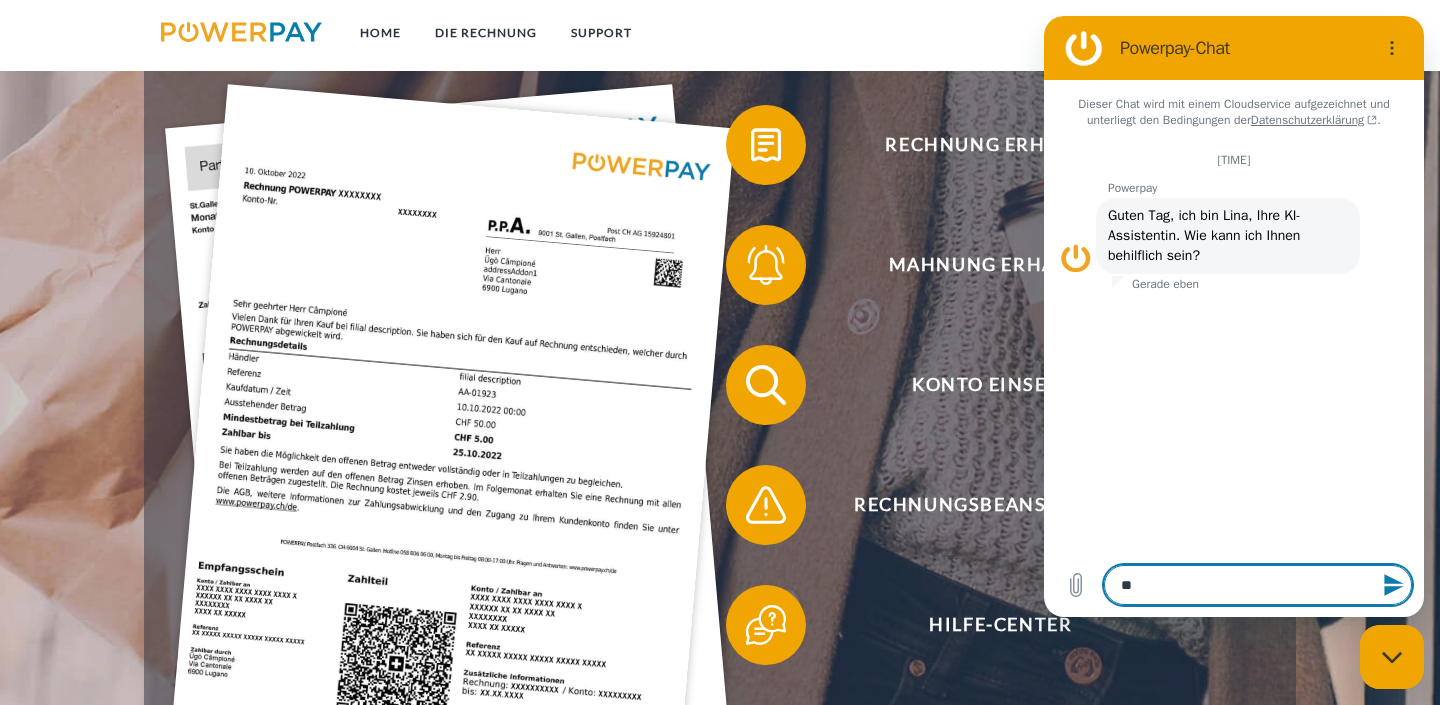 type on "***" 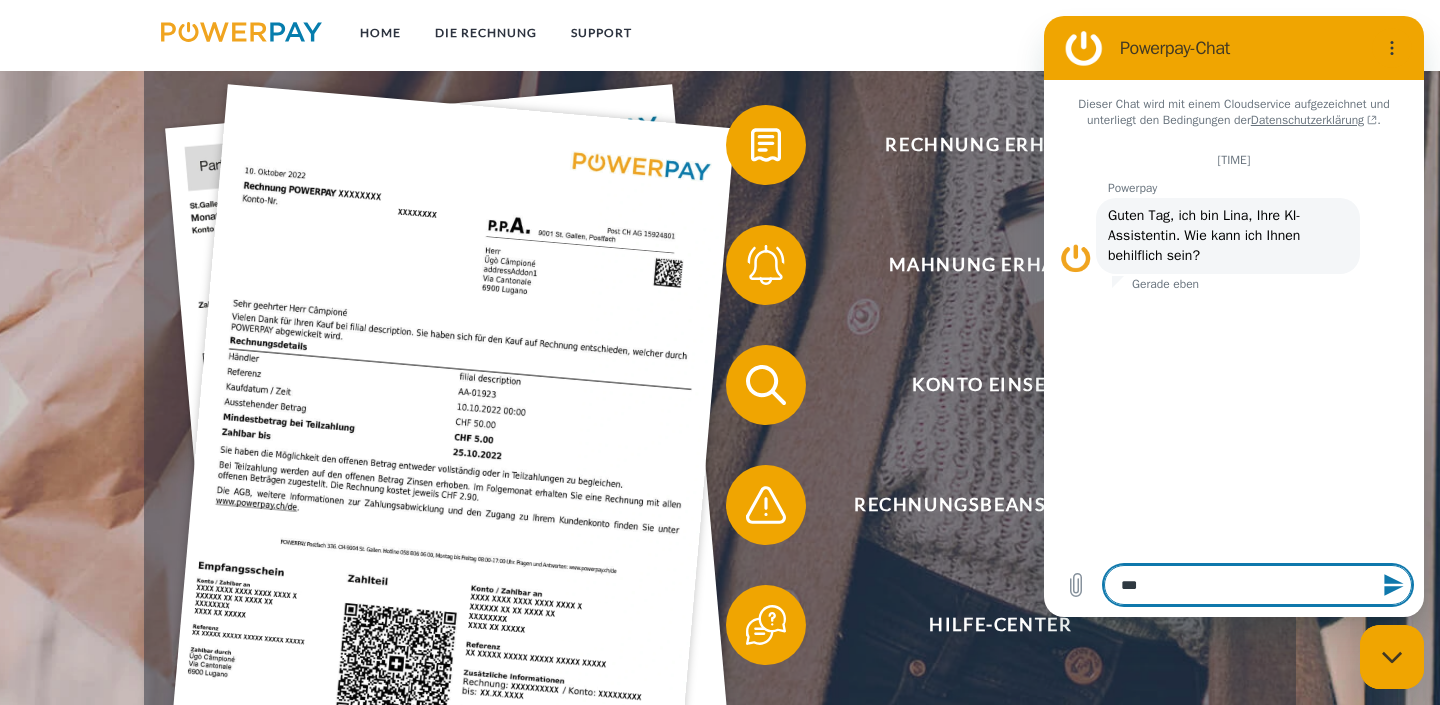 type on "***" 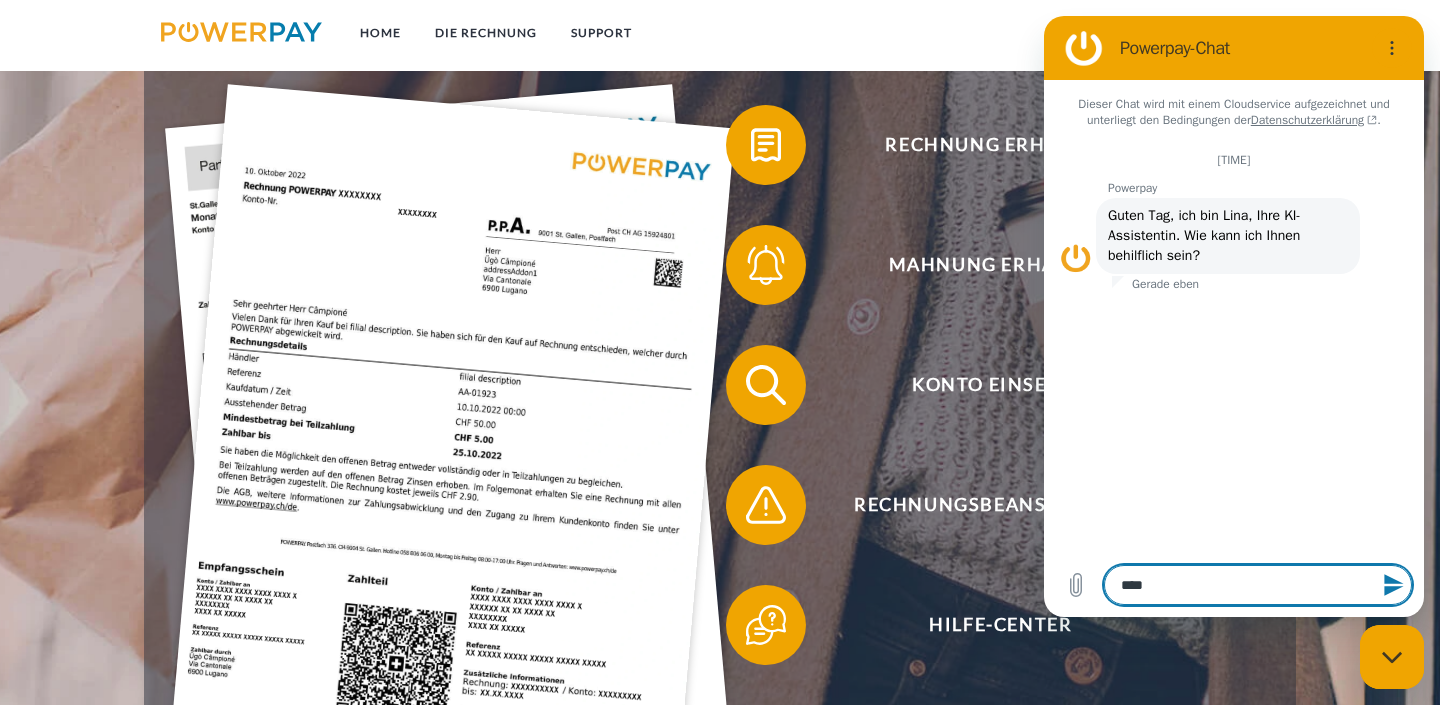 type on "*****" 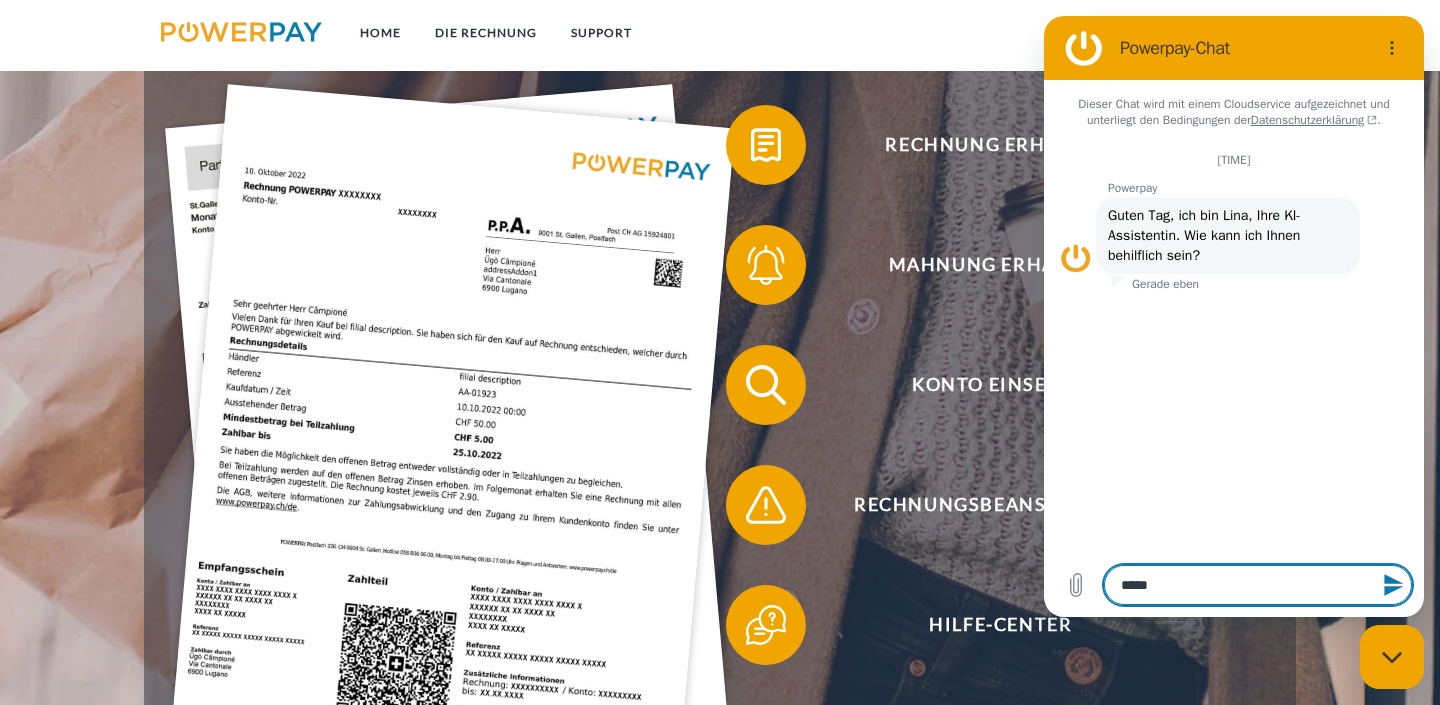 type on "*" 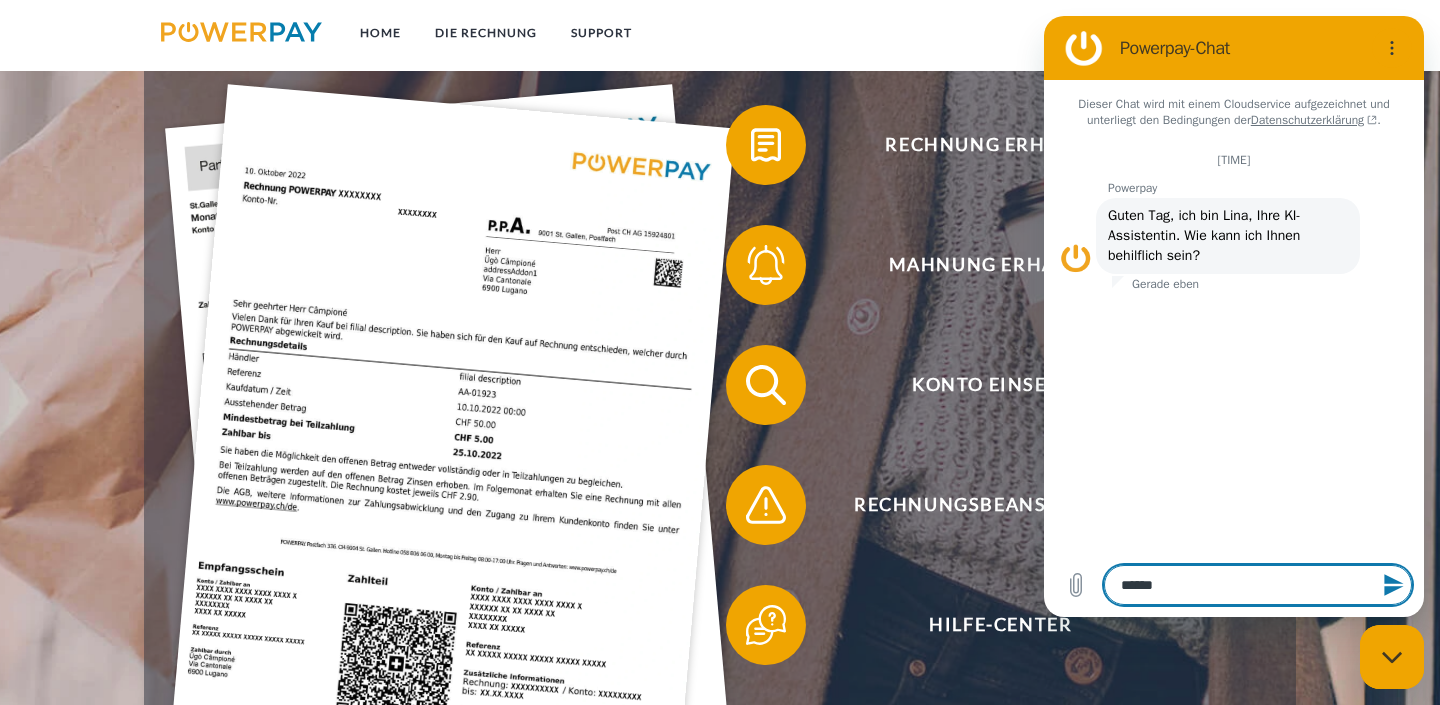 type on "*******" 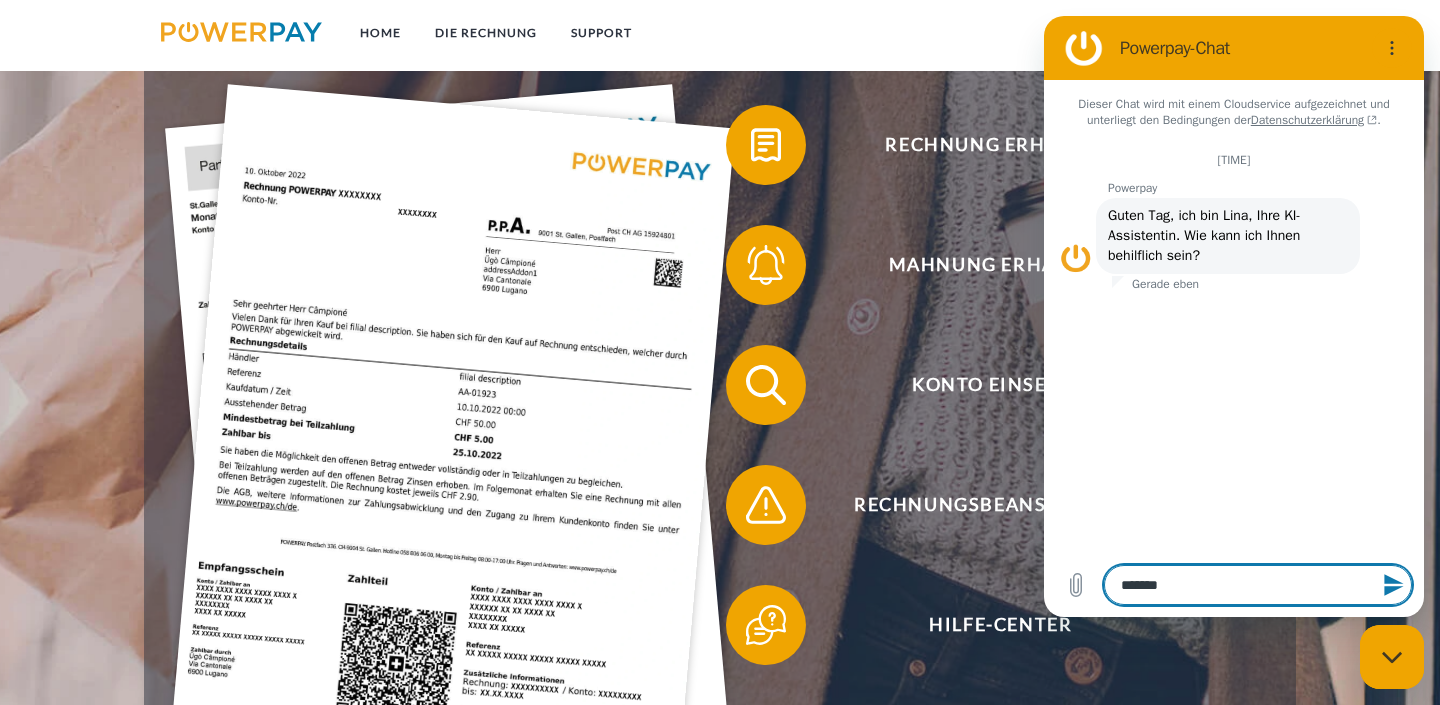 type on "********" 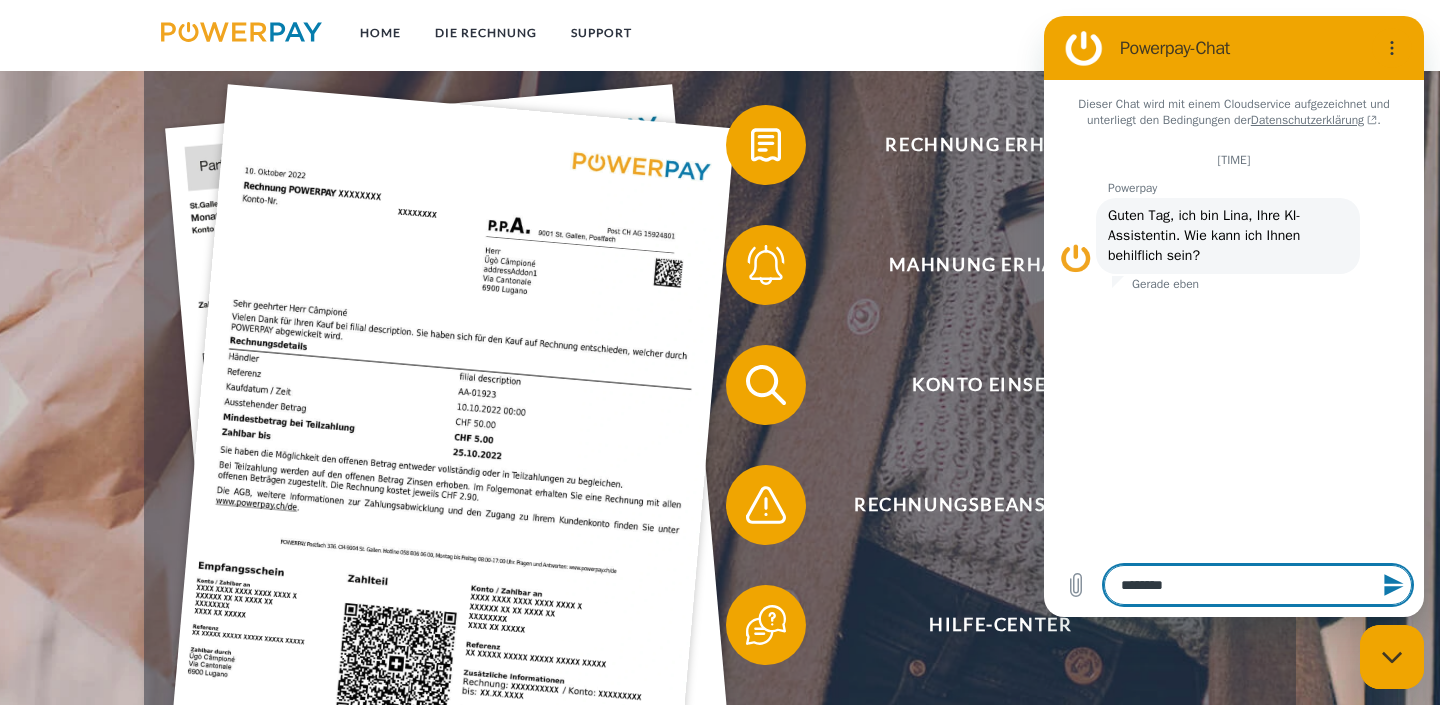 type on "*********" 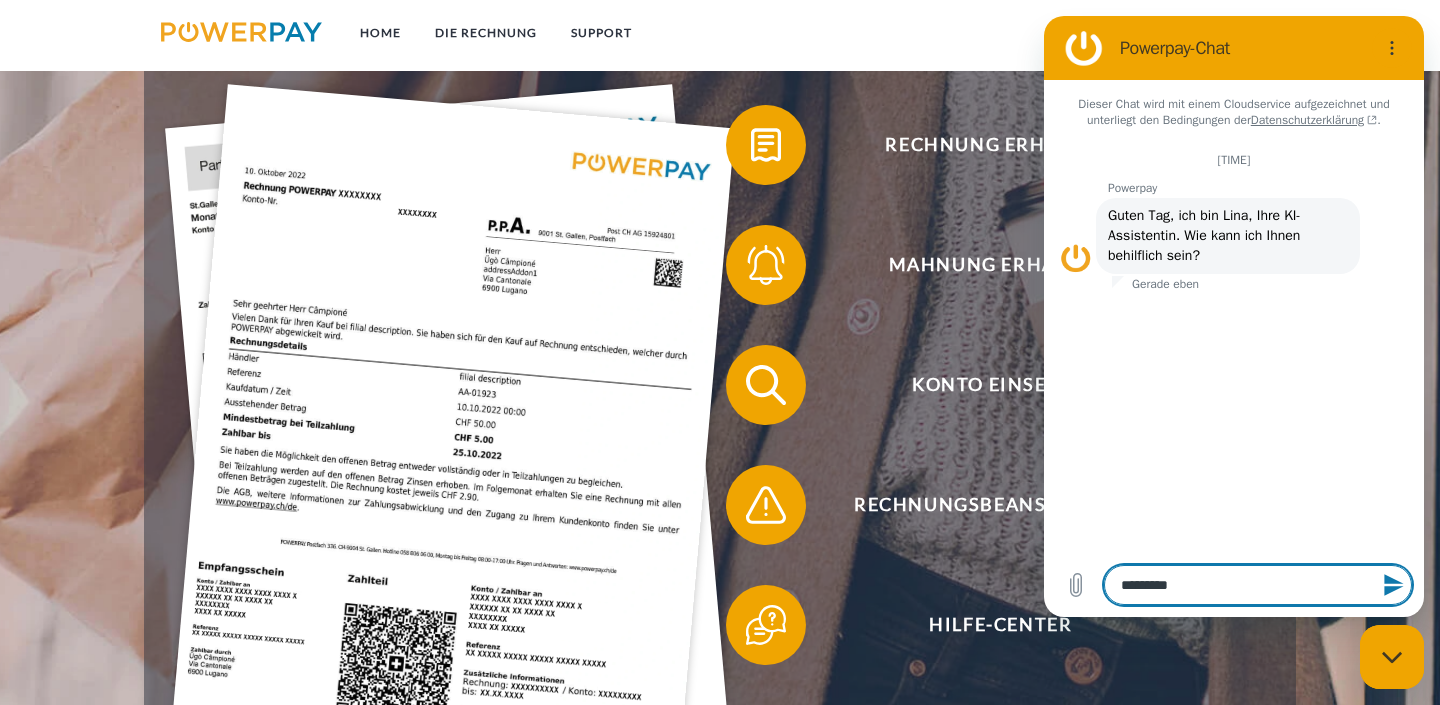type on "*" 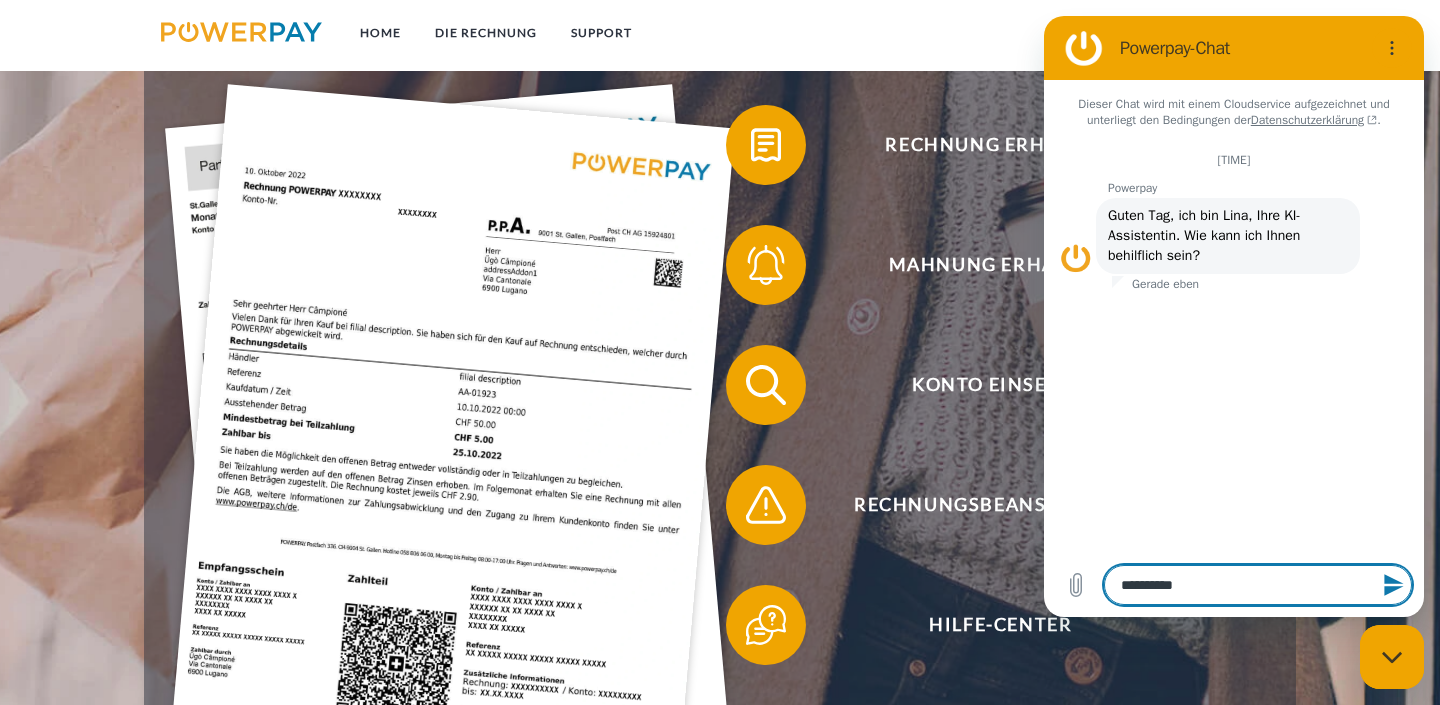 type on "**********" 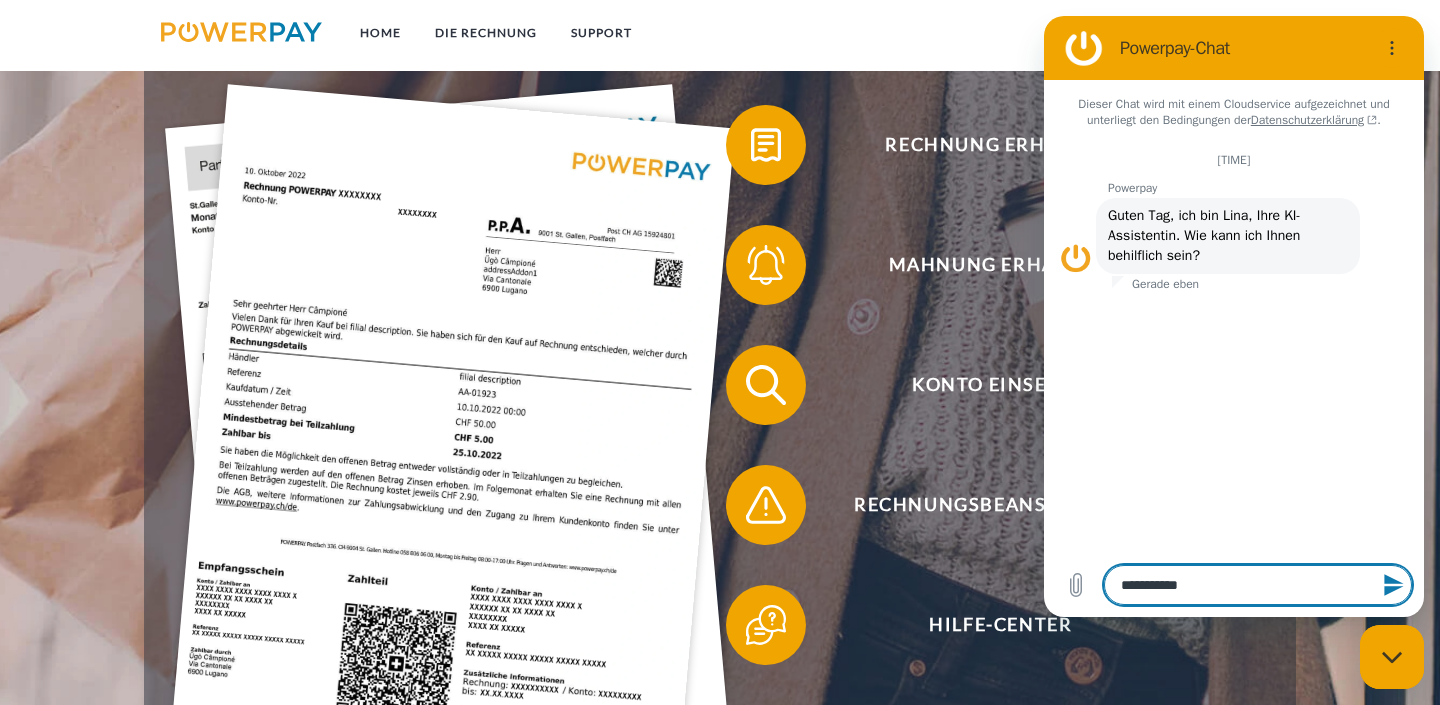 type on "**********" 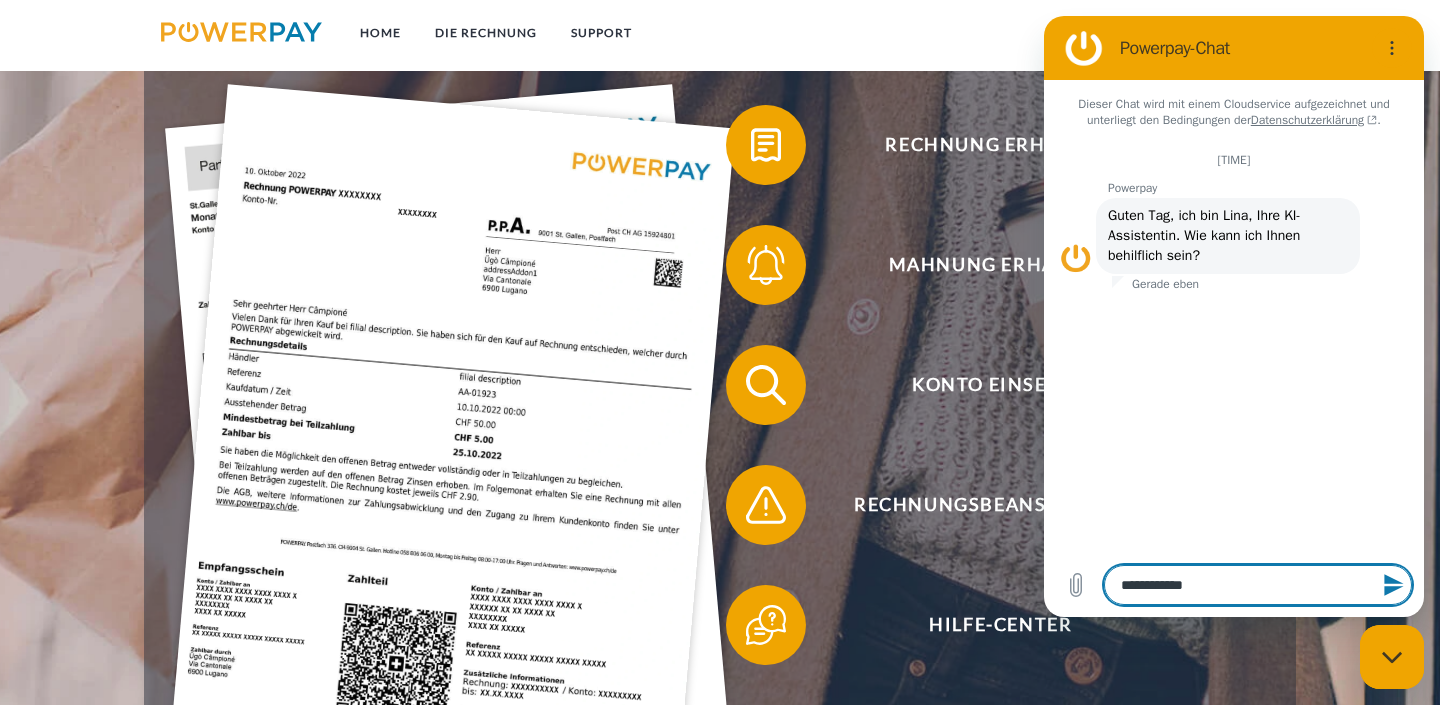 type on "**********" 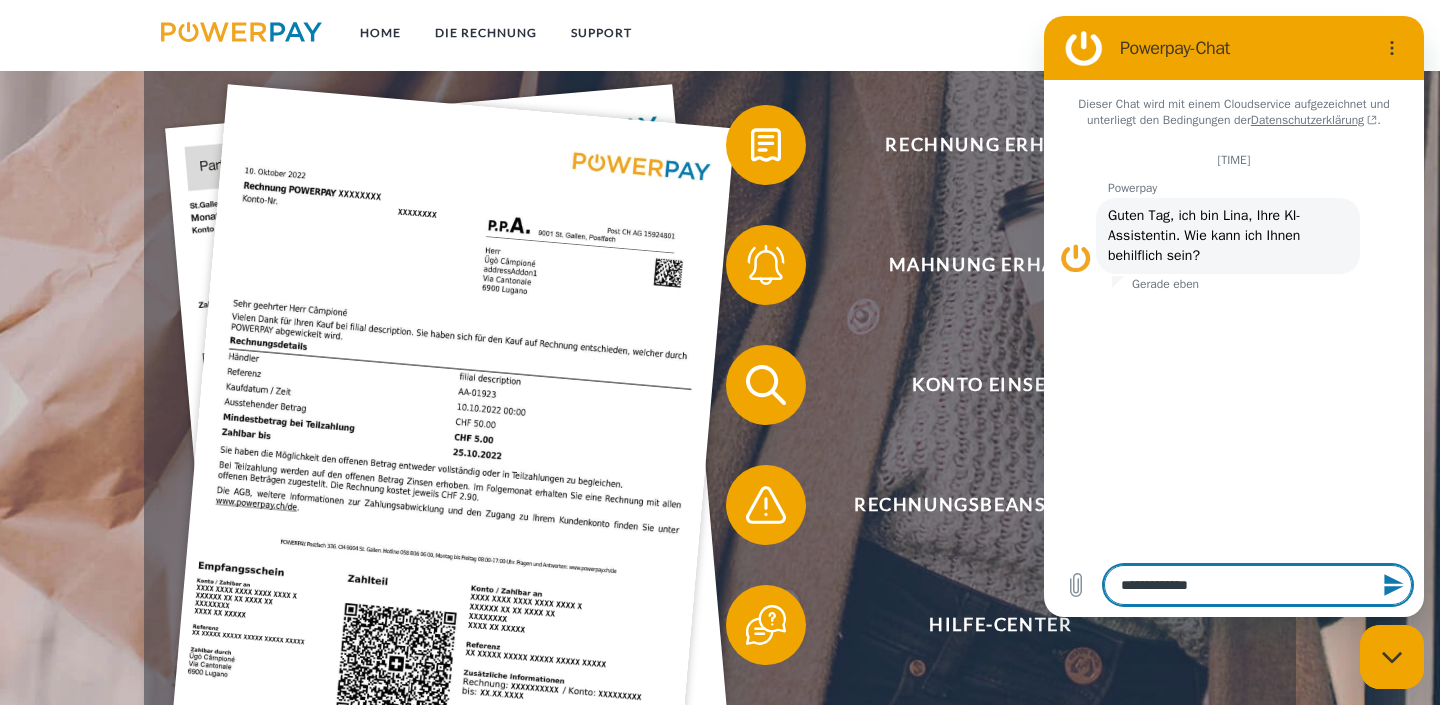 type on "**********" 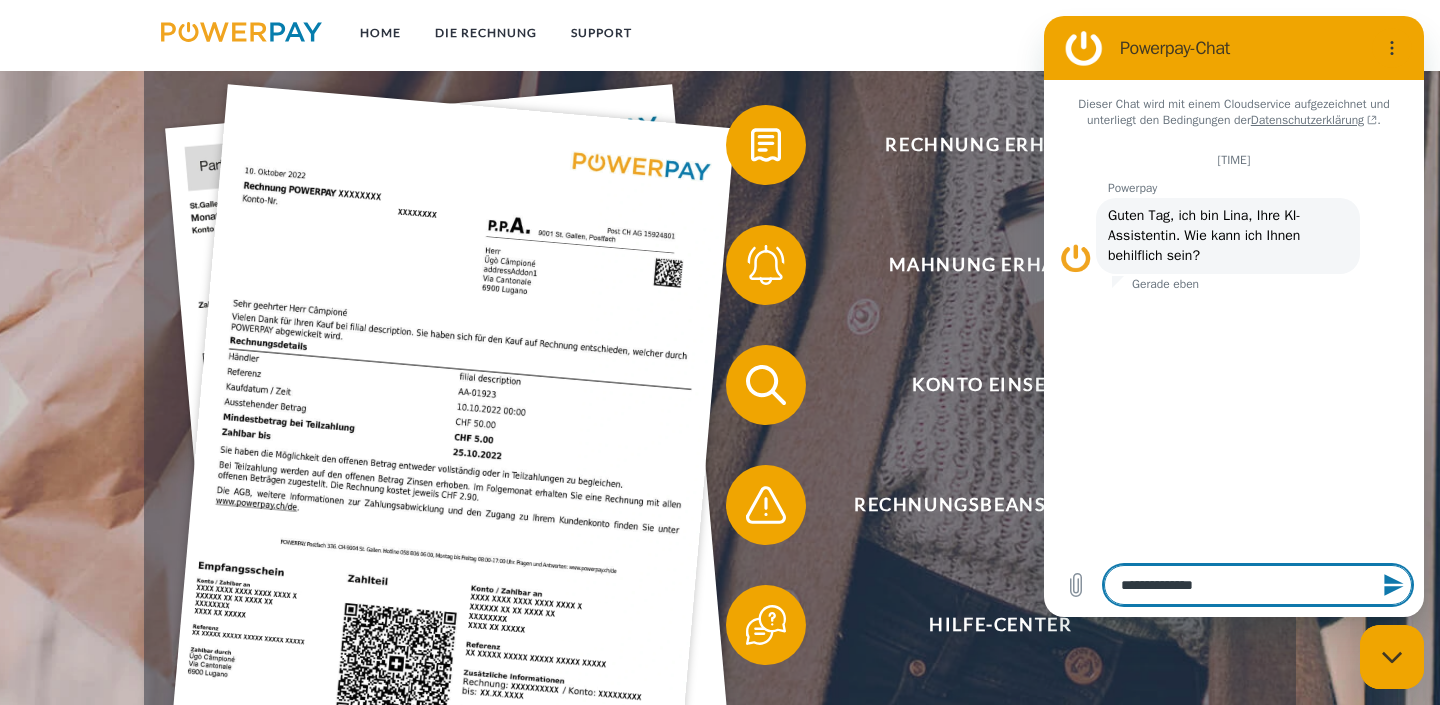 type on "**********" 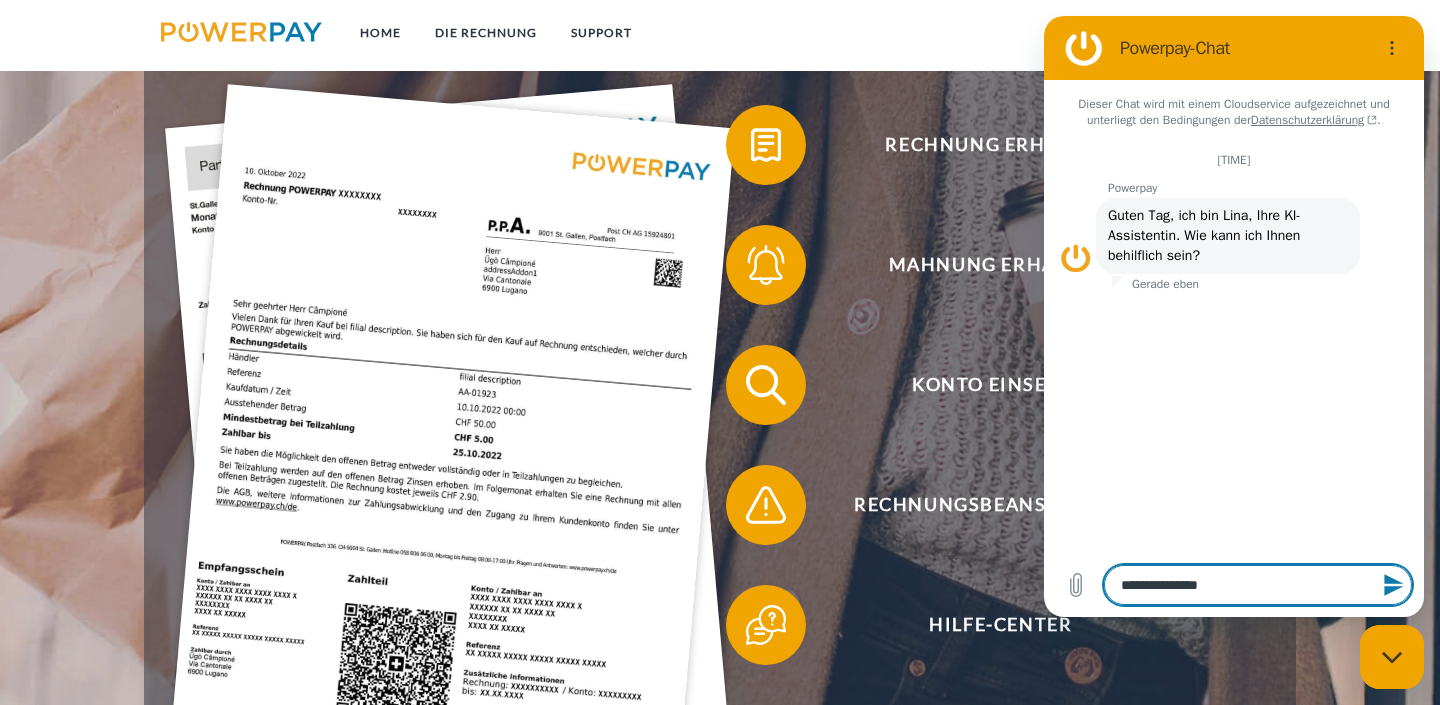 type on "**********" 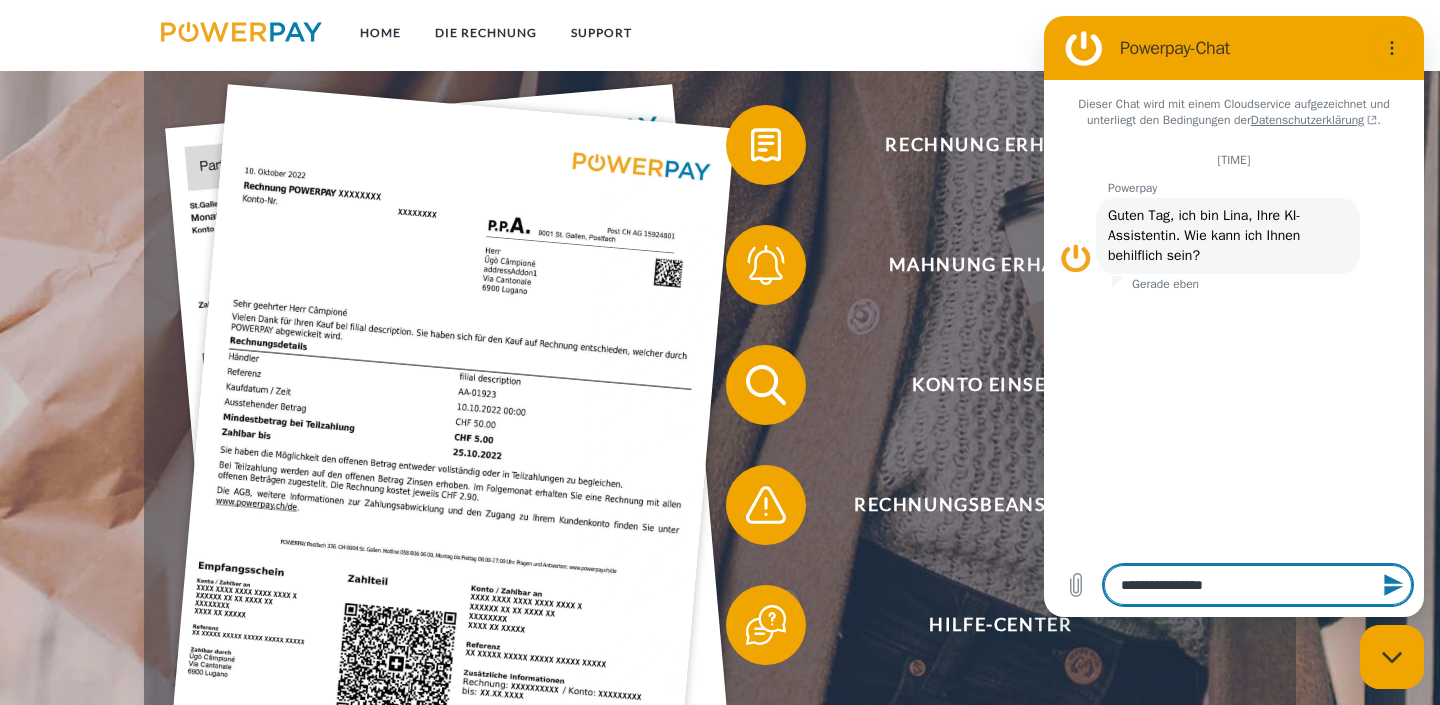 type on "*" 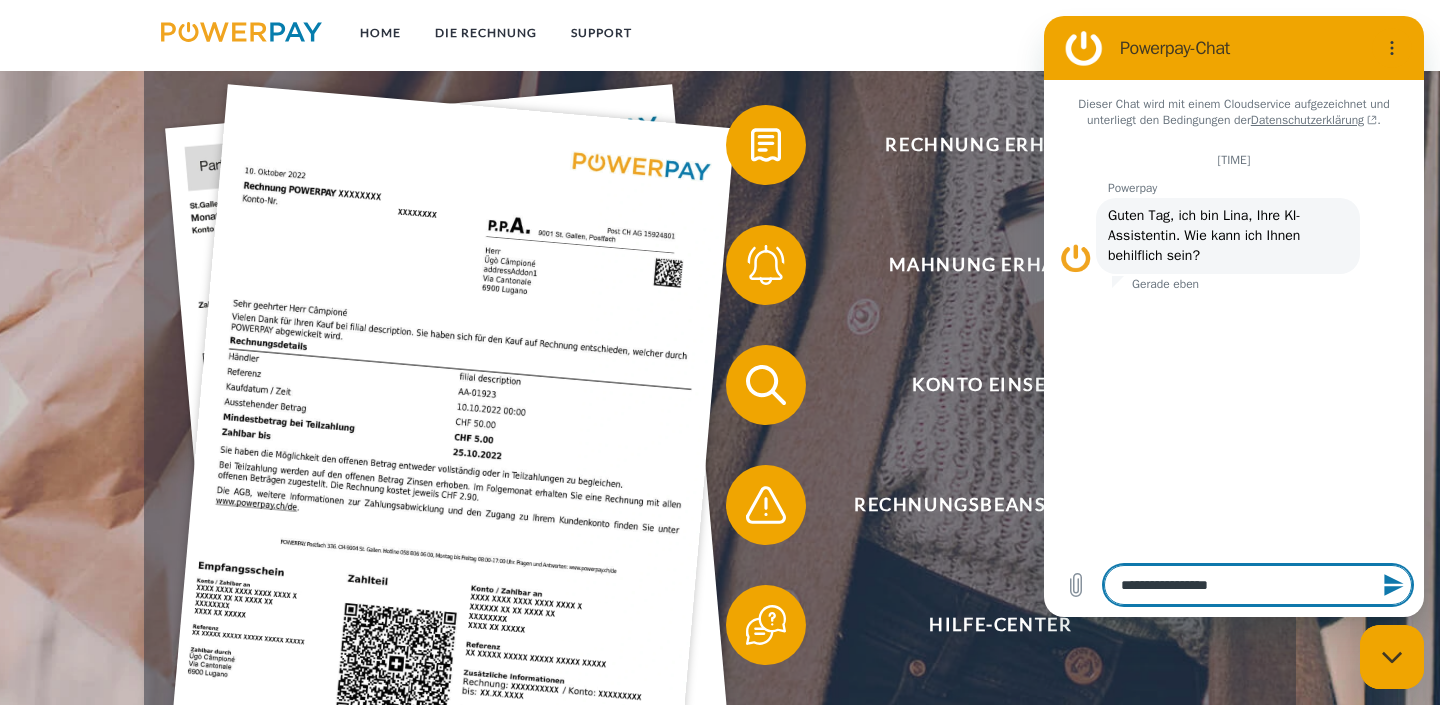 type on "**********" 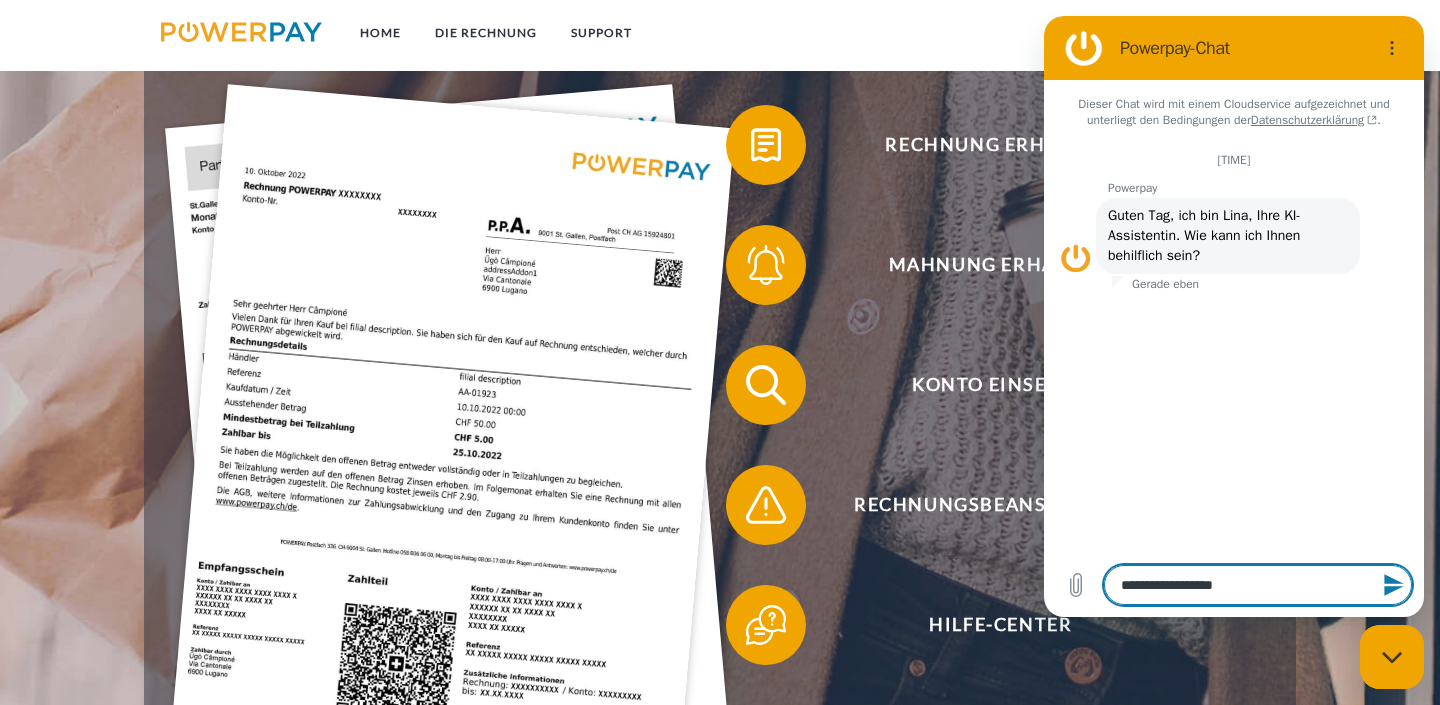 type on "**********" 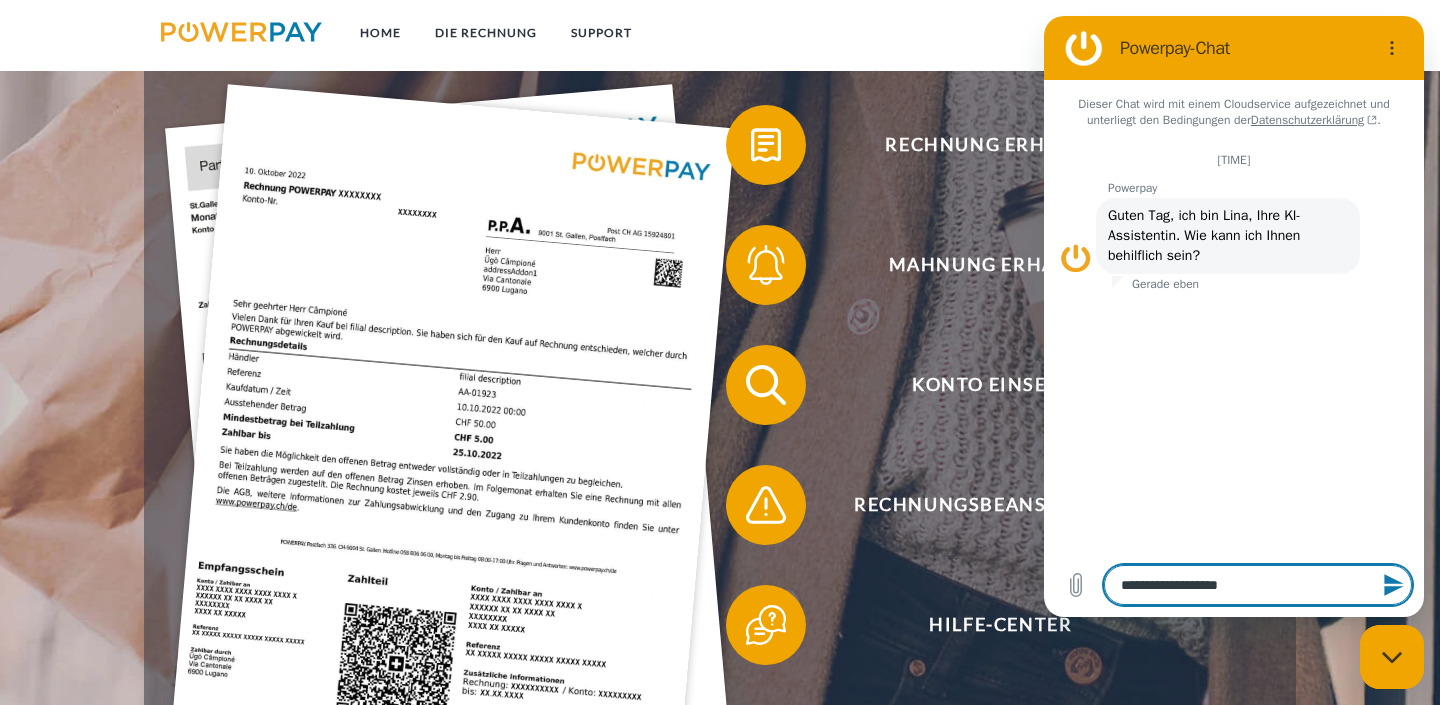 type on "**********" 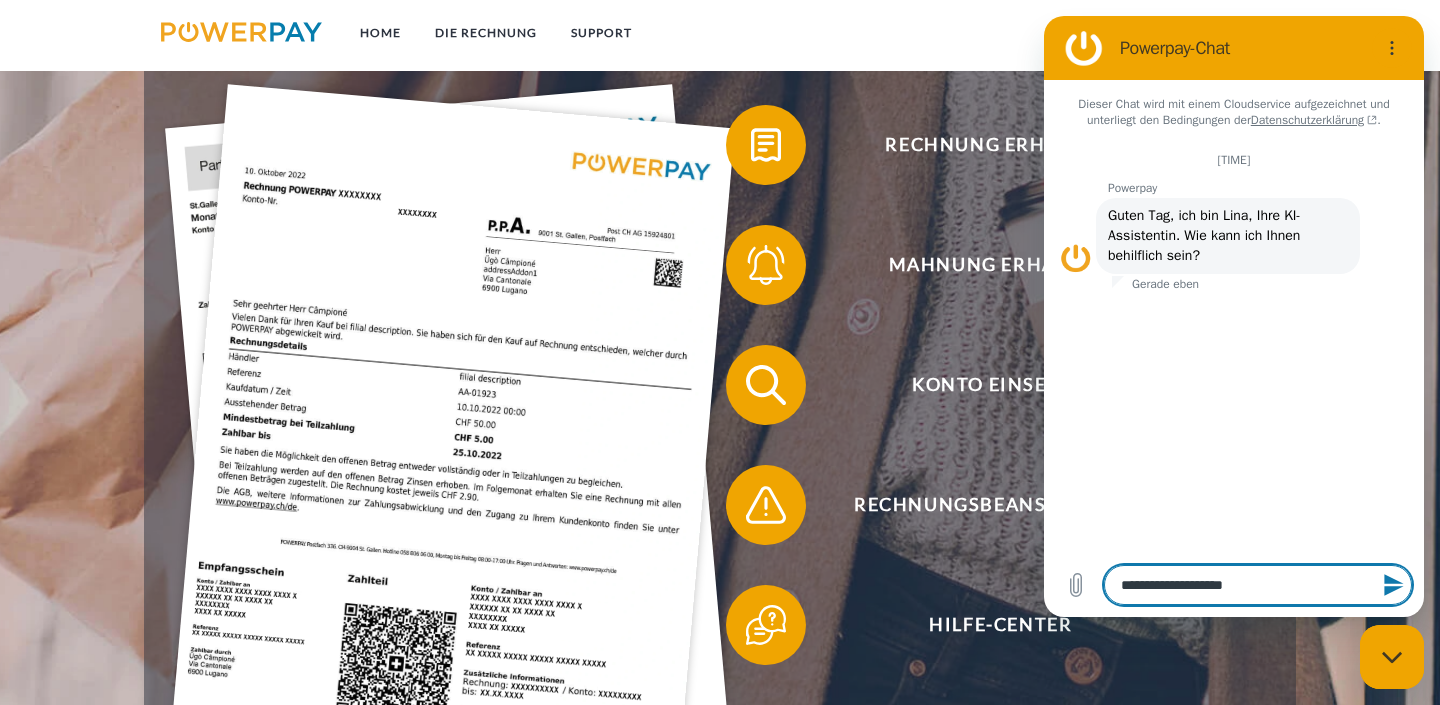 type on "**********" 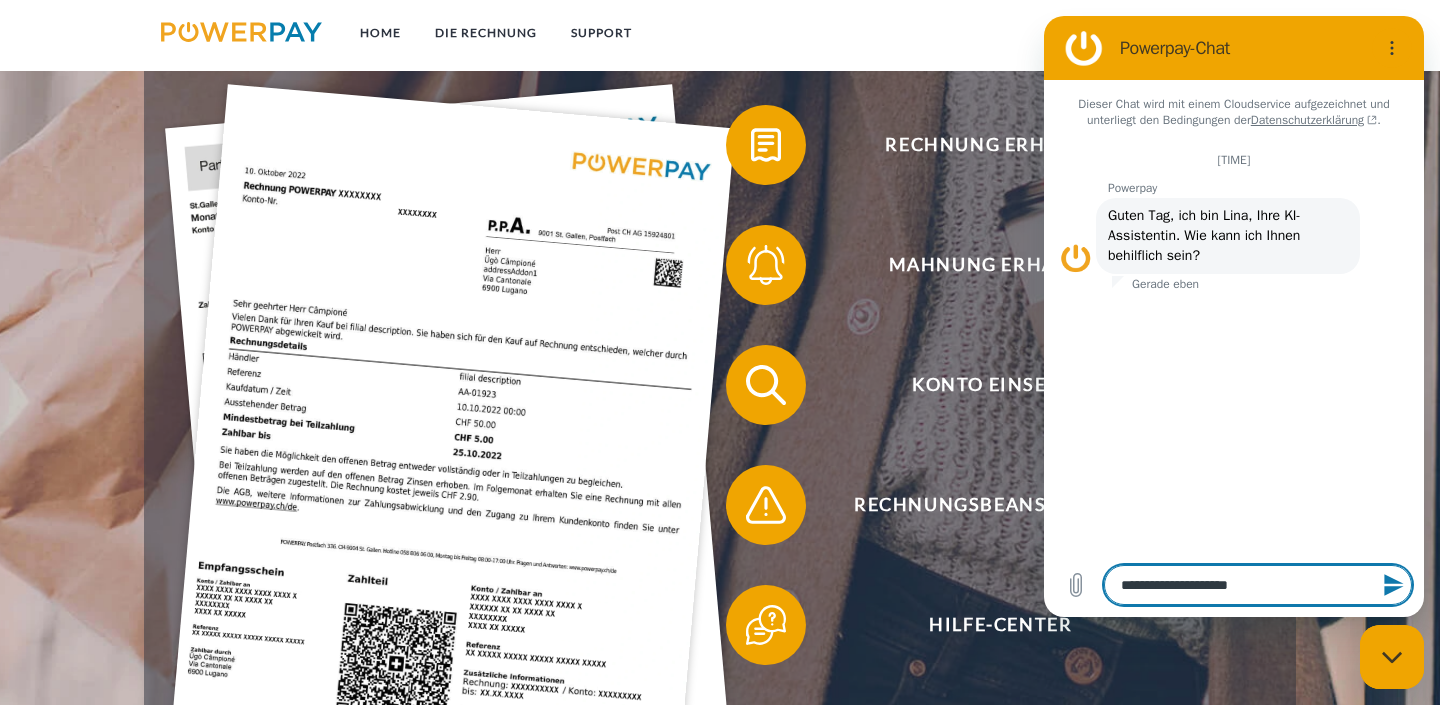 type on "**********" 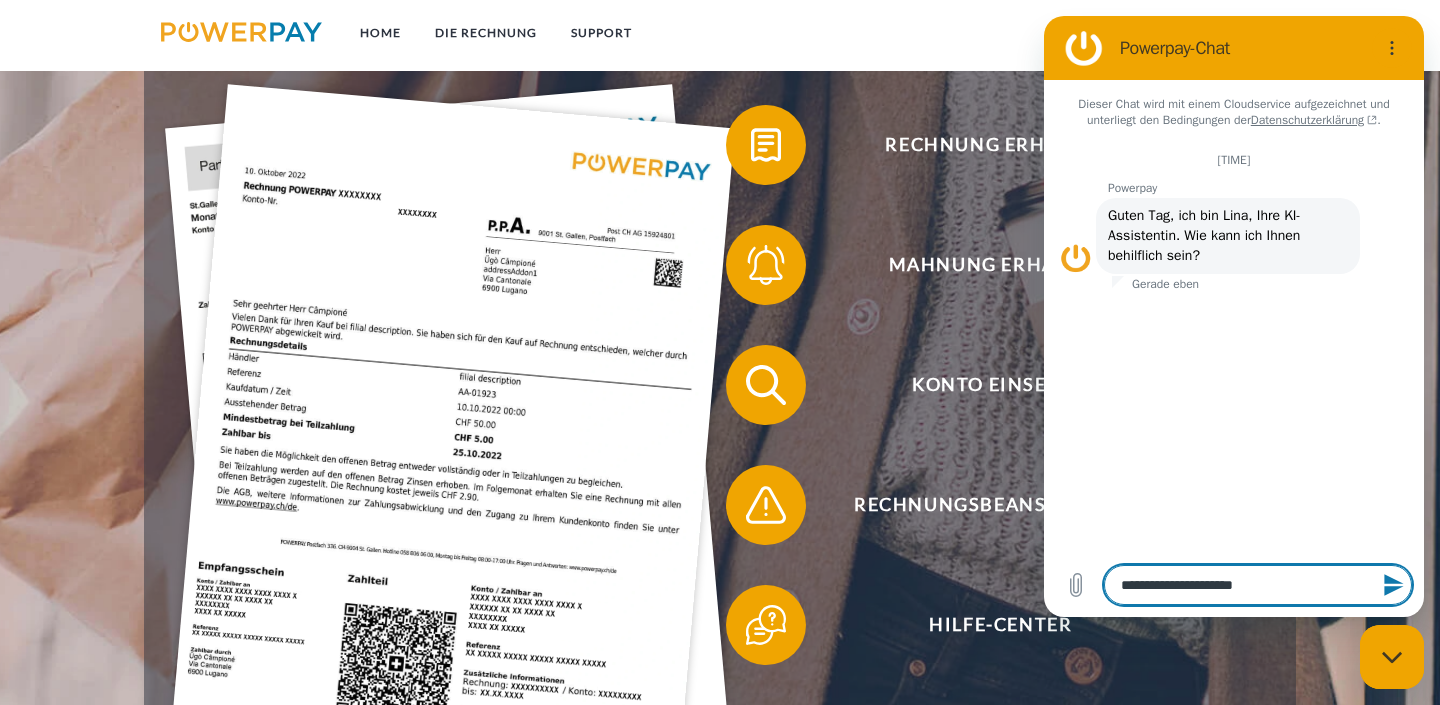 type on "**********" 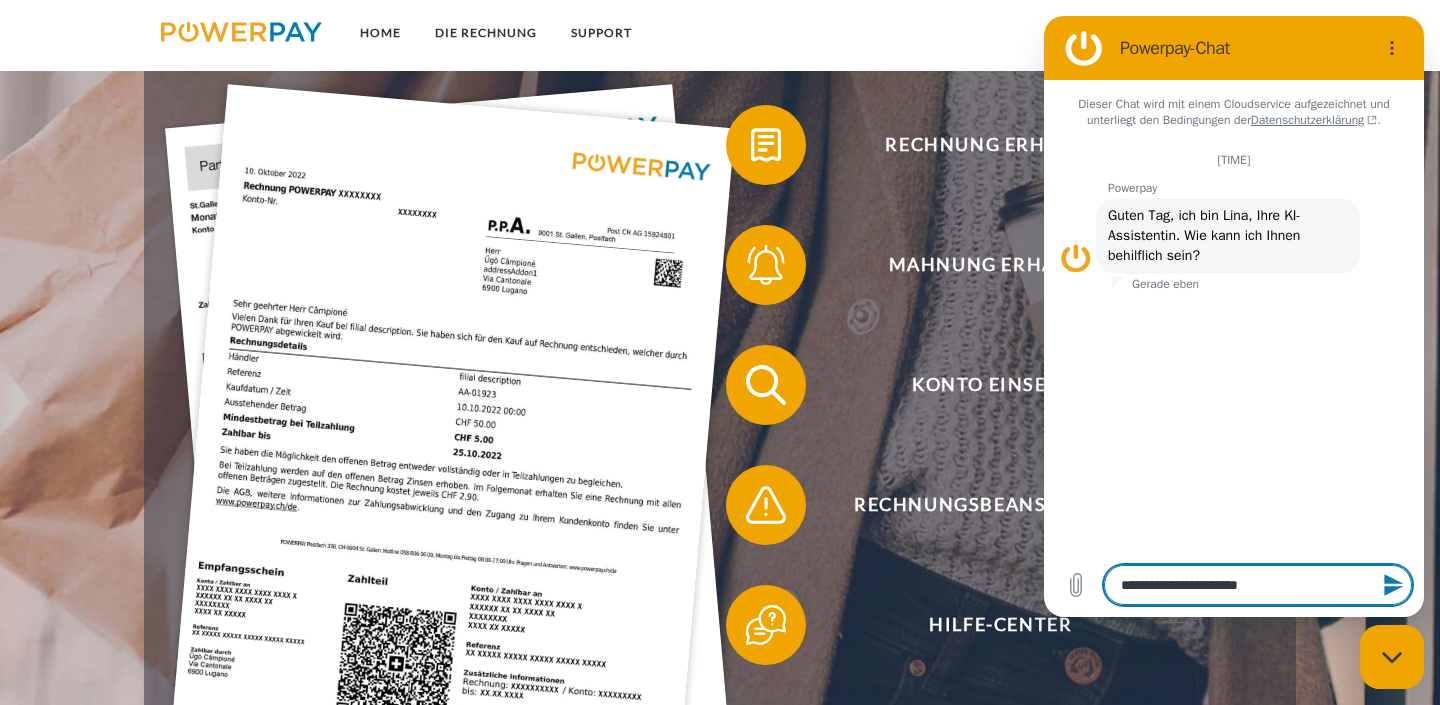 type on "**********" 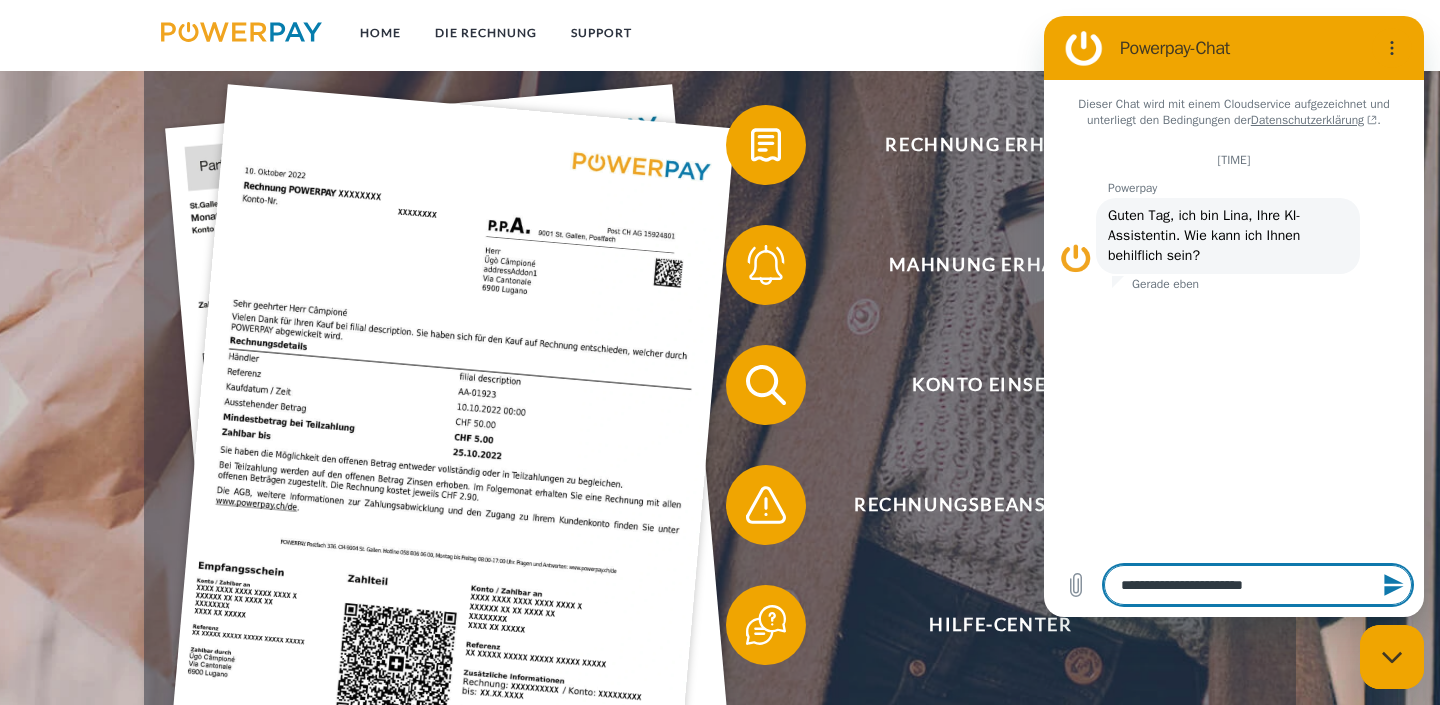 type on "**********" 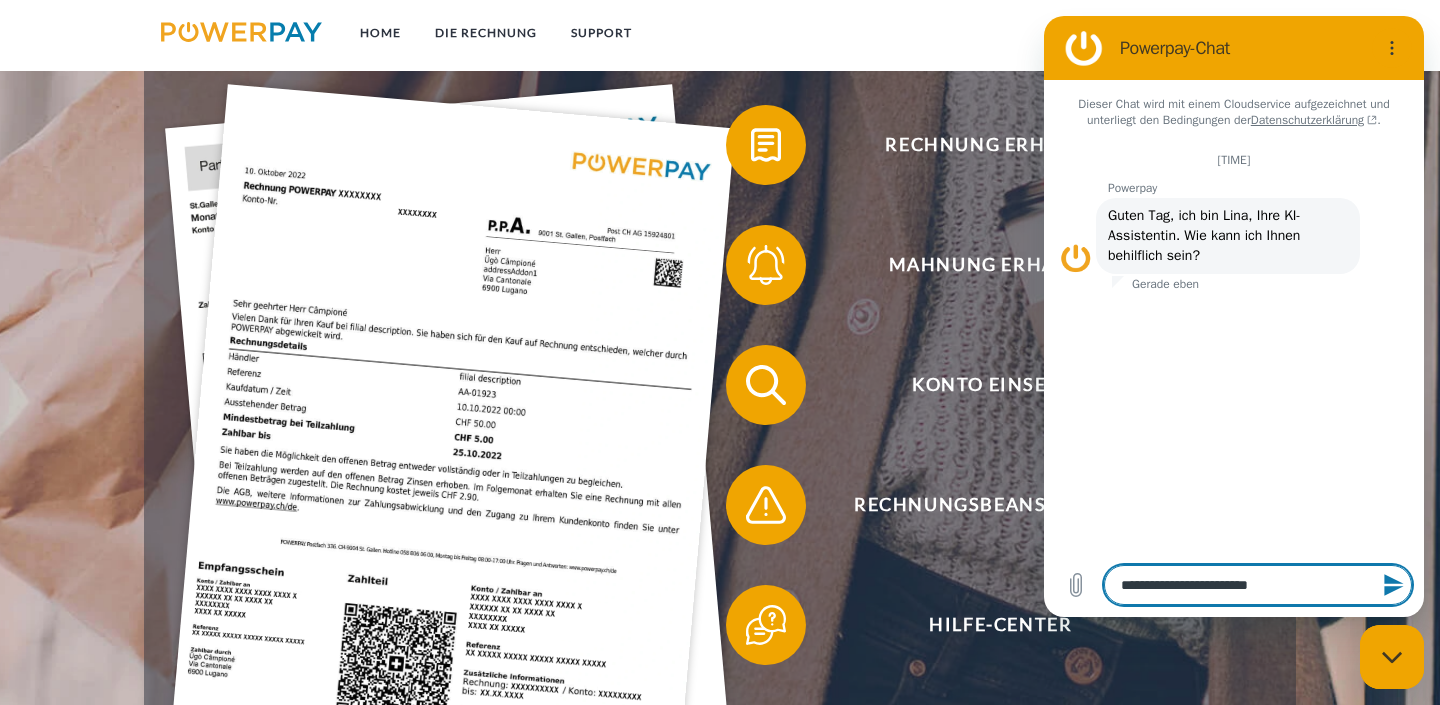 type on "**********" 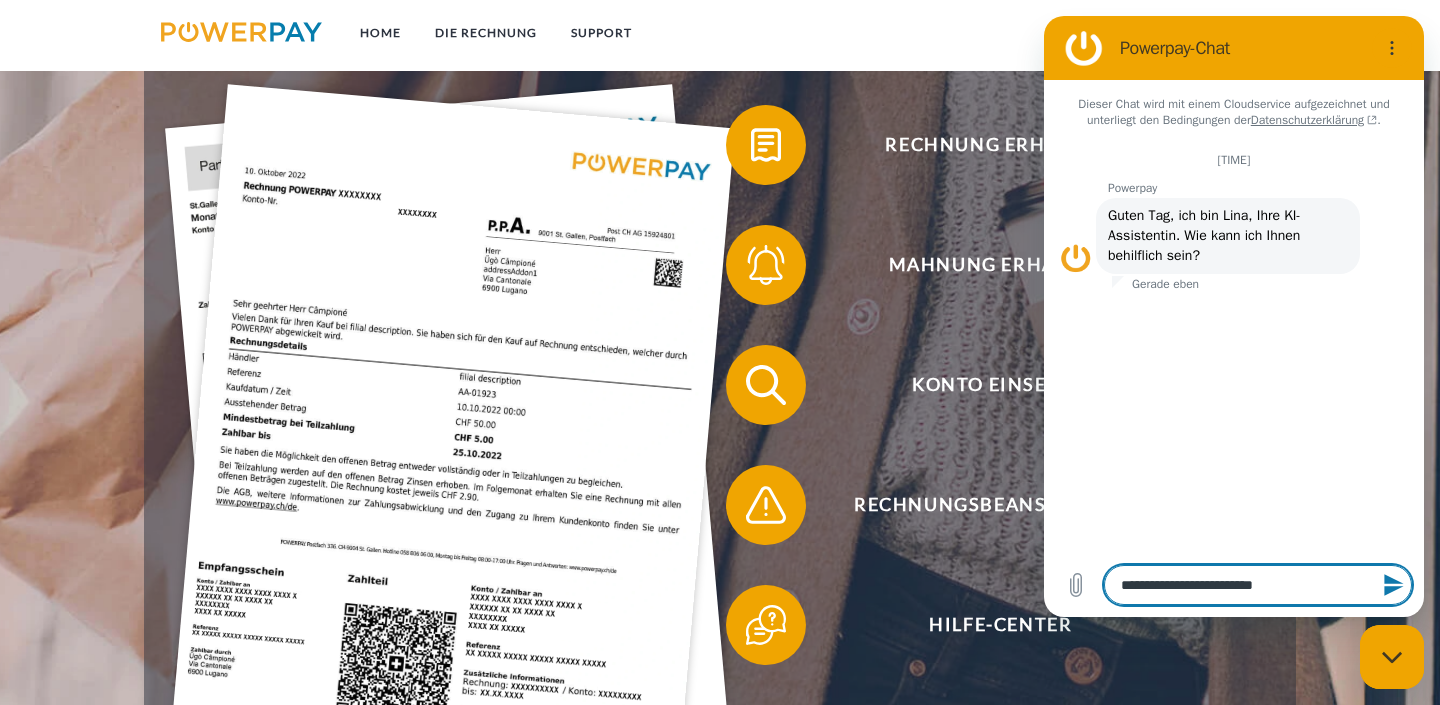 type on "**********" 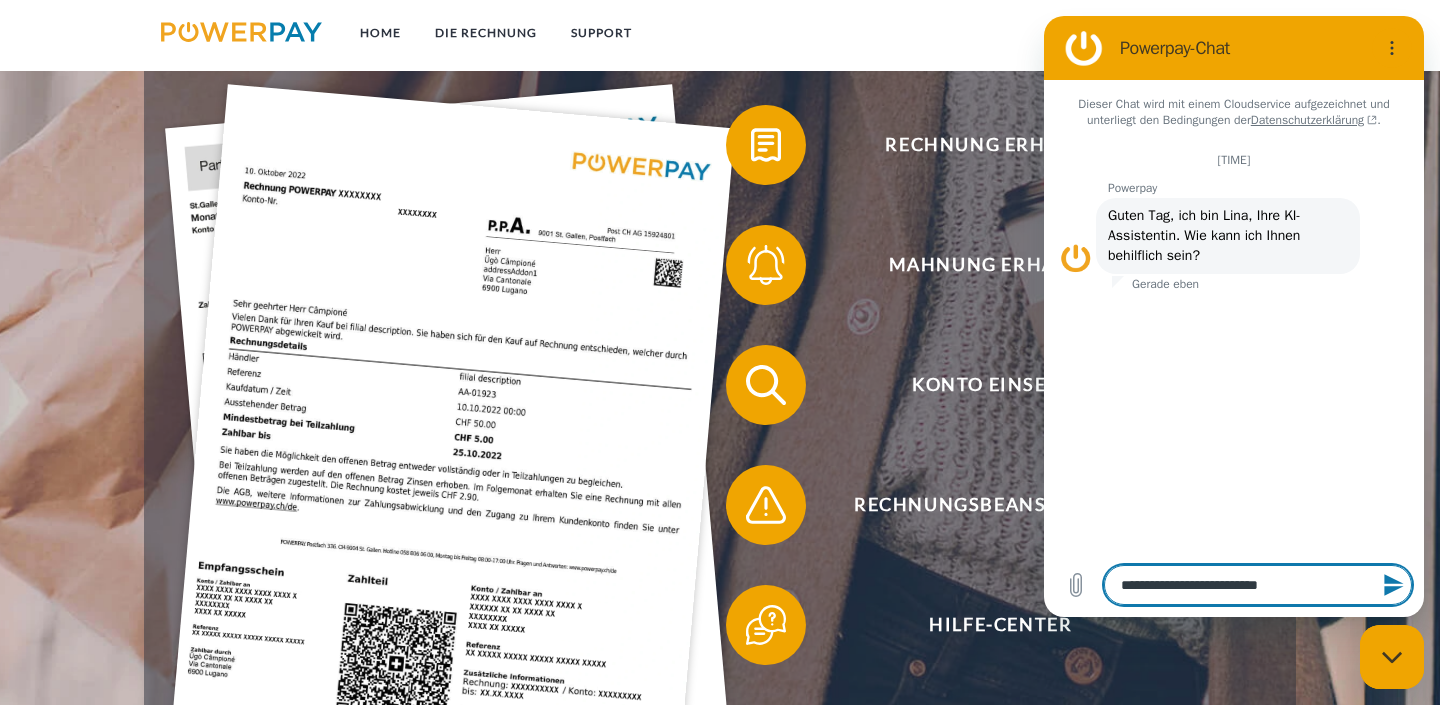 type on "**********" 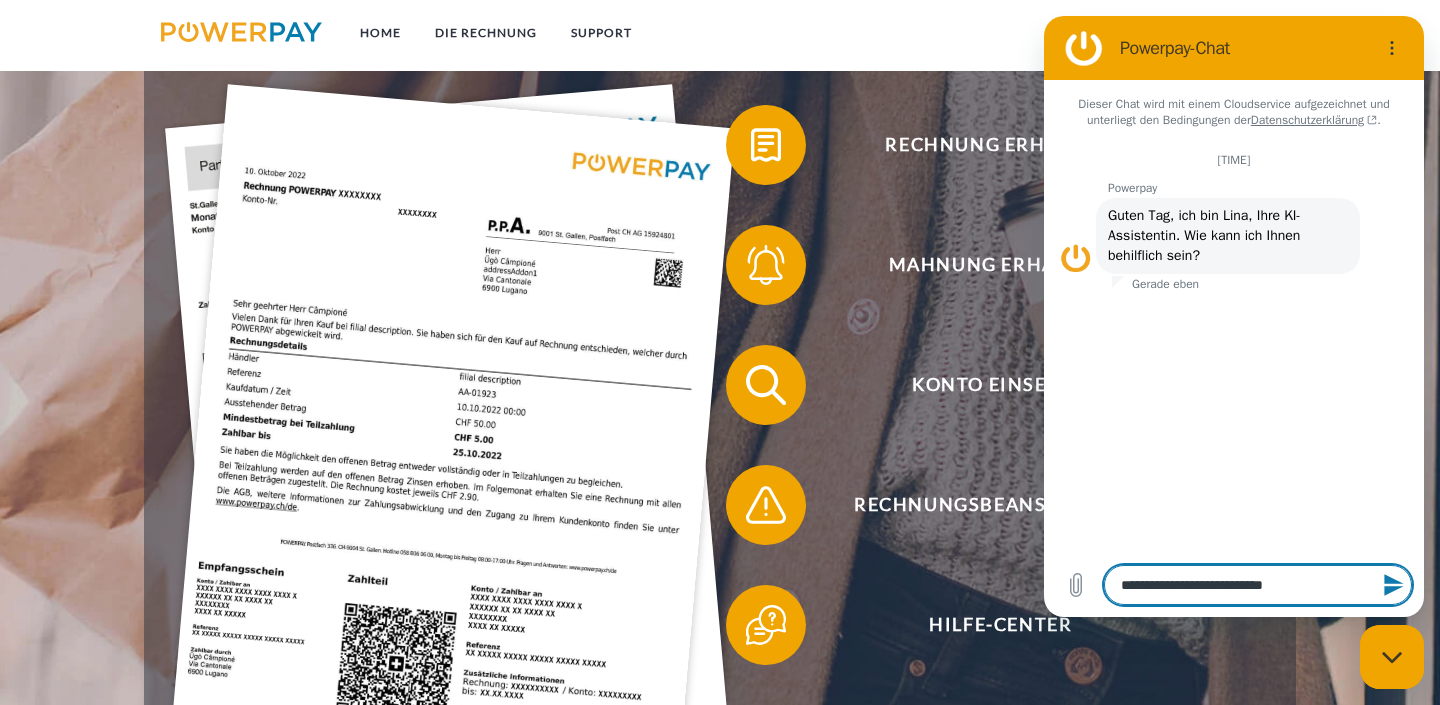 type on "**********" 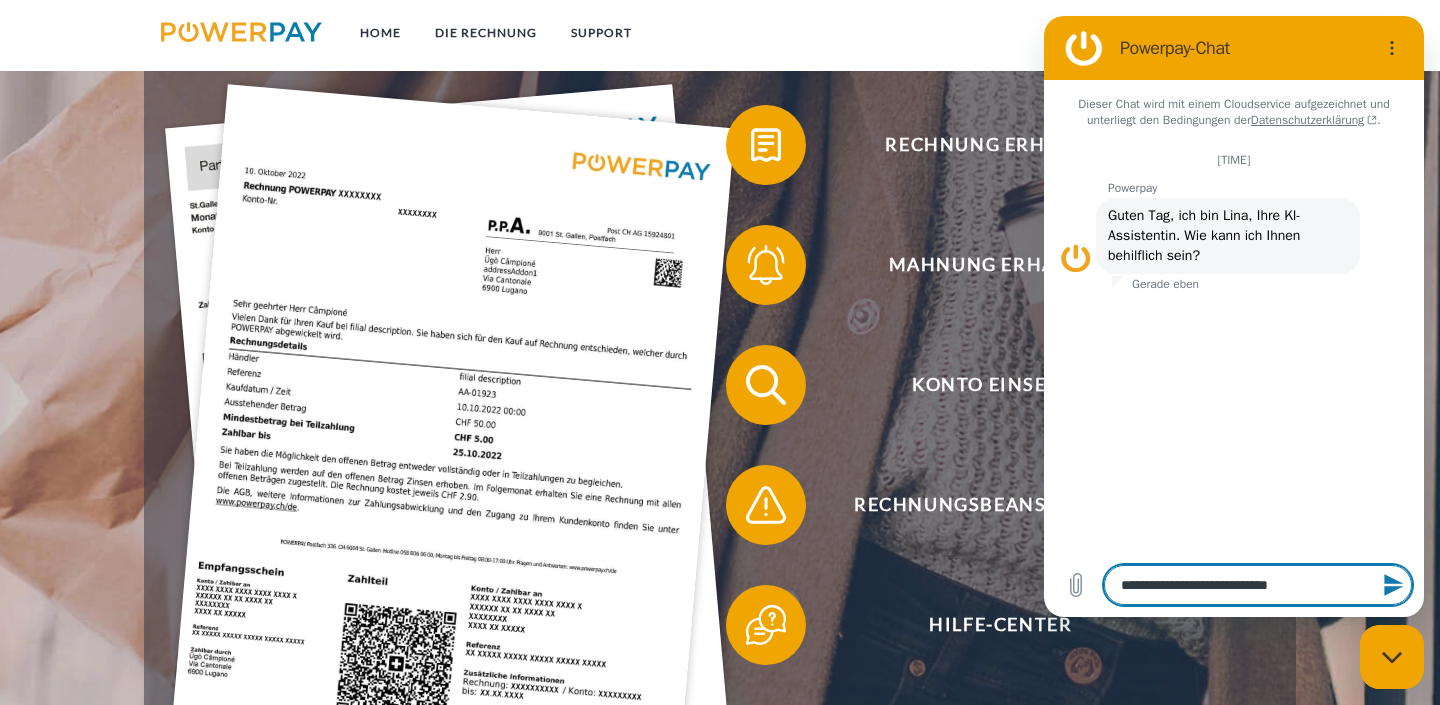 type on "**********" 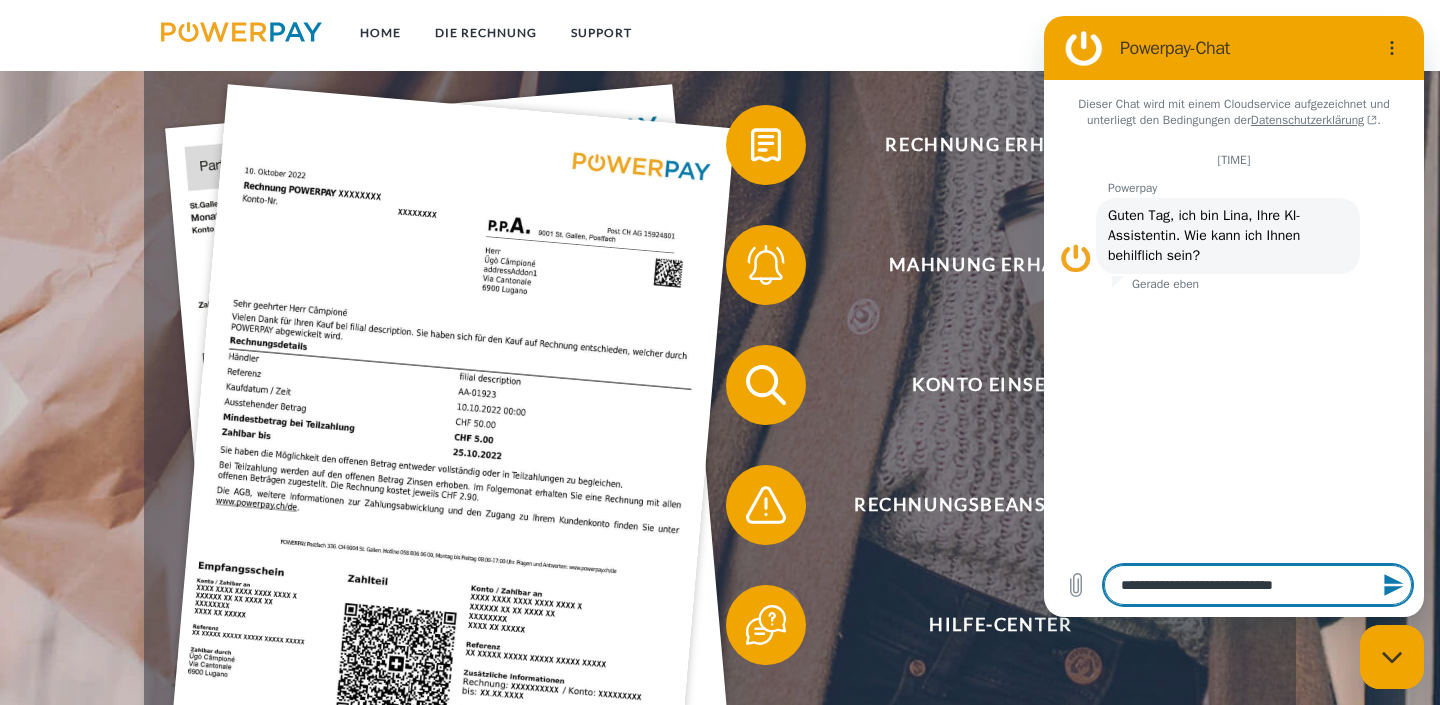 type on "**********" 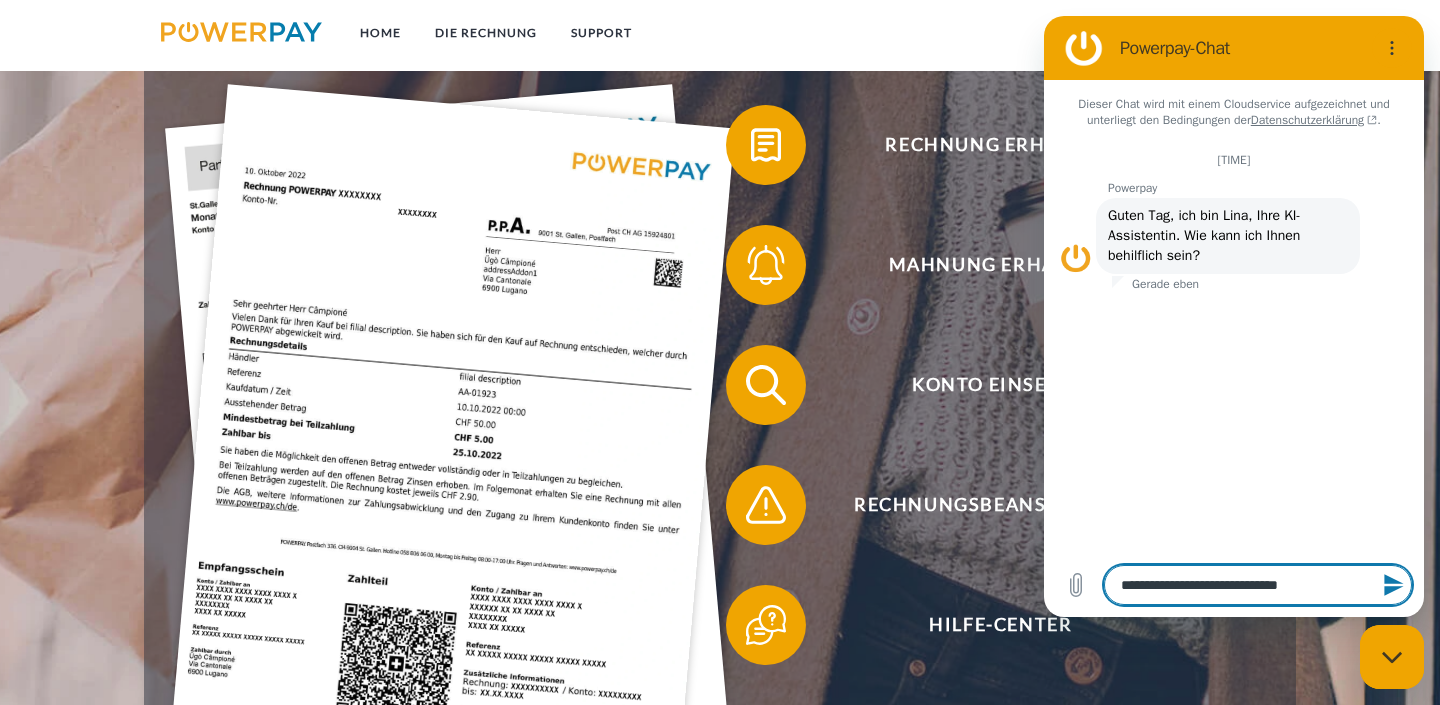 type on "**********" 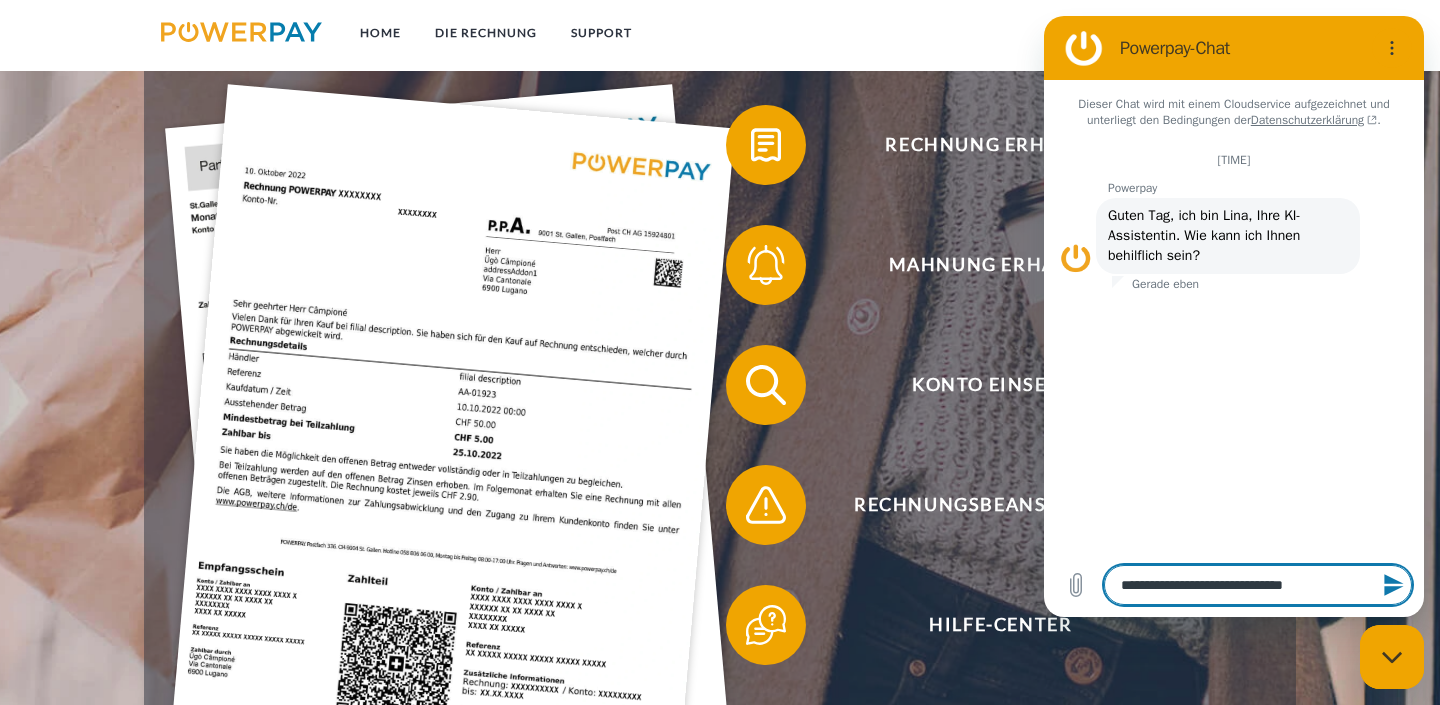 type on "**********" 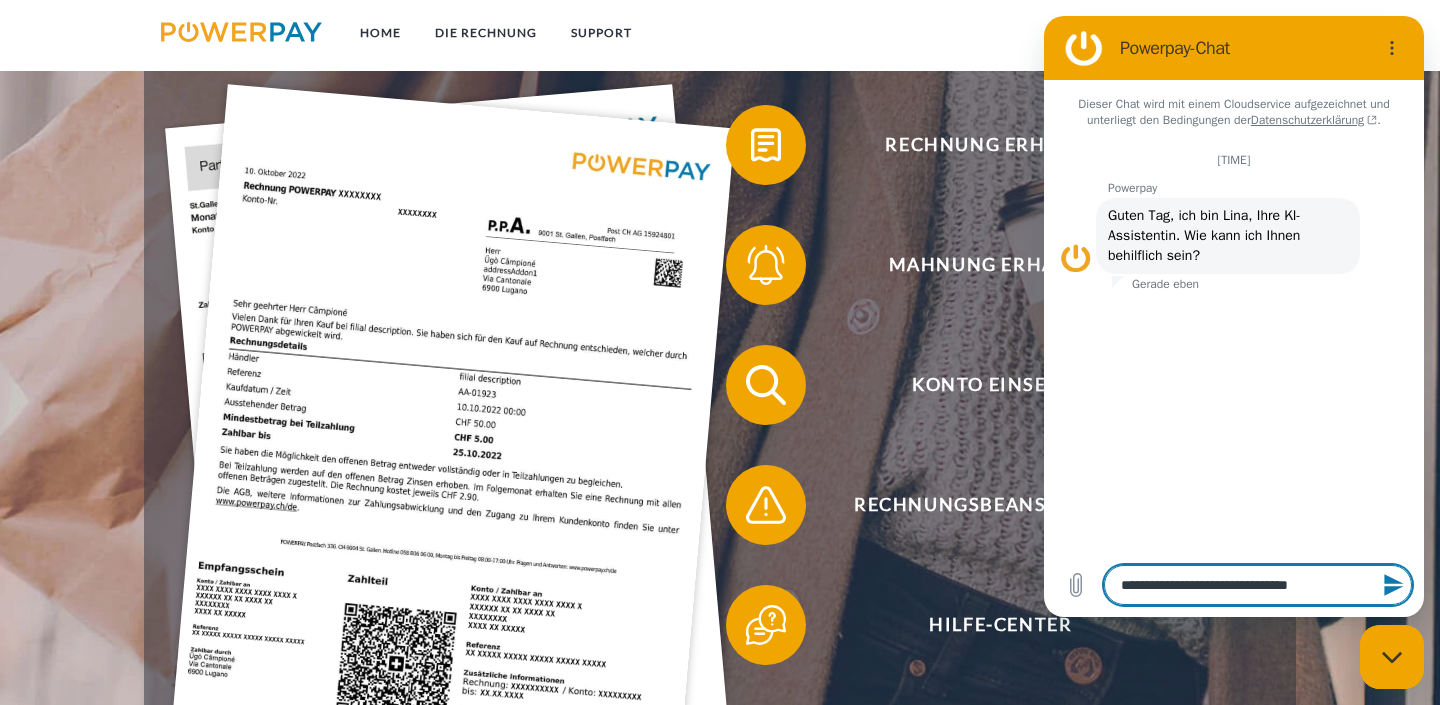 type on "**********" 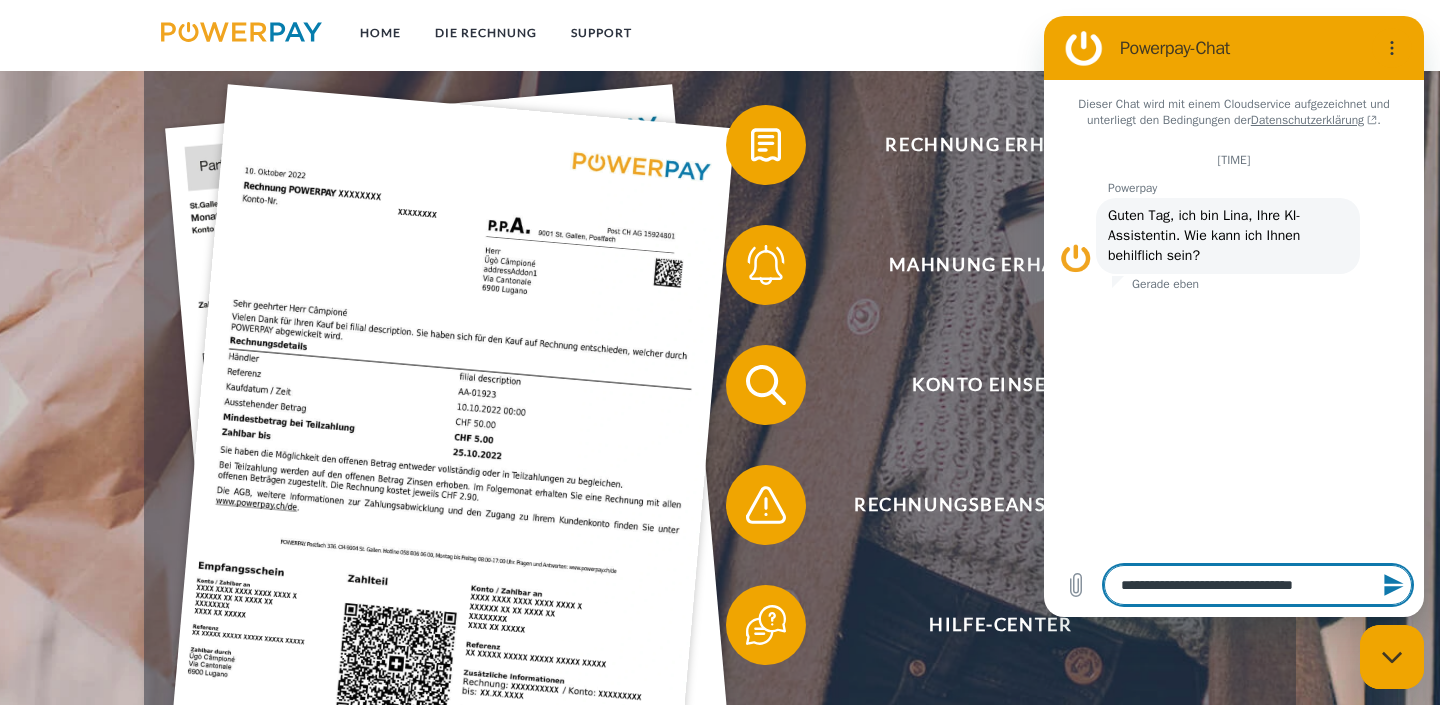 type on "**********" 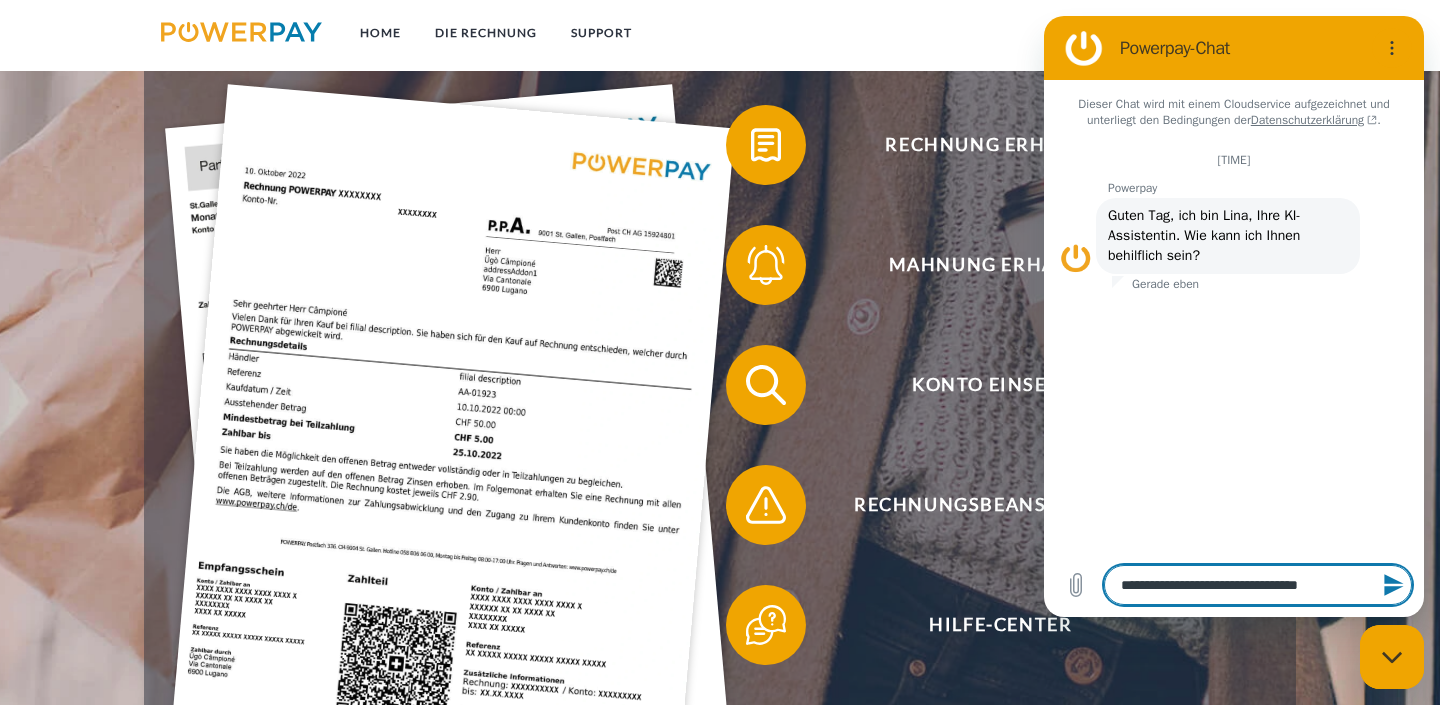 type on "**********" 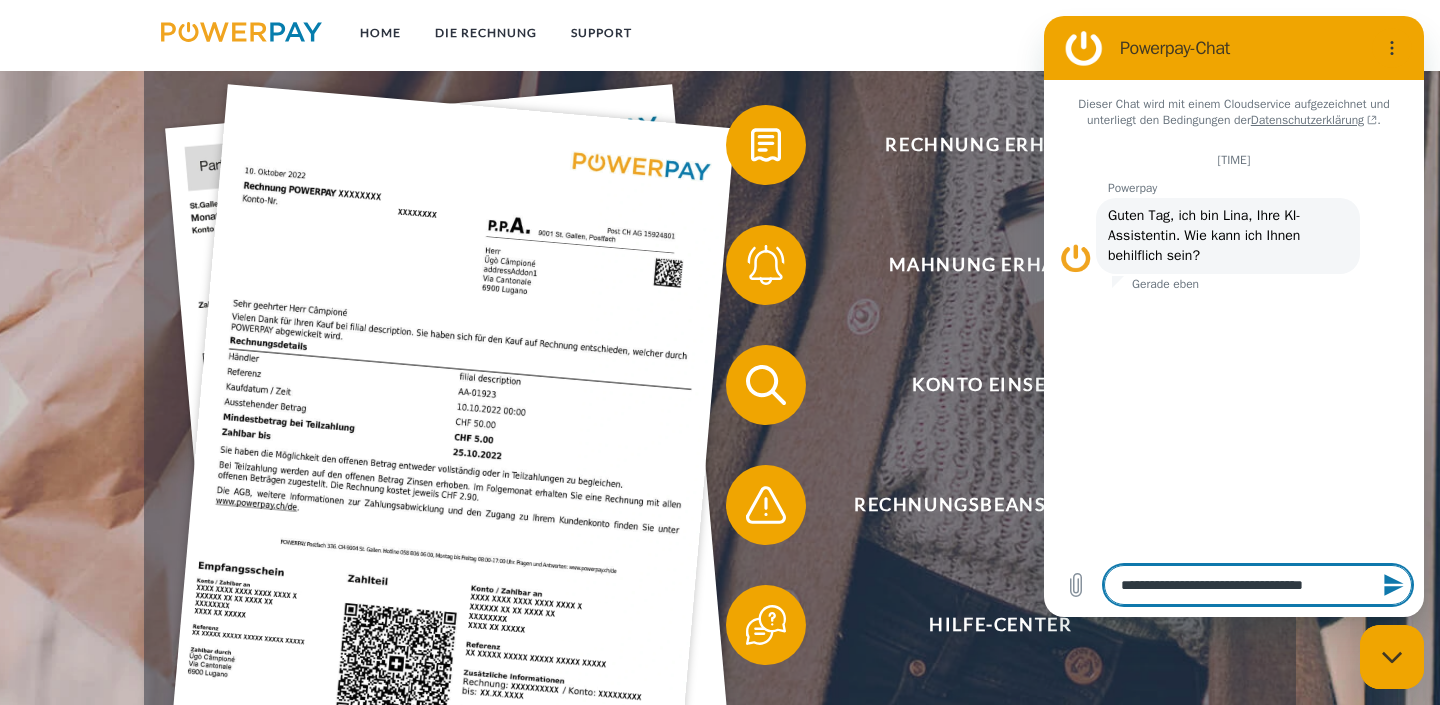 type on "**********" 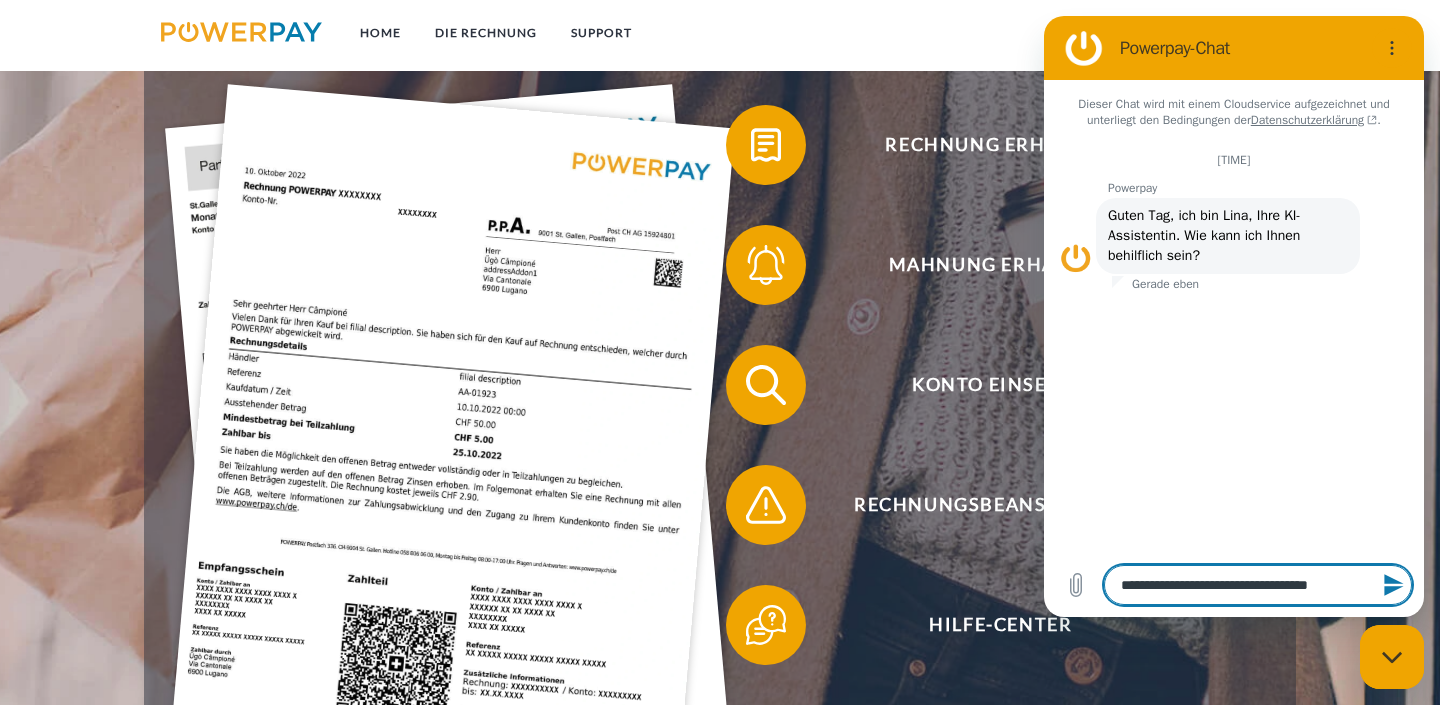 type on "*" 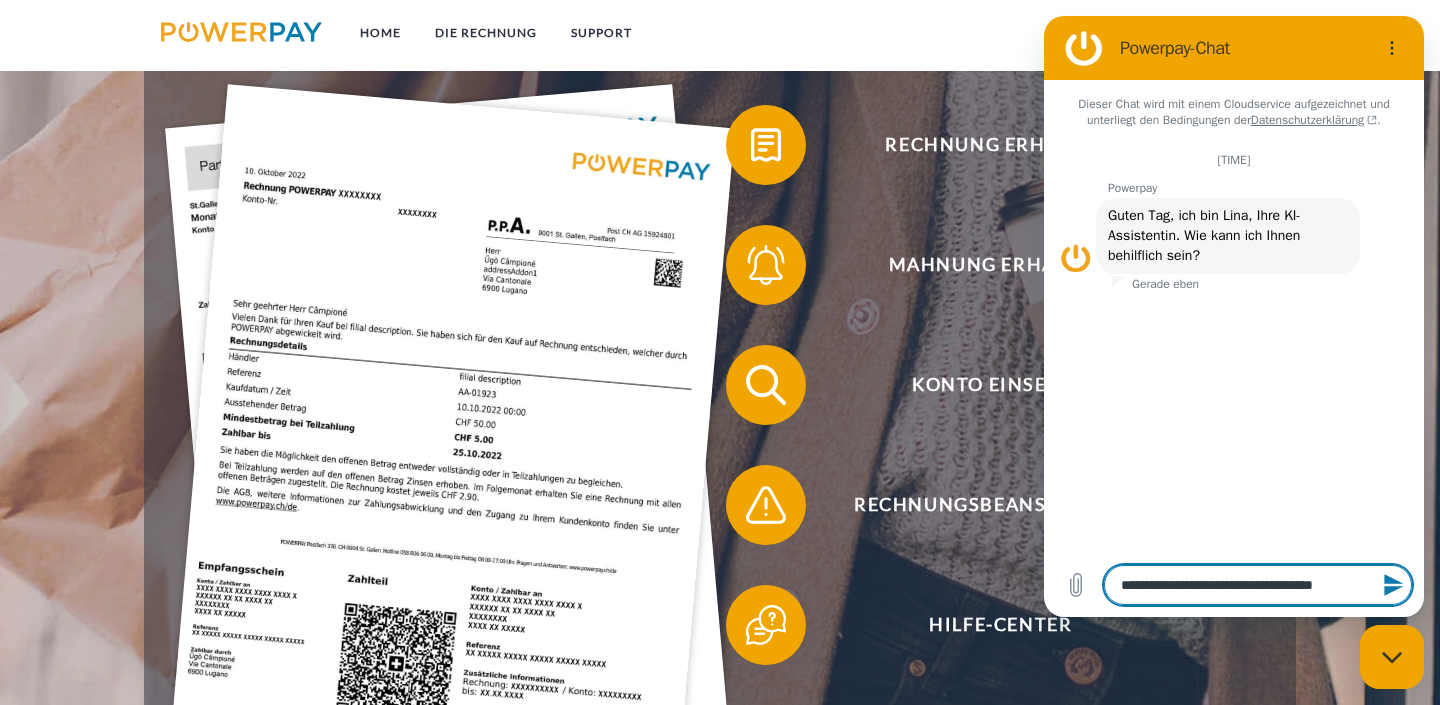 type on "**********" 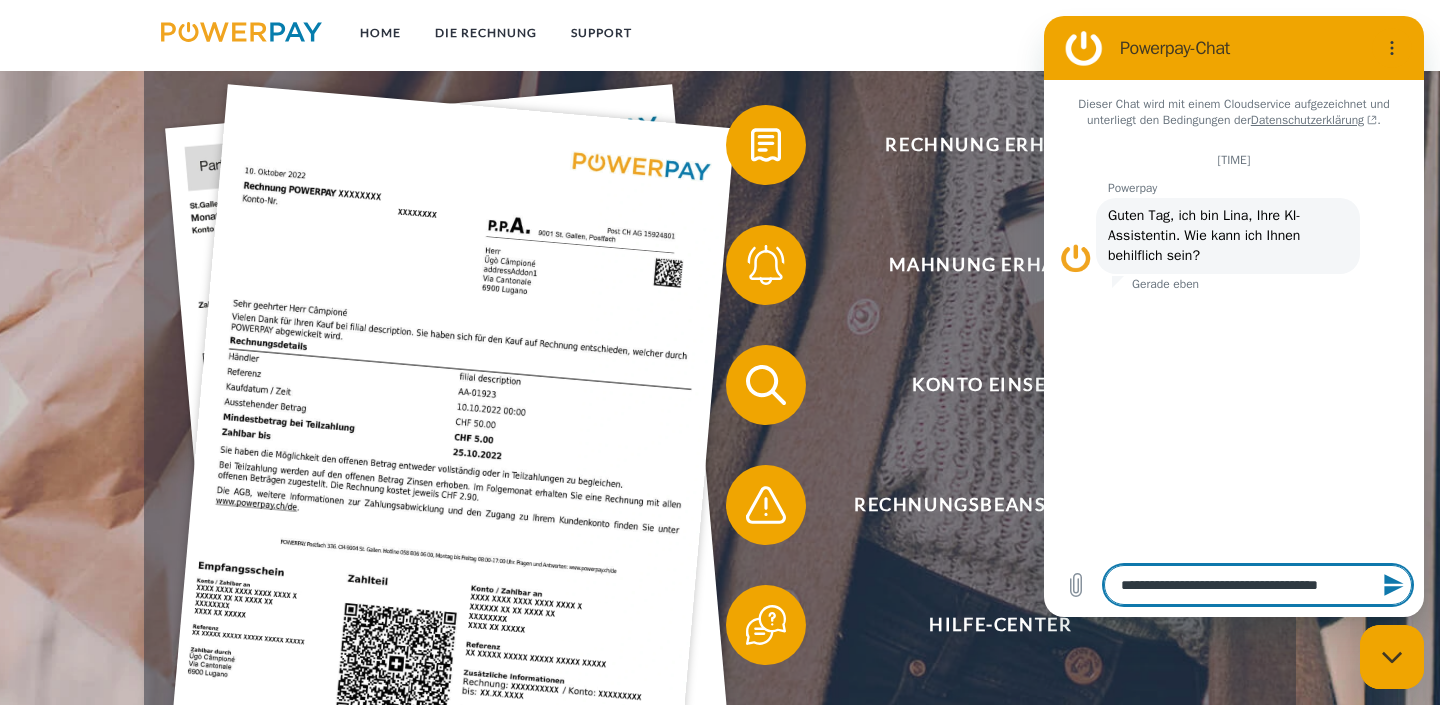 type on "*" 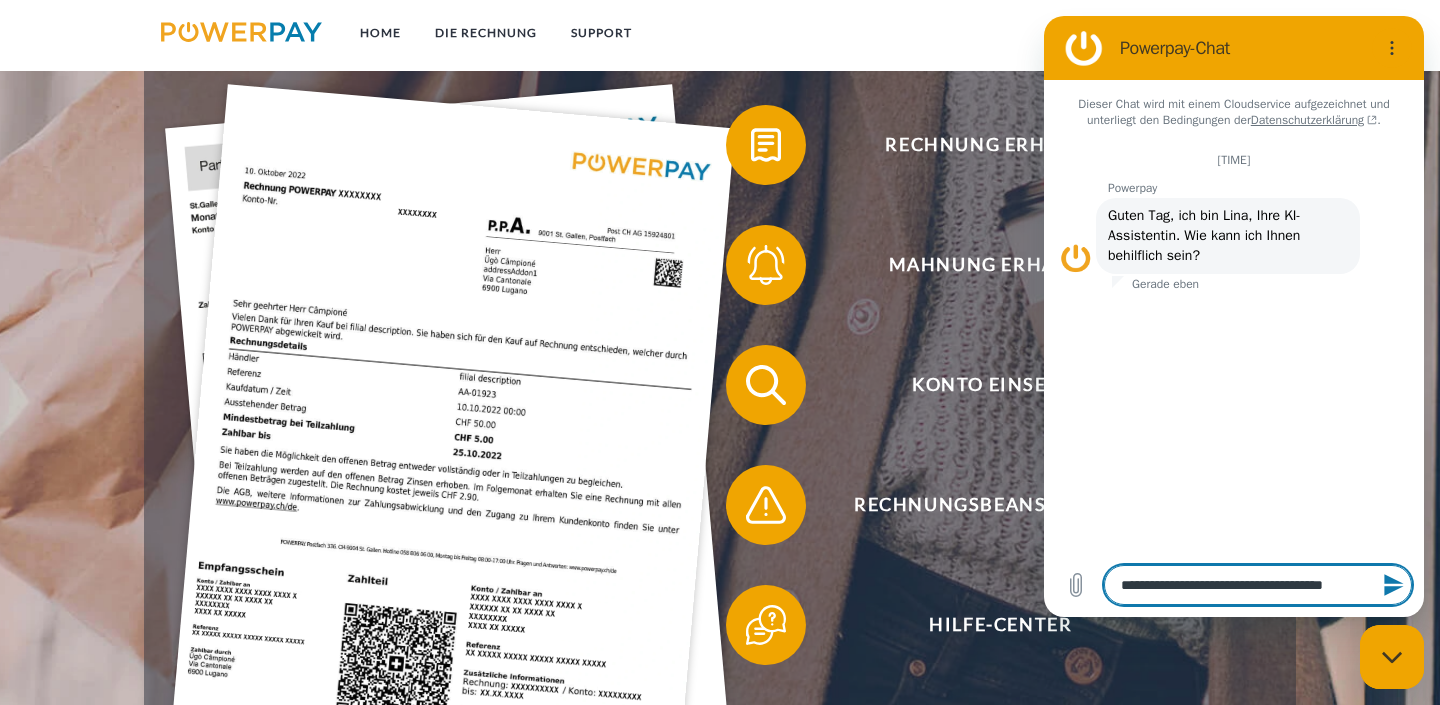 type on "**********" 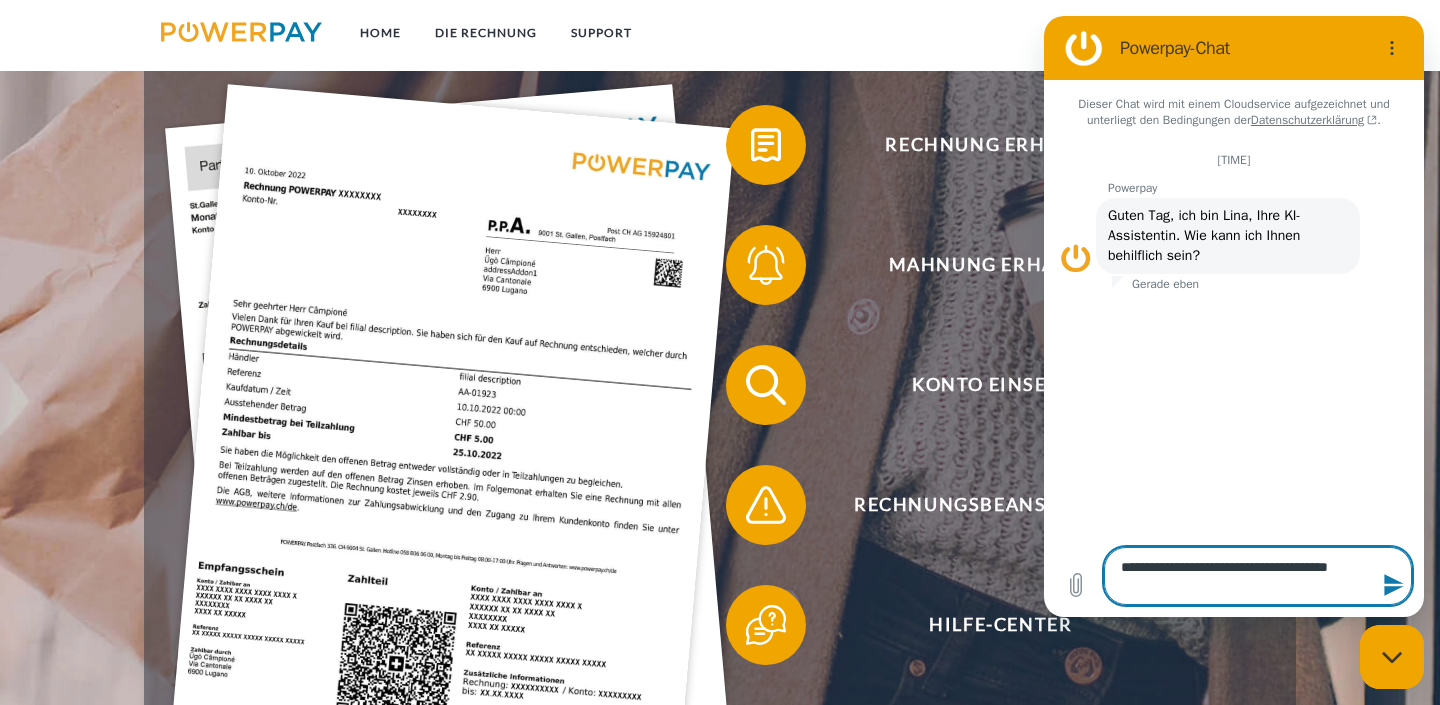 type on "**********" 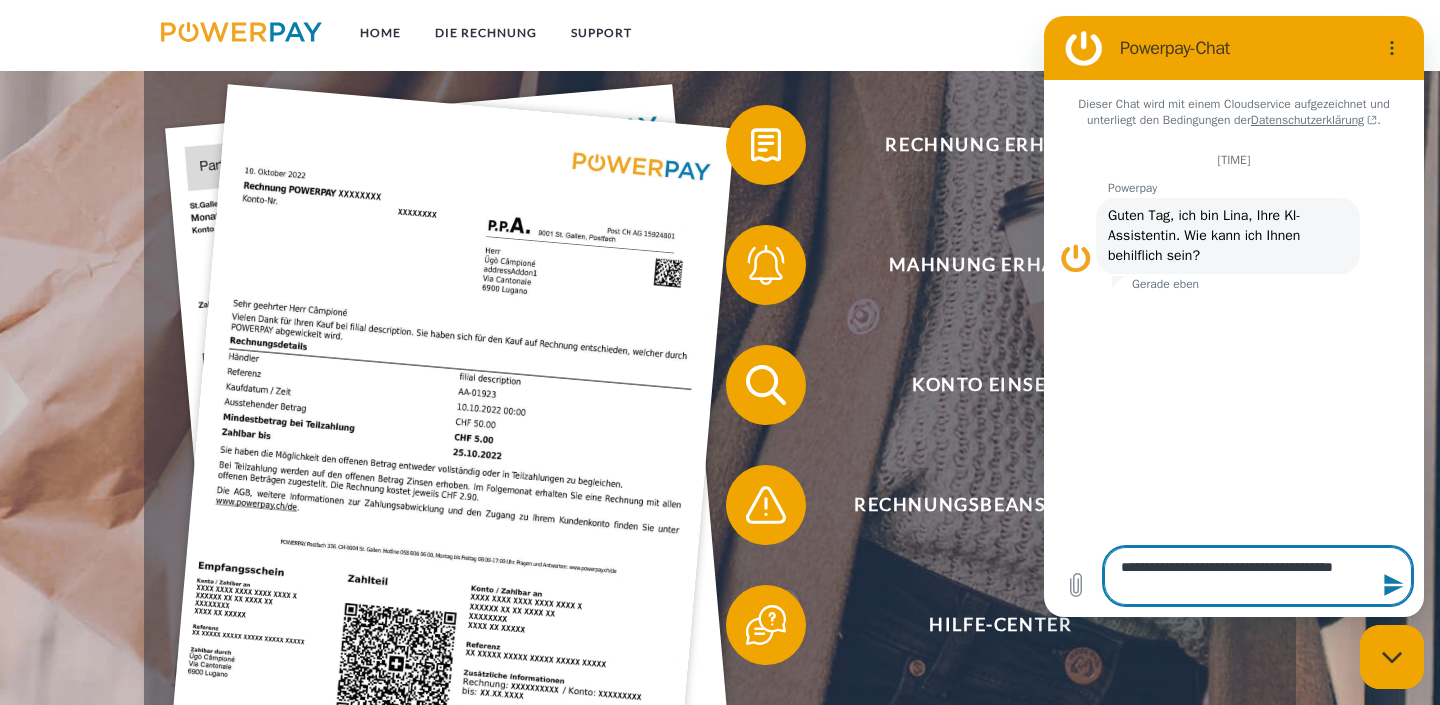 type on "**********" 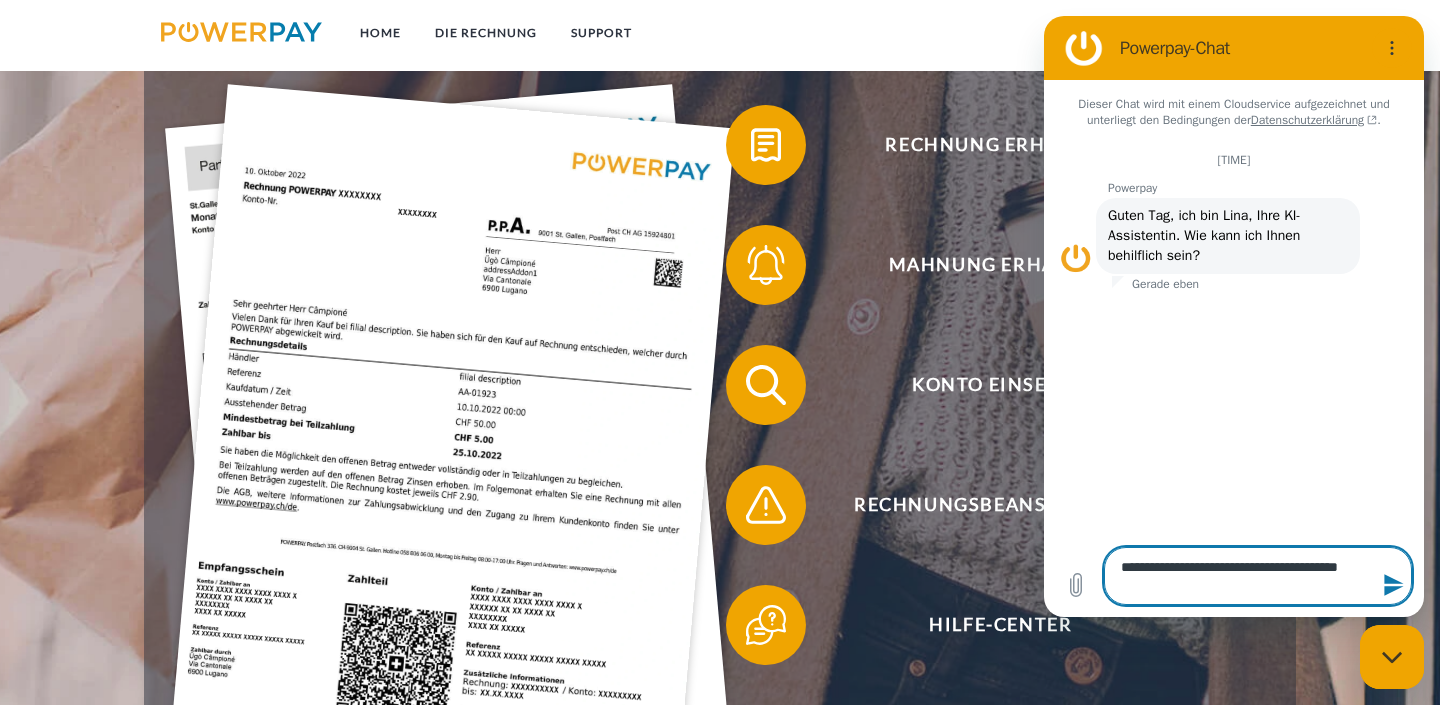 type on "**********" 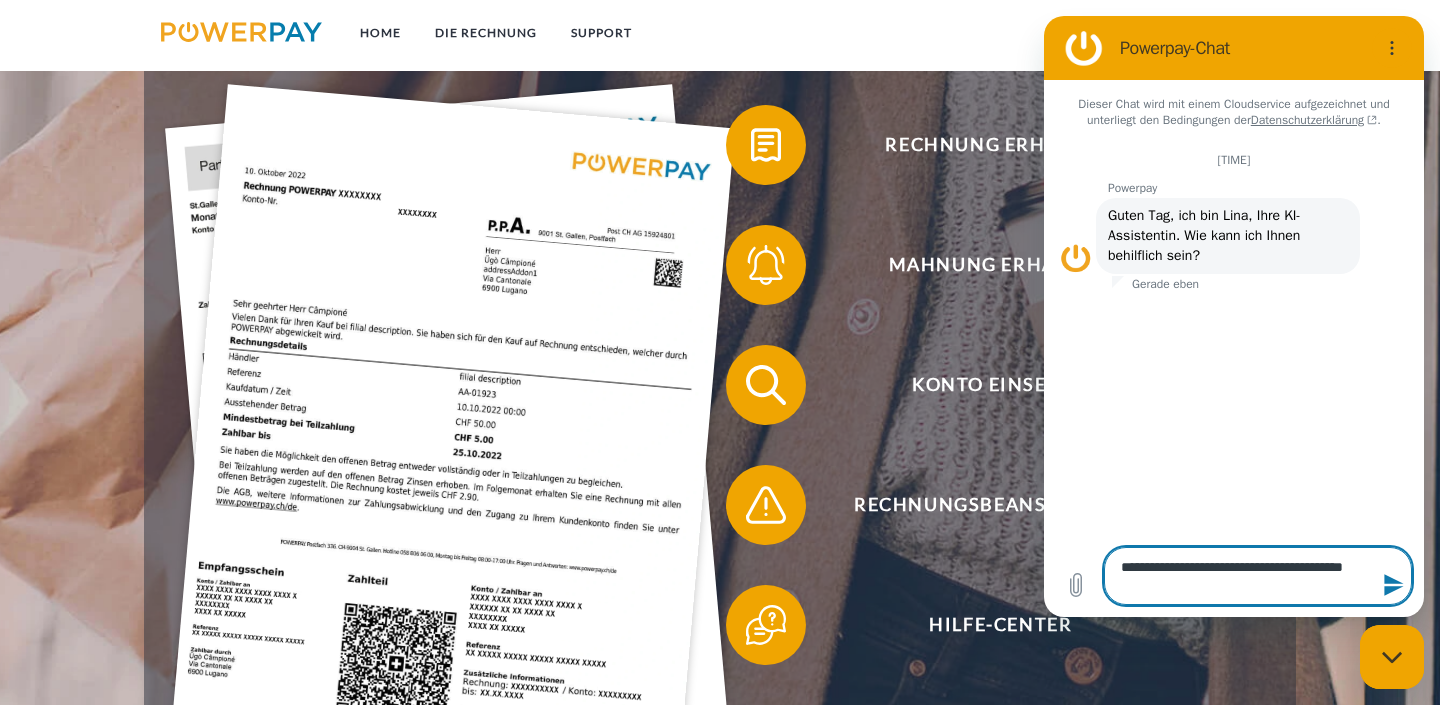 type on "**********" 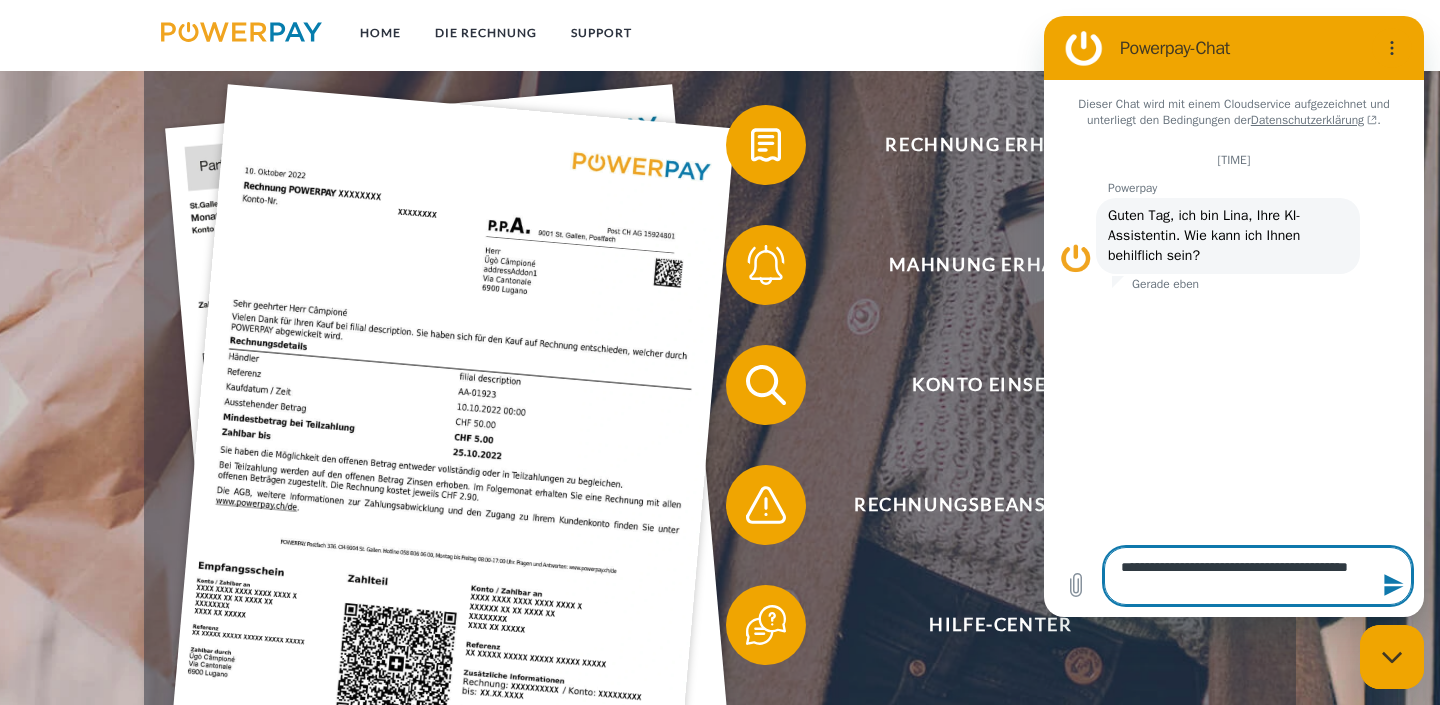 type on "**********" 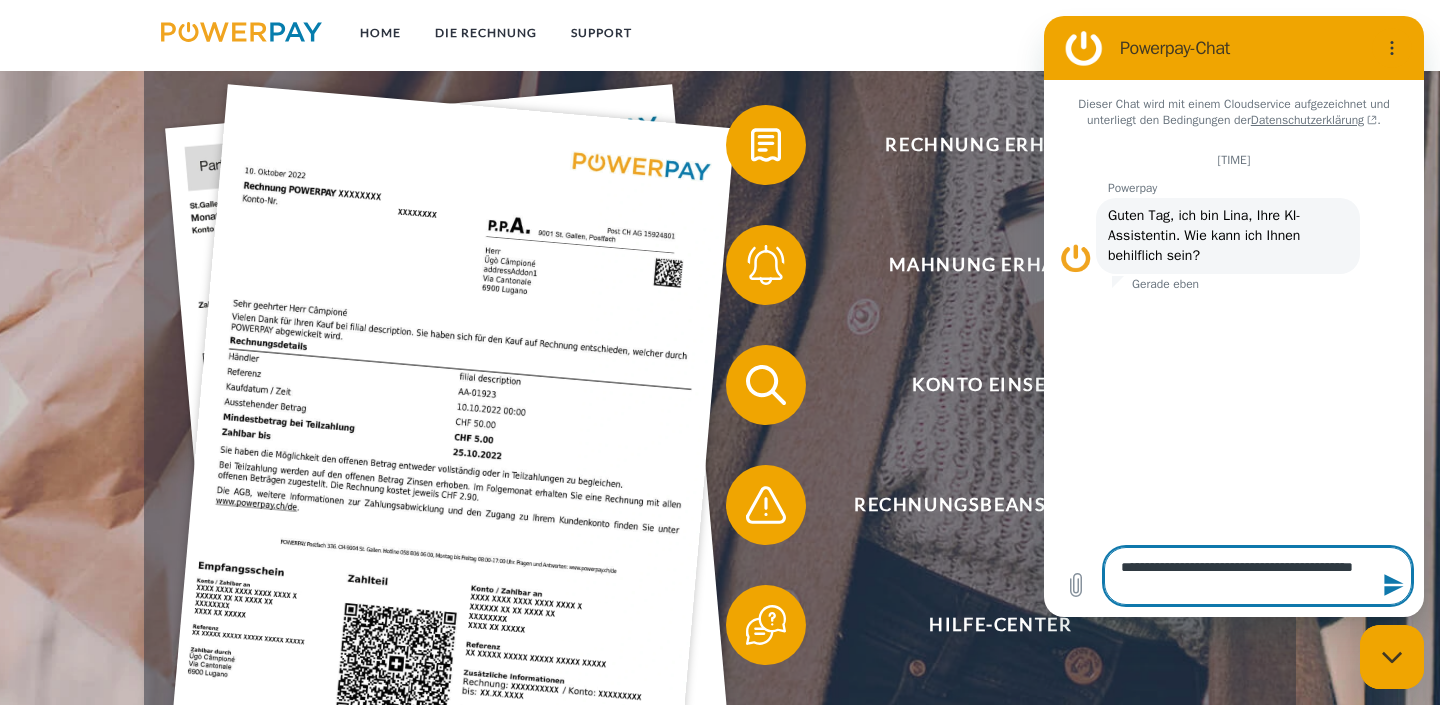 type on "**********" 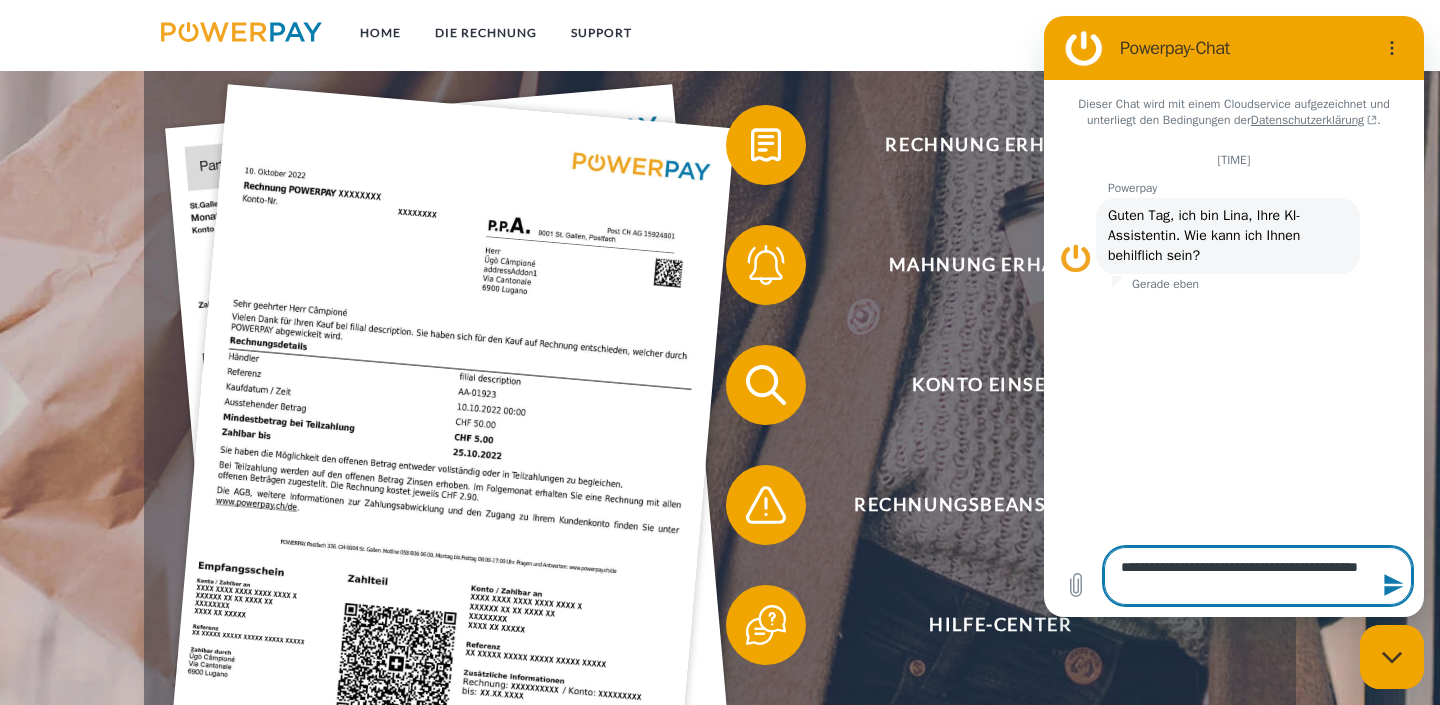 type on "*" 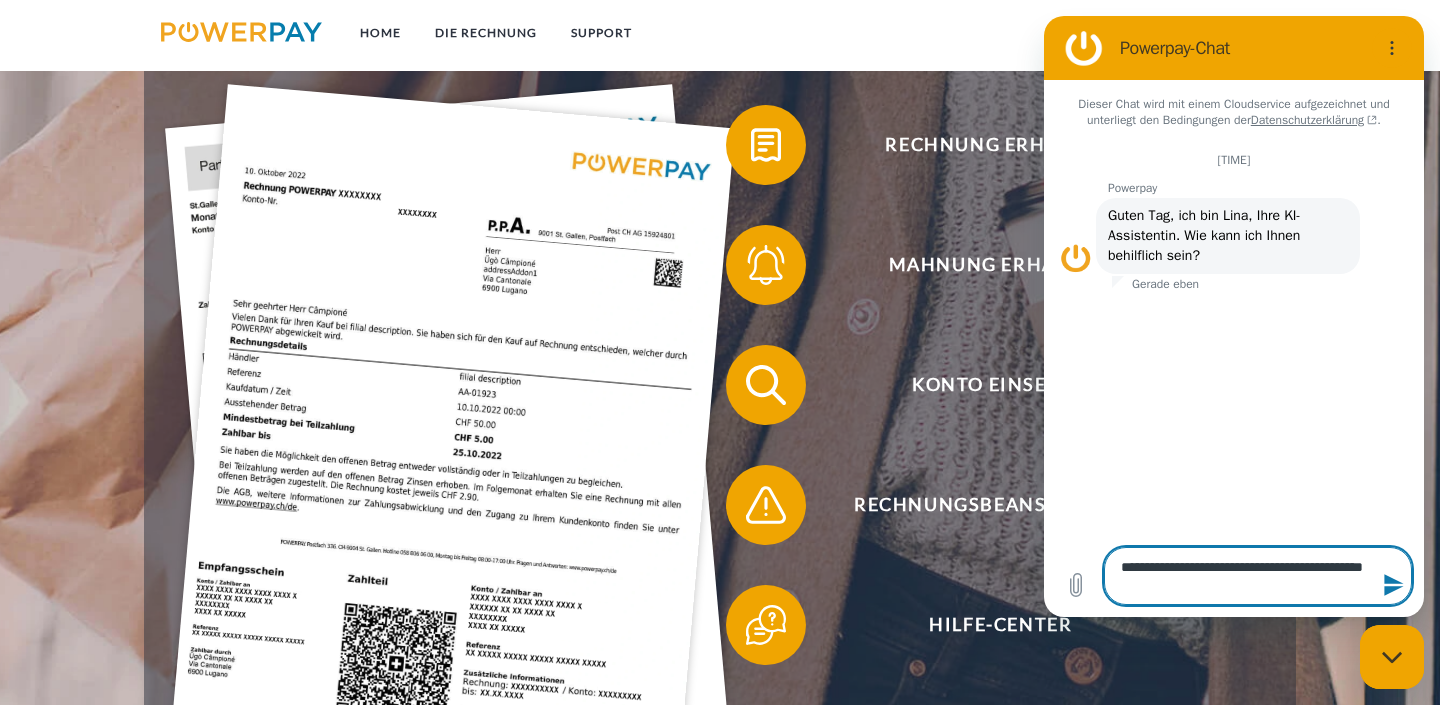 type on "**********" 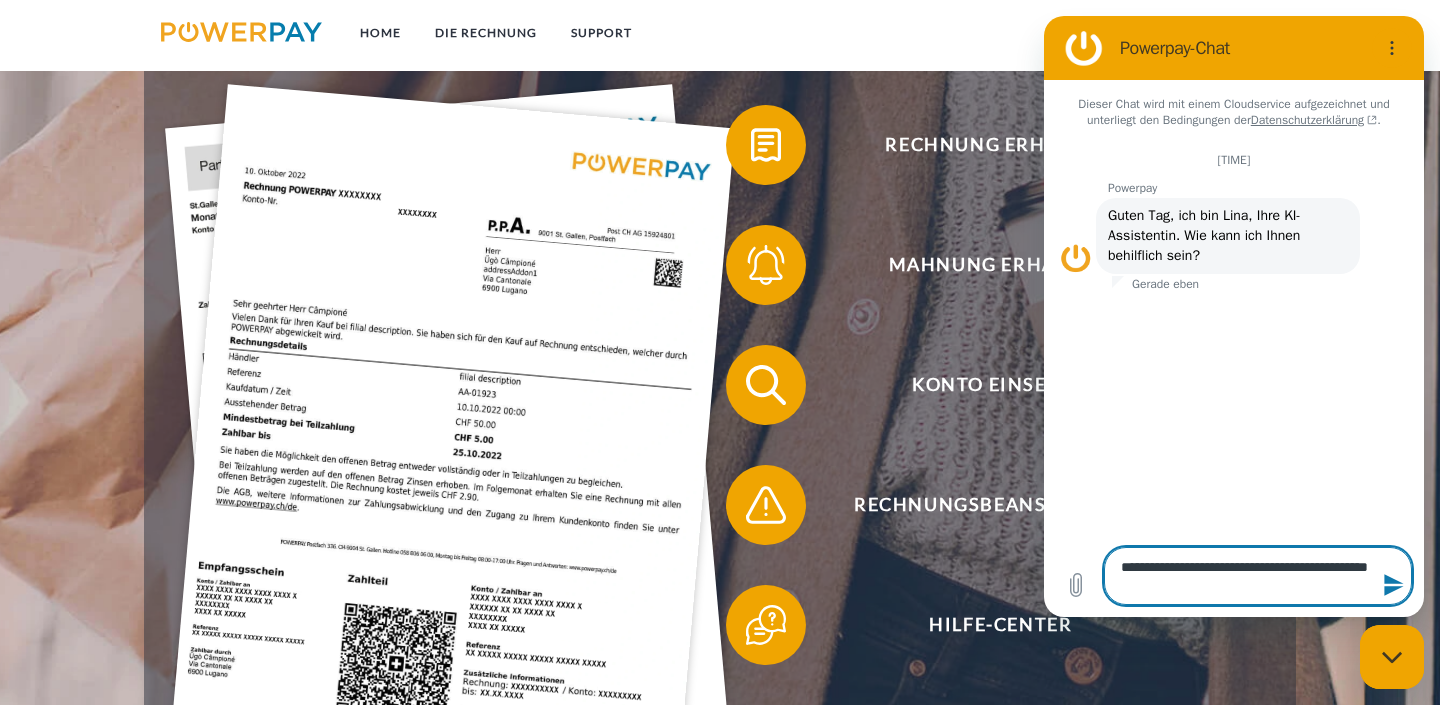 type on "**********" 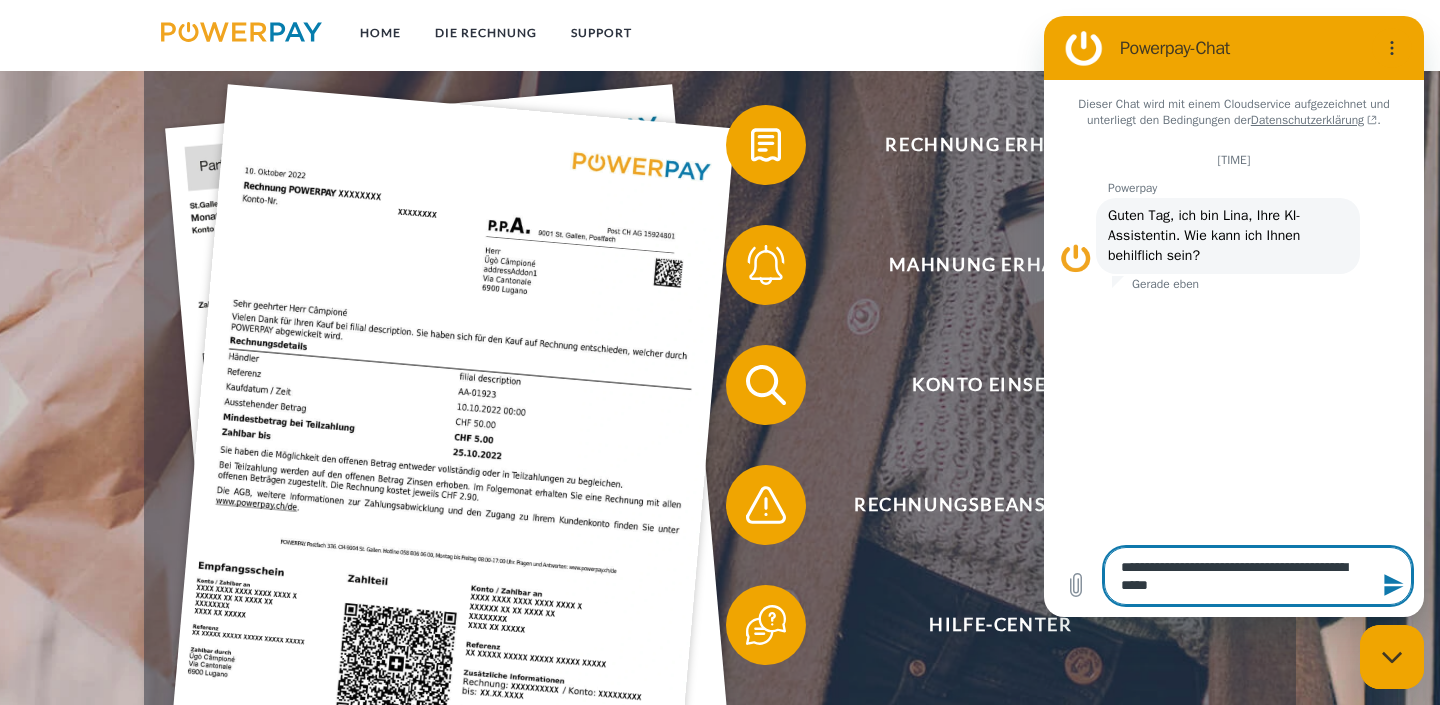 type on "**********" 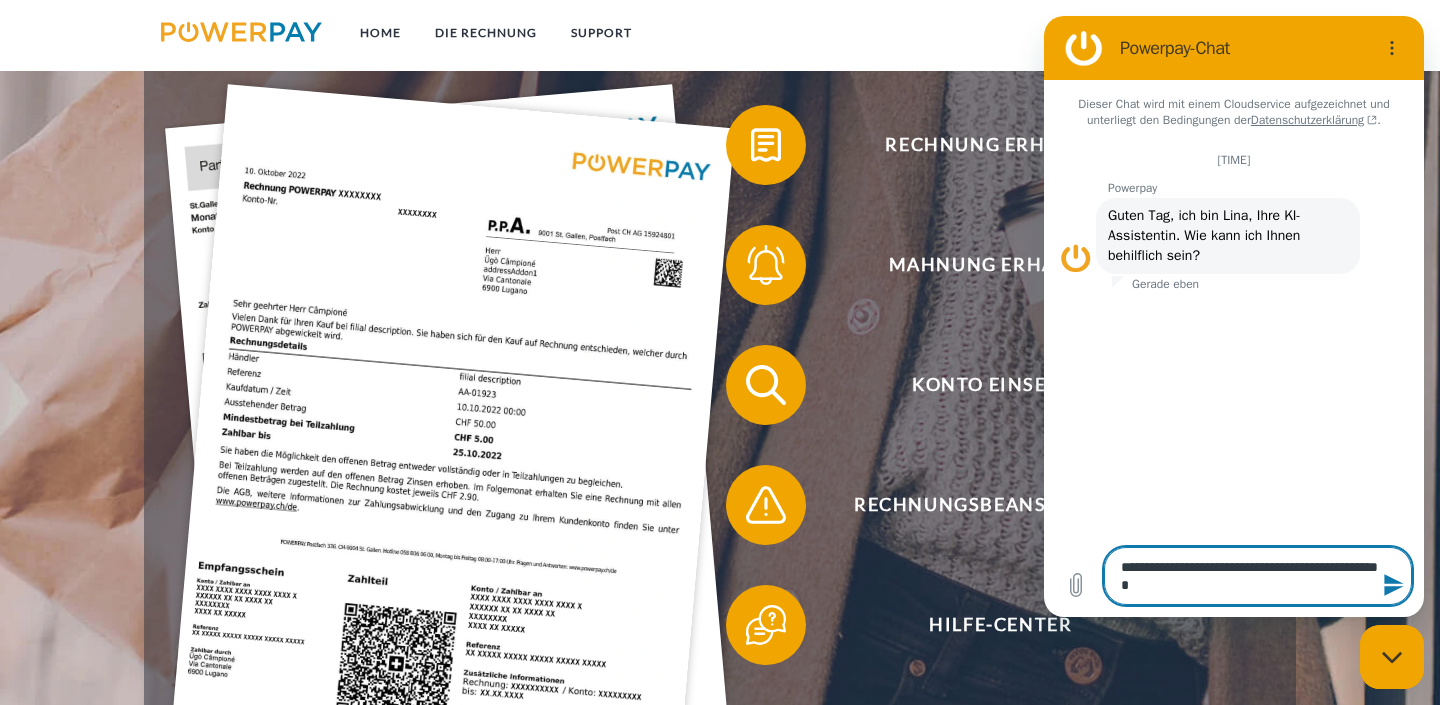 type on "*" 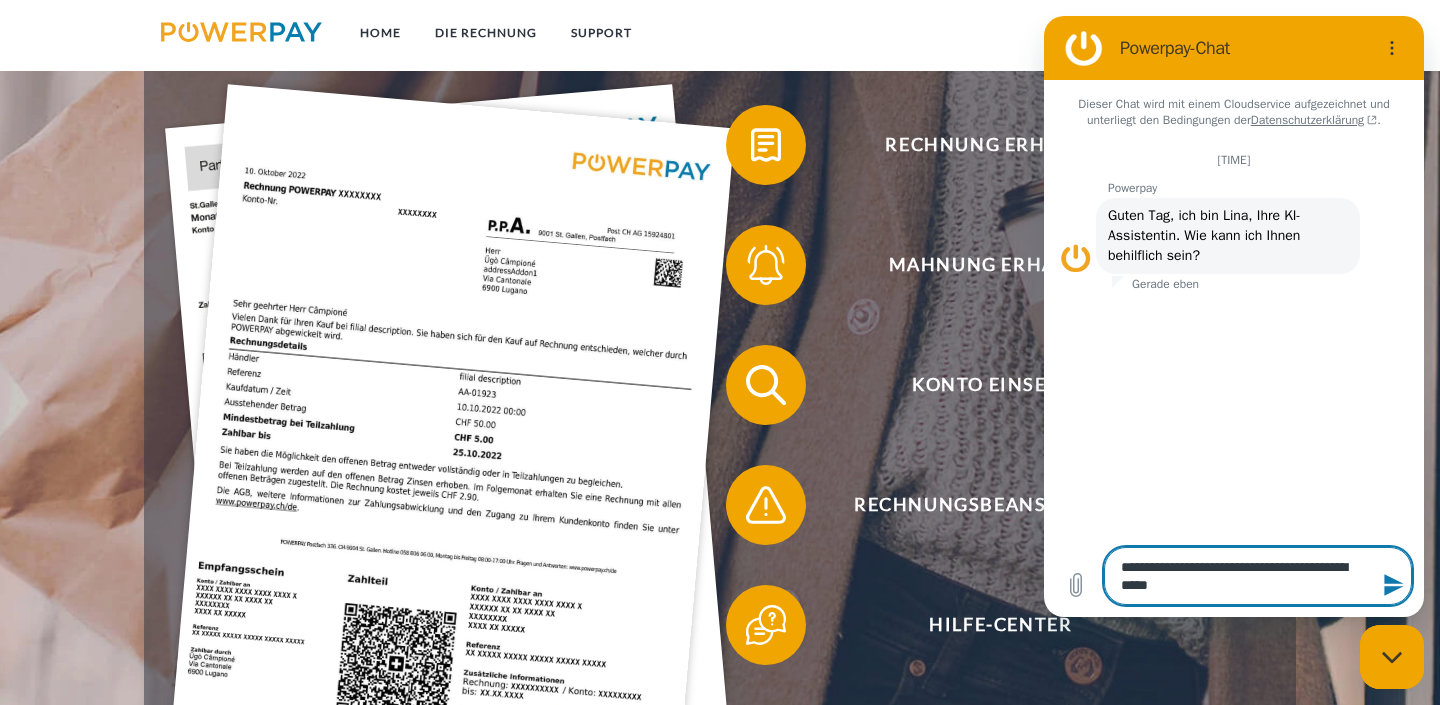 type on "**********" 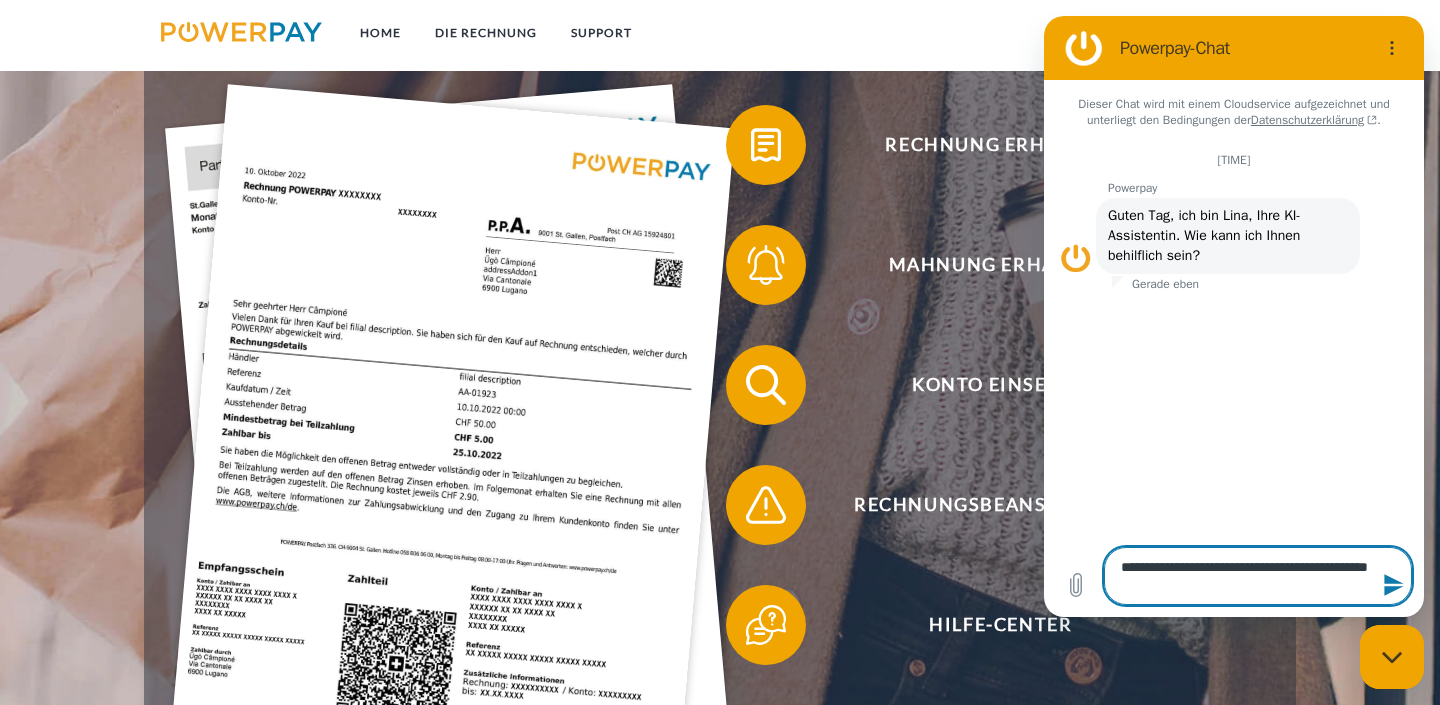 type on "**********" 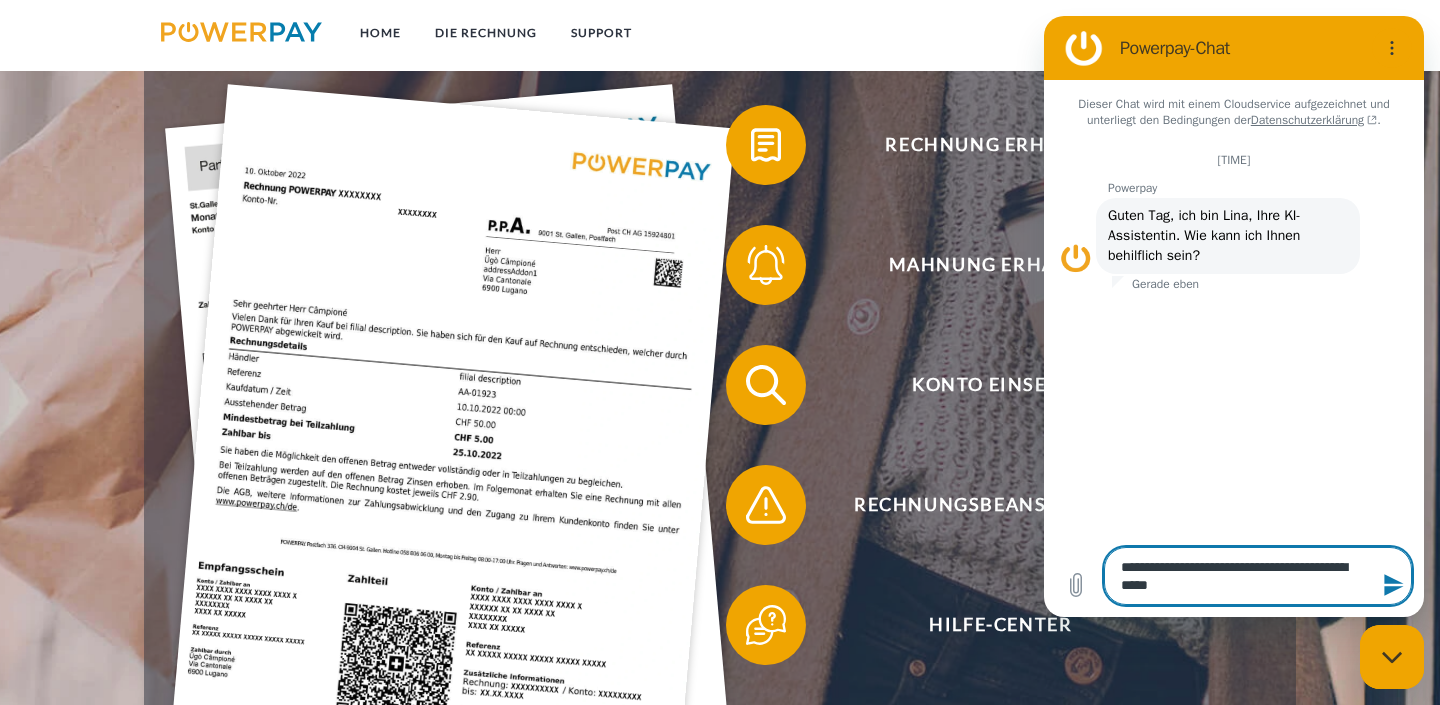 type on "**********" 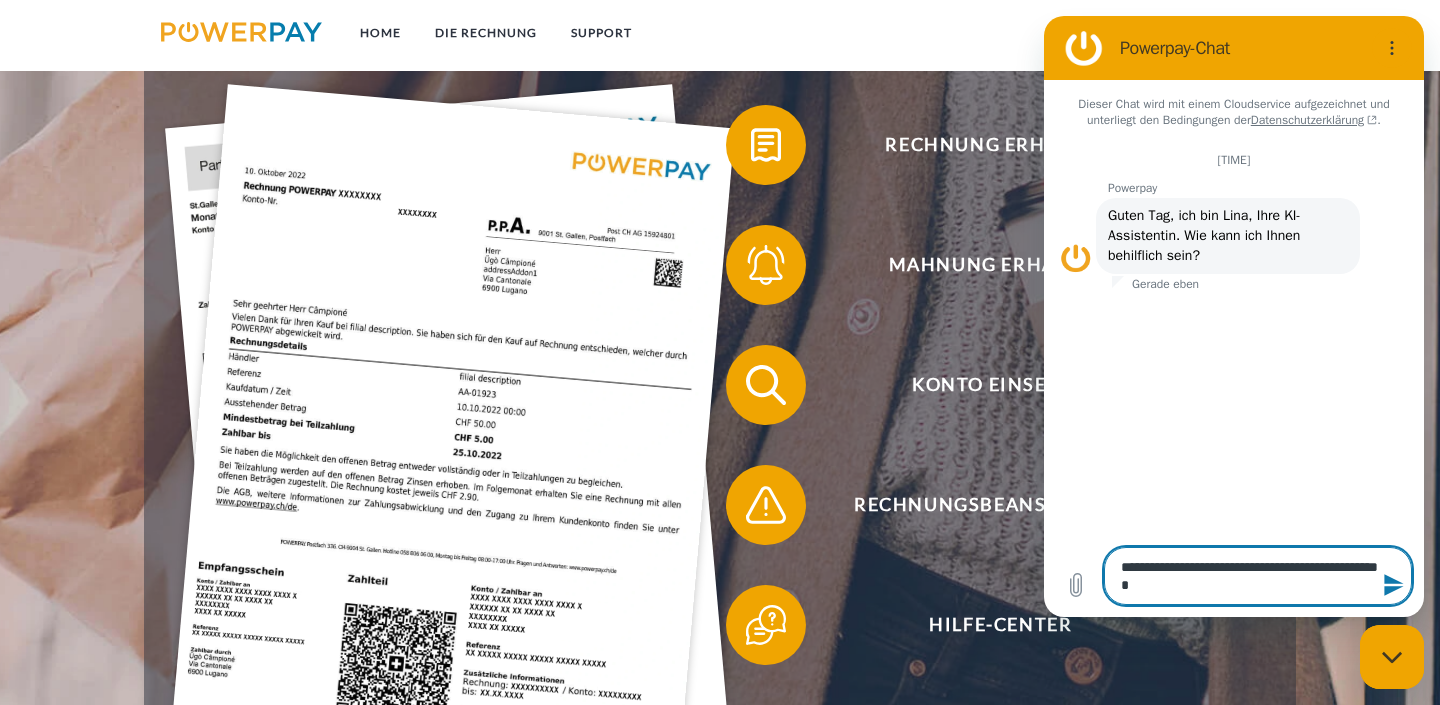 type on "**********" 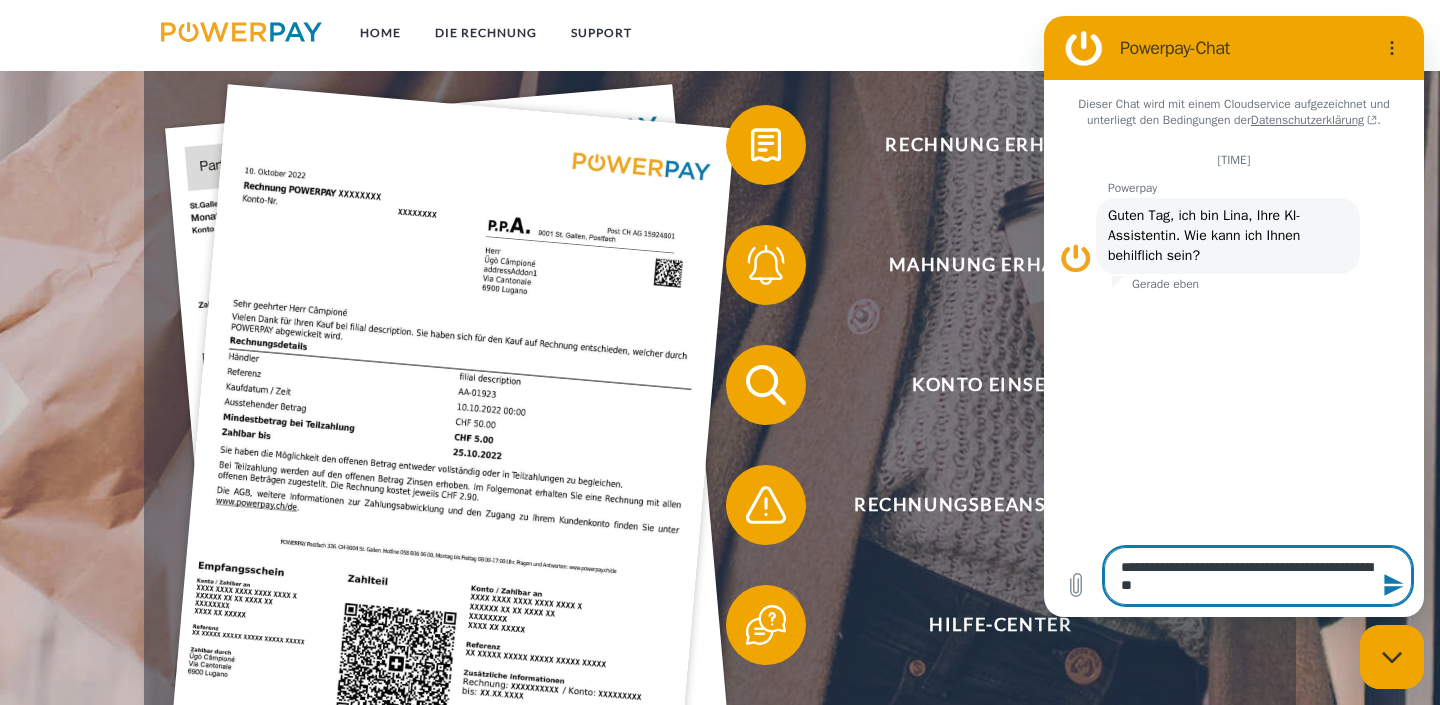type on "**********" 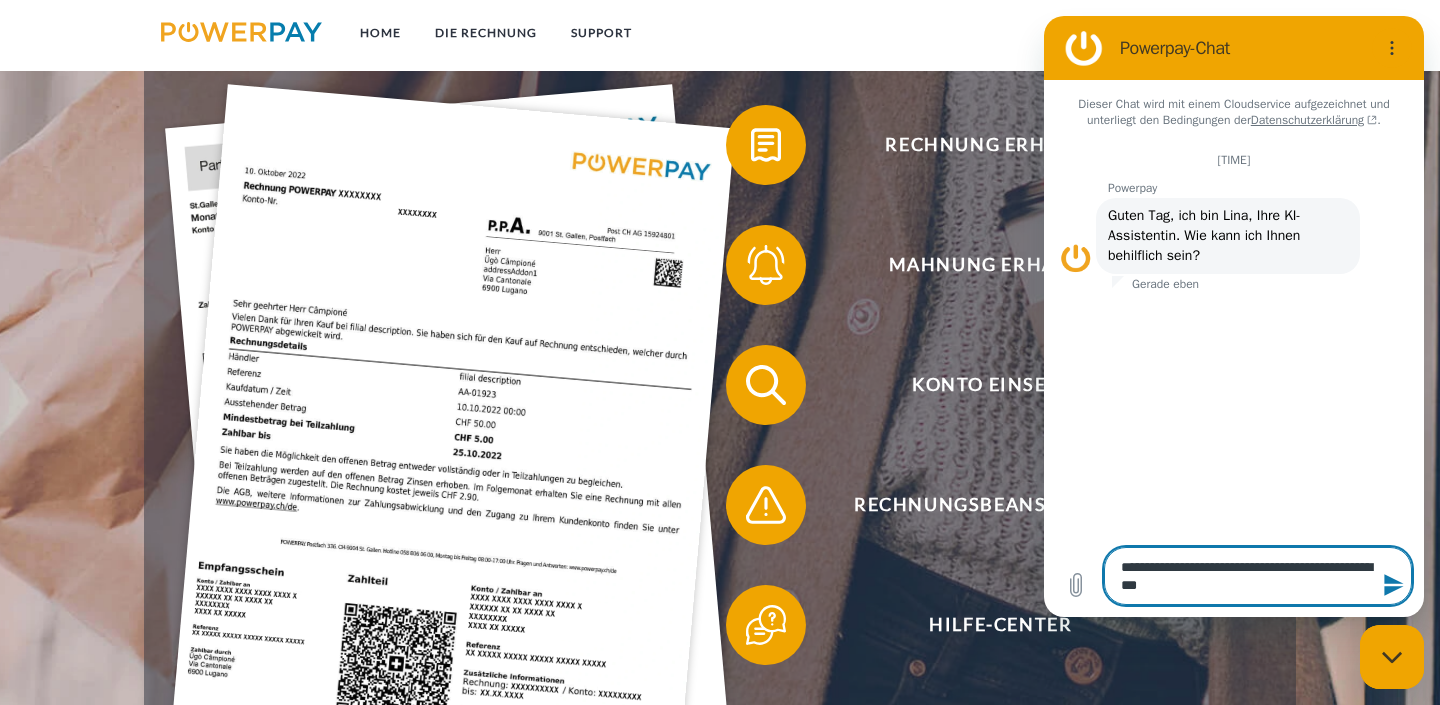 type on "**********" 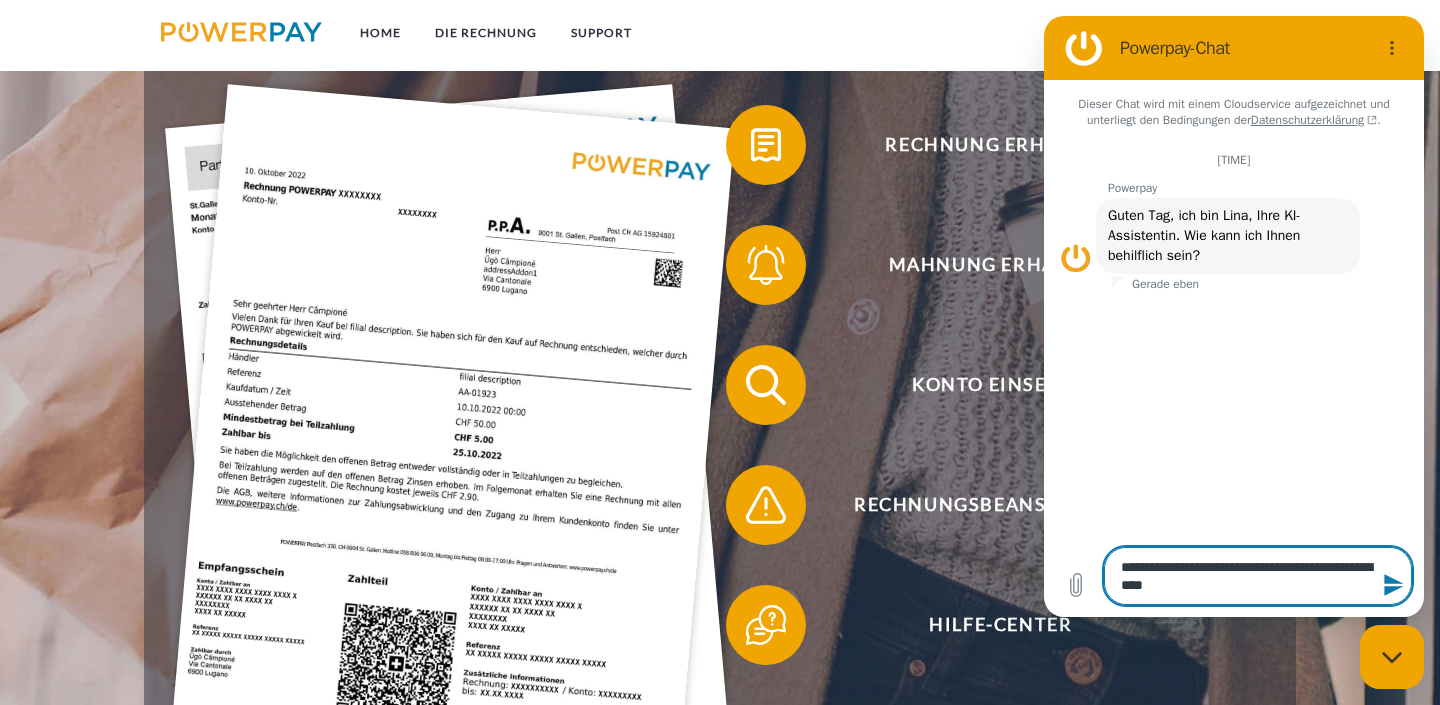 type on "**********" 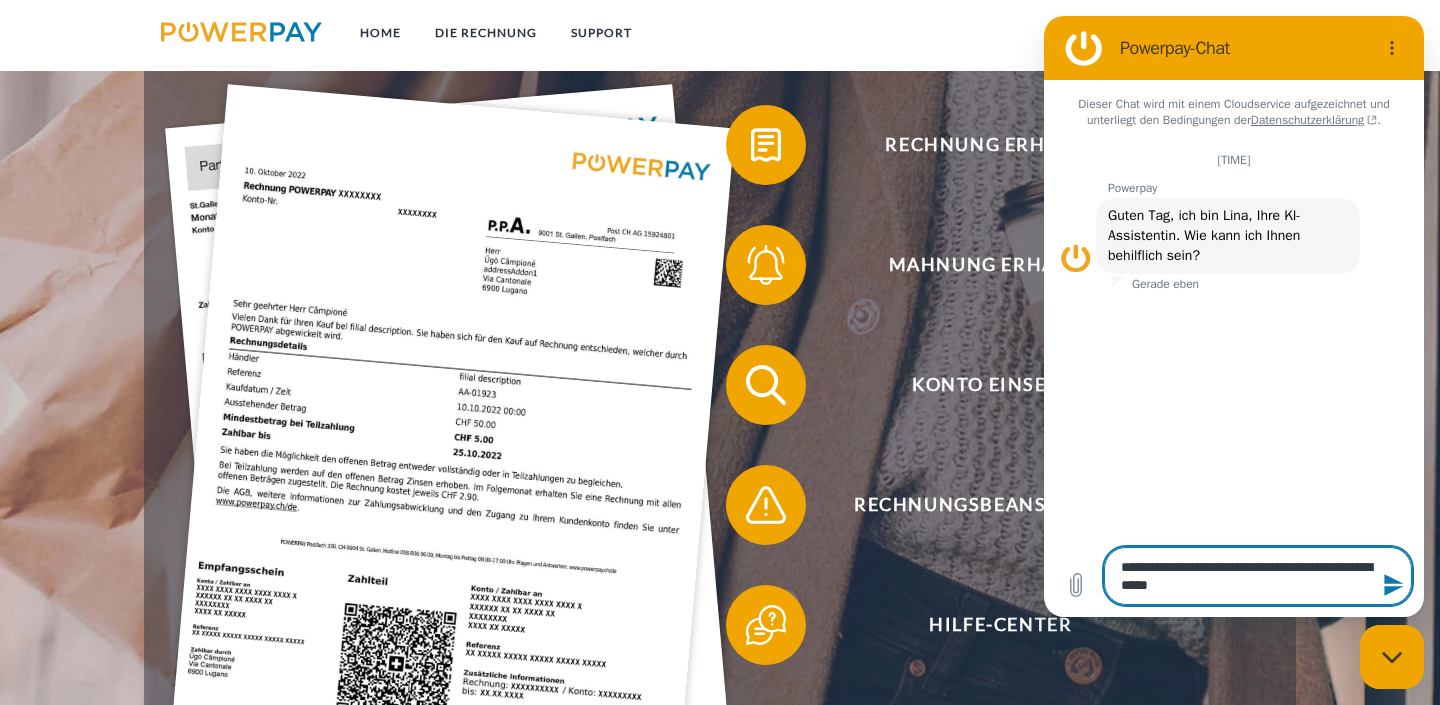 type on "**********" 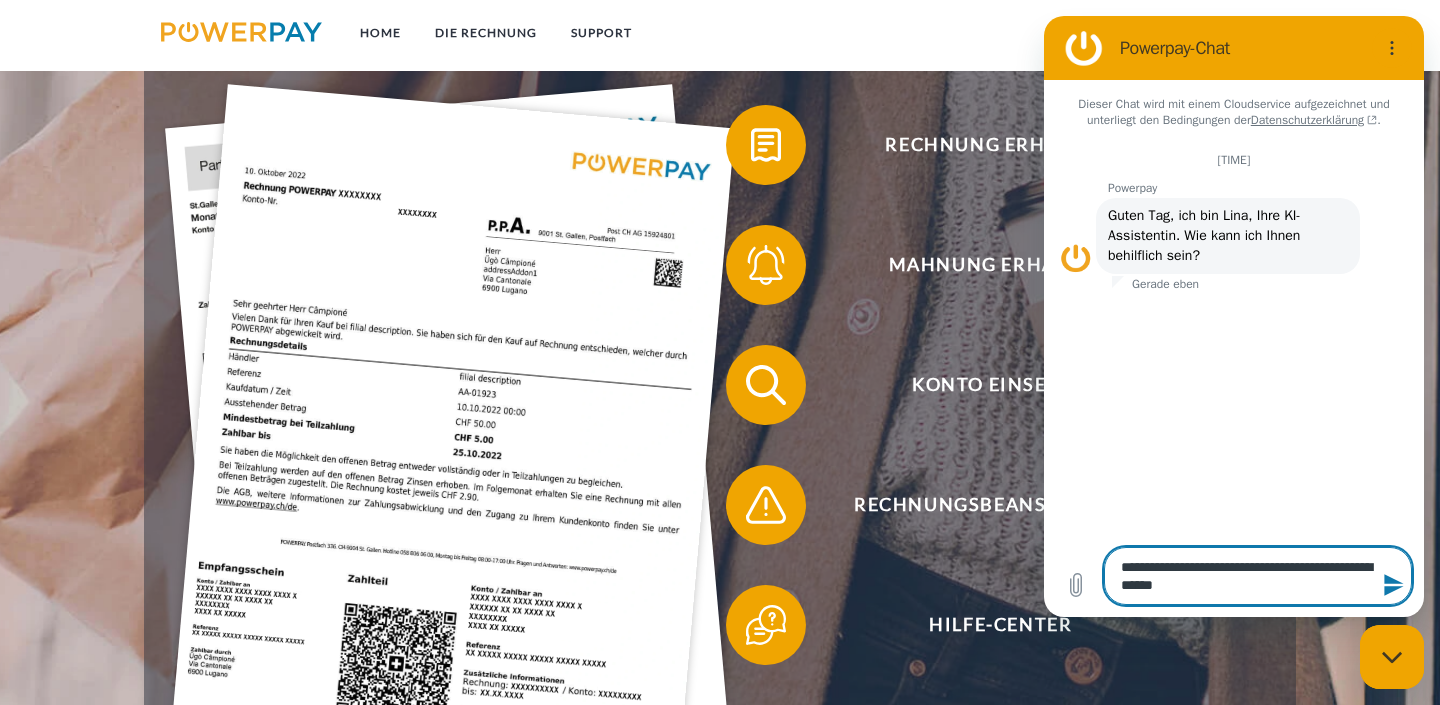 type on "**********" 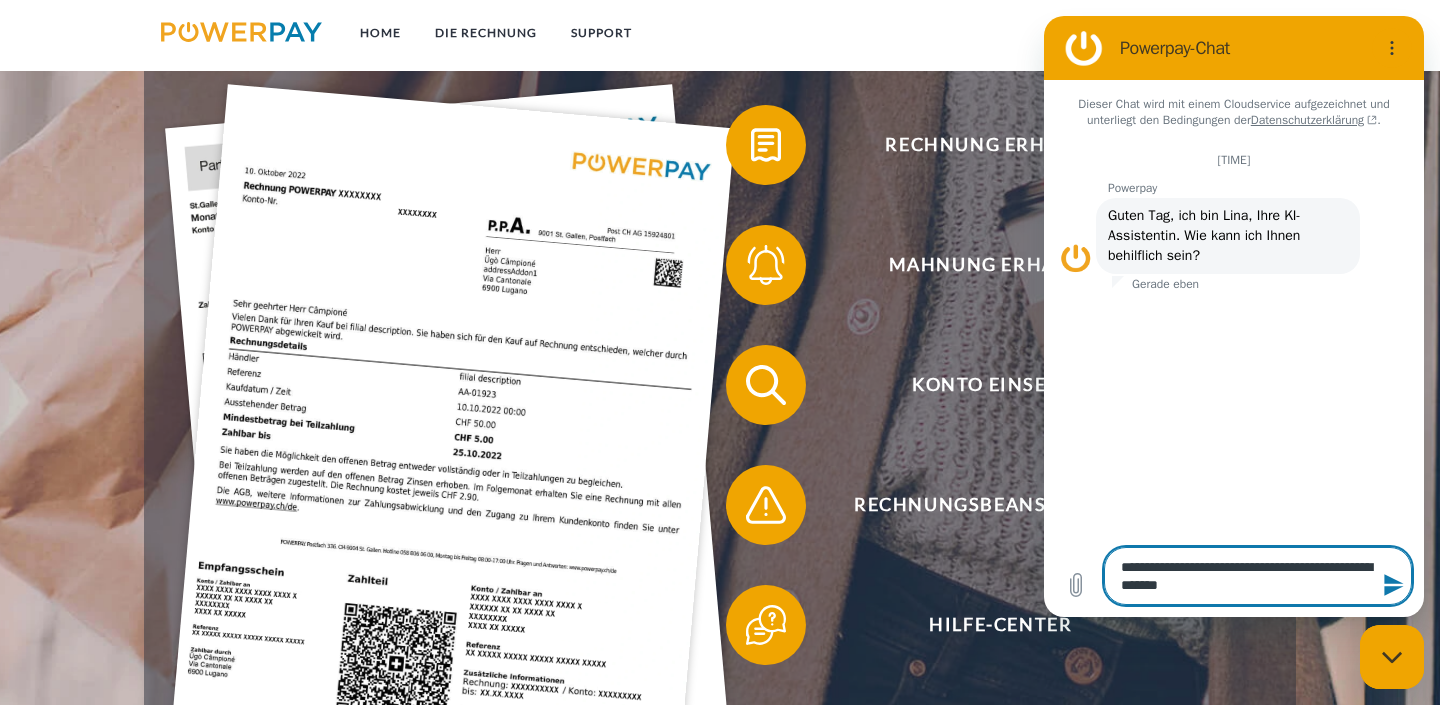type on "**********" 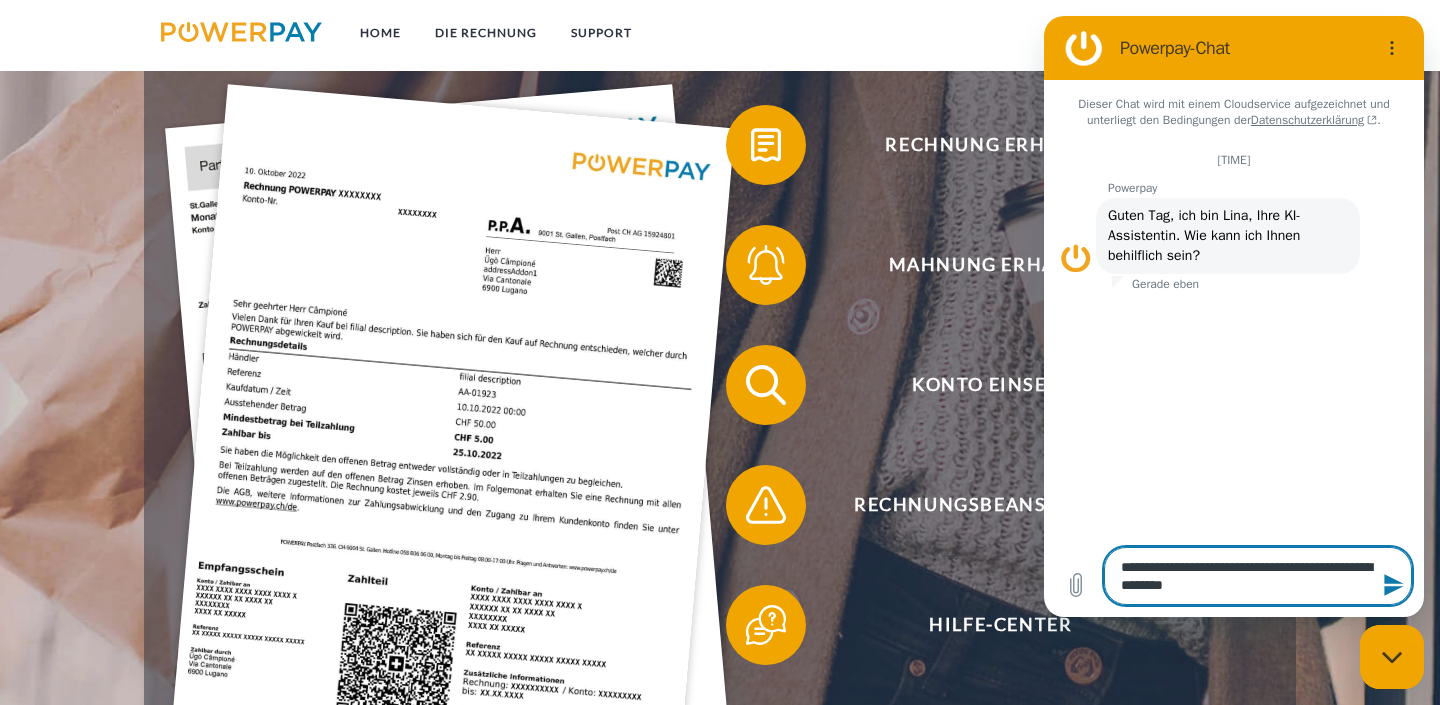 type 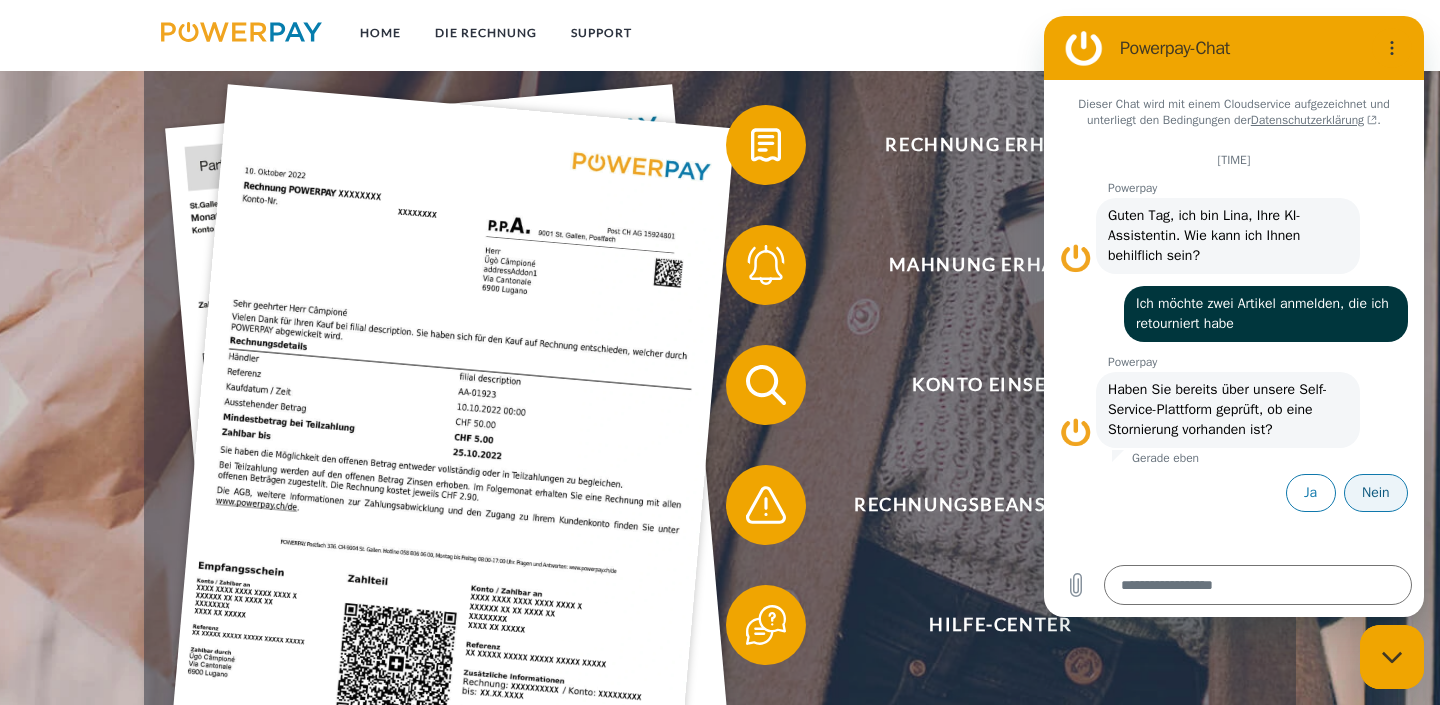 click on "Nein" at bounding box center [1376, 493] 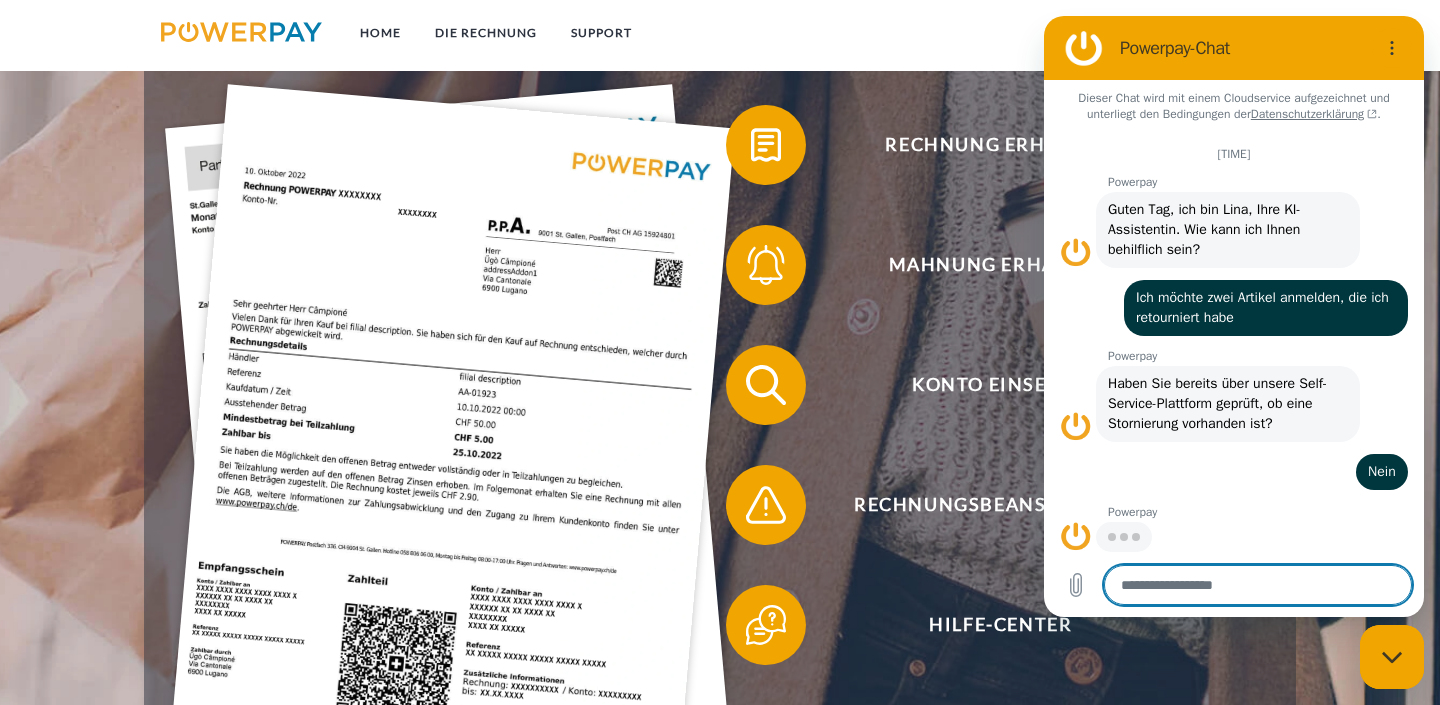 scroll, scrollTop: 4, scrollLeft: 0, axis: vertical 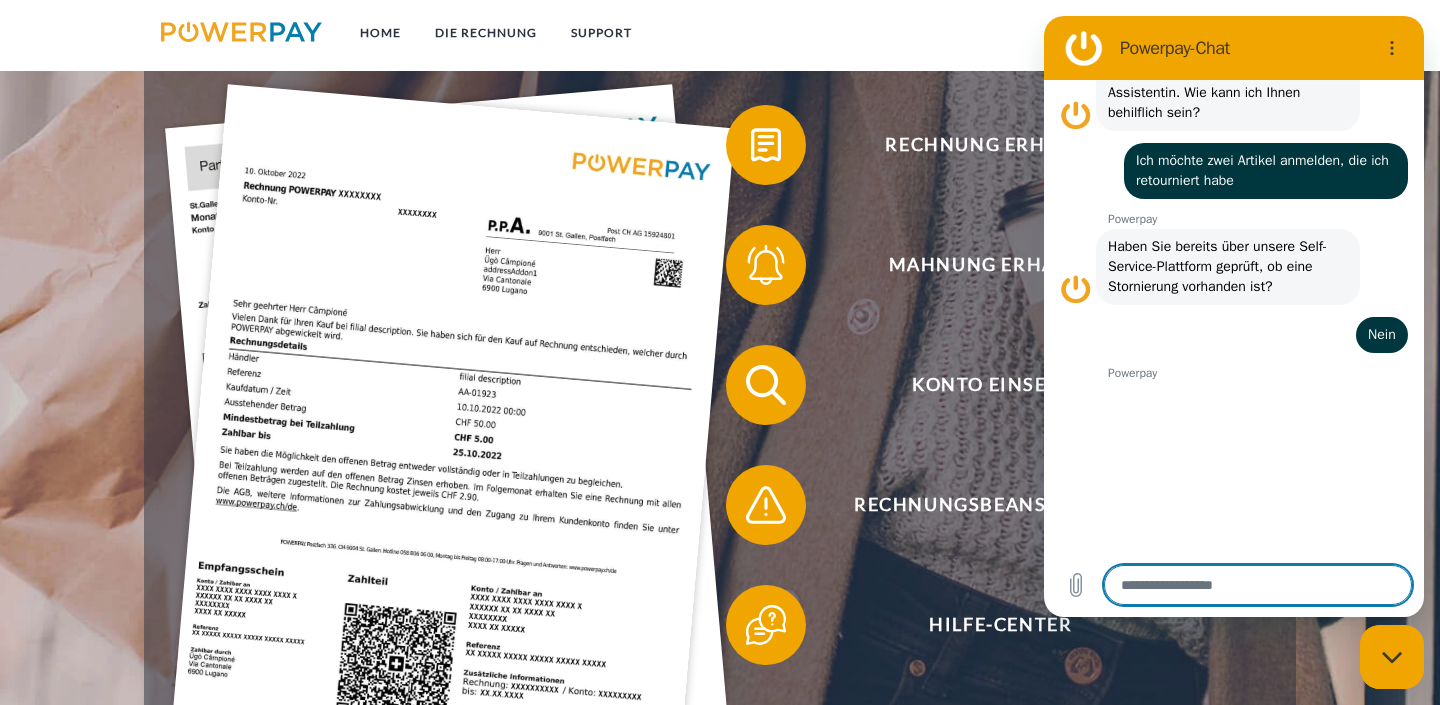 type on "*" 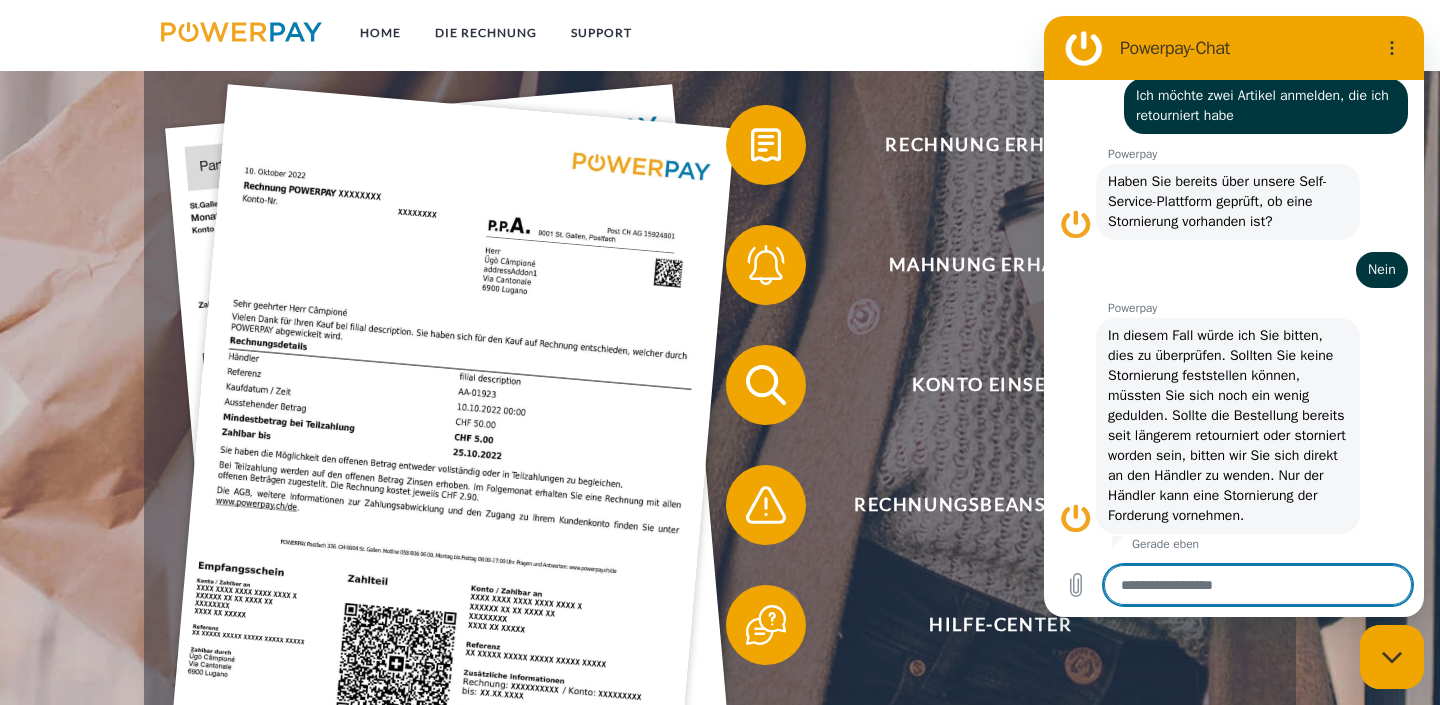 scroll, scrollTop: 232, scrollLeft: 0, axis: vertical 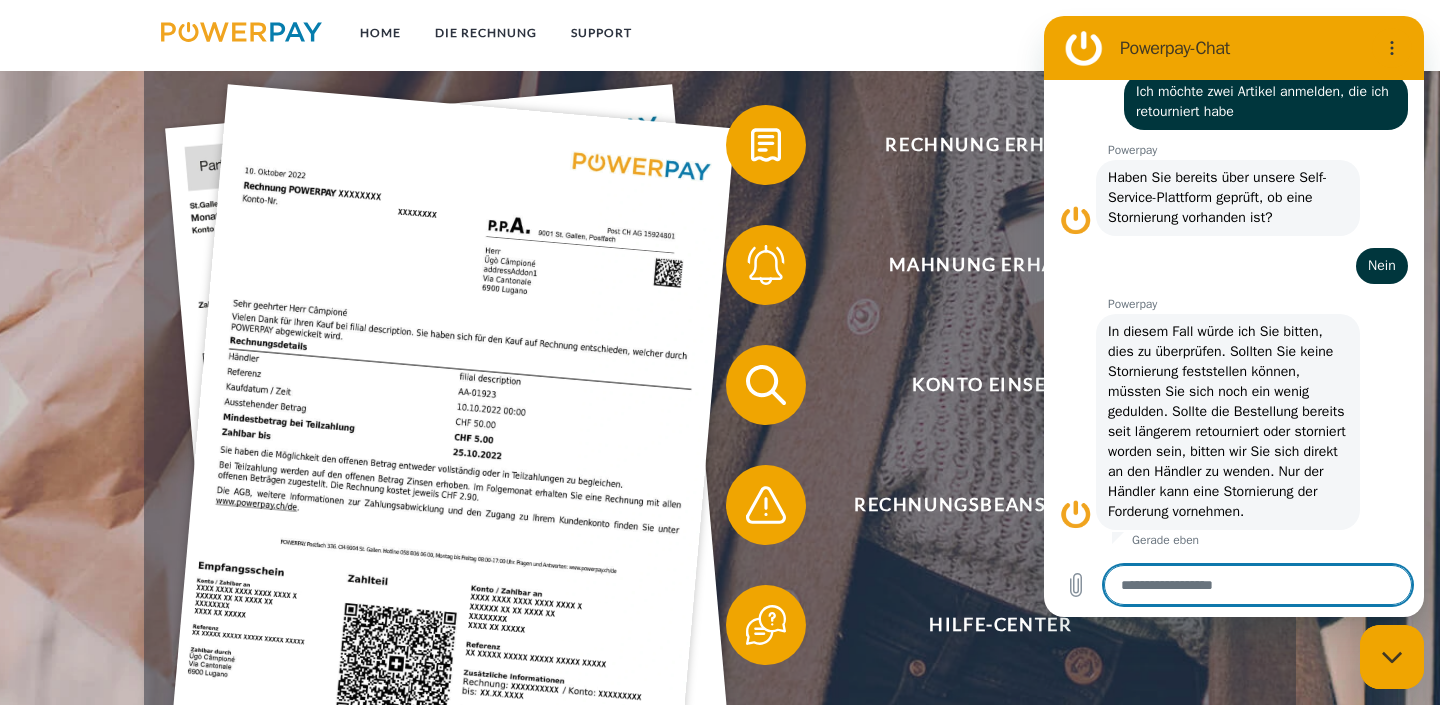 type on "*" 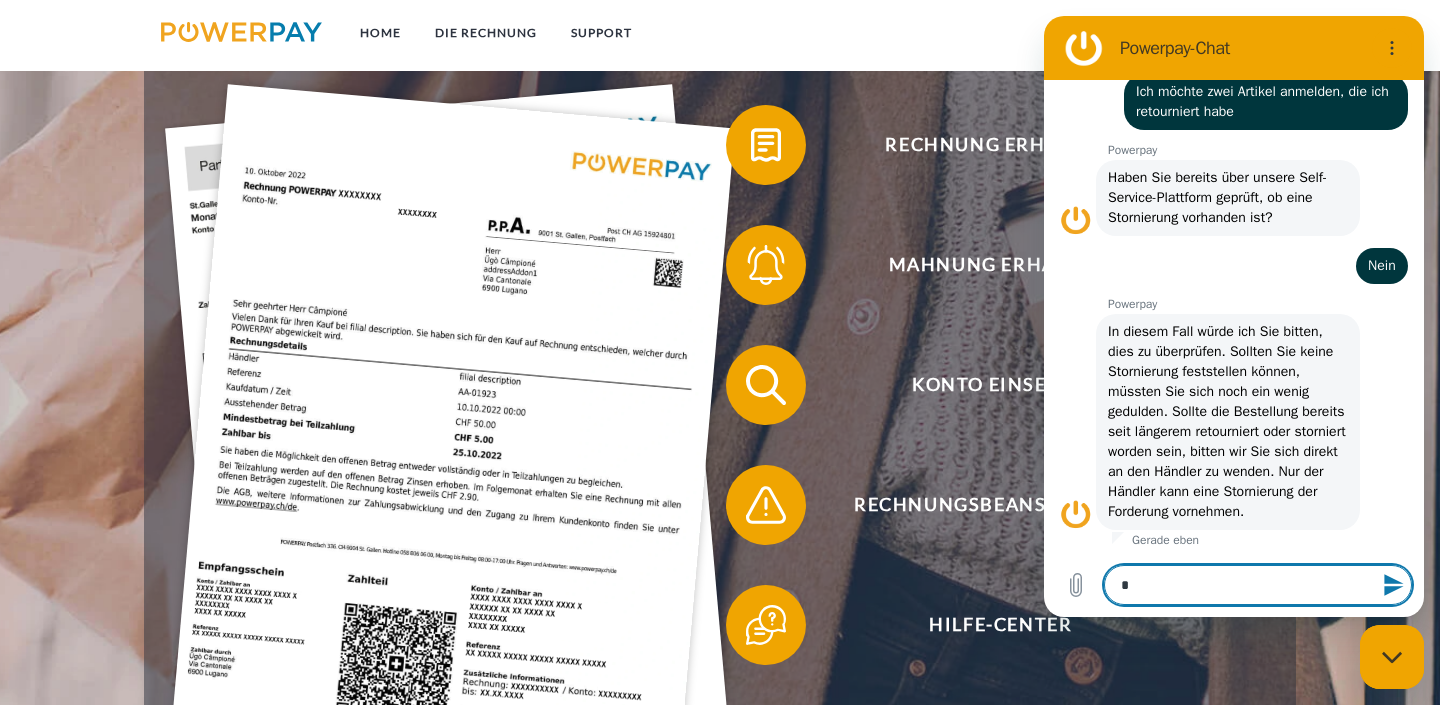 type on "**" 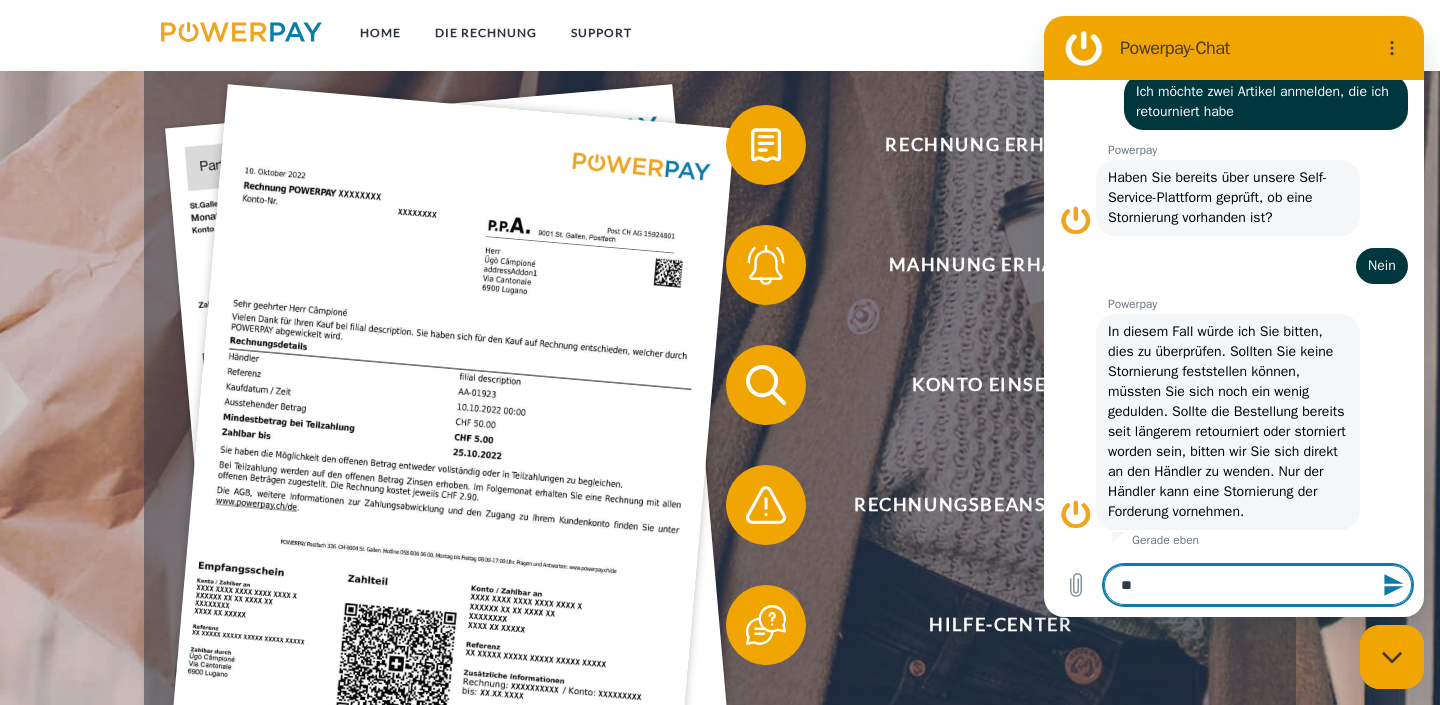 type on "*" 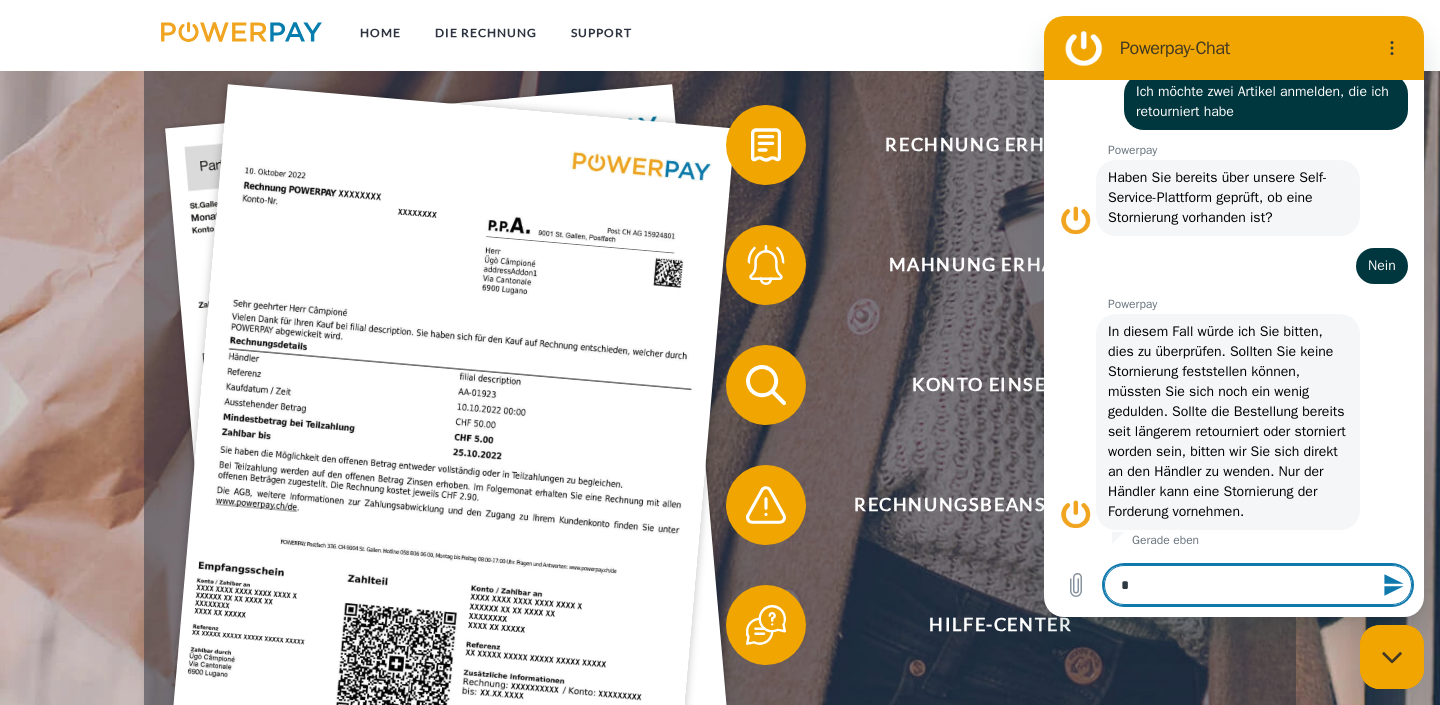 type 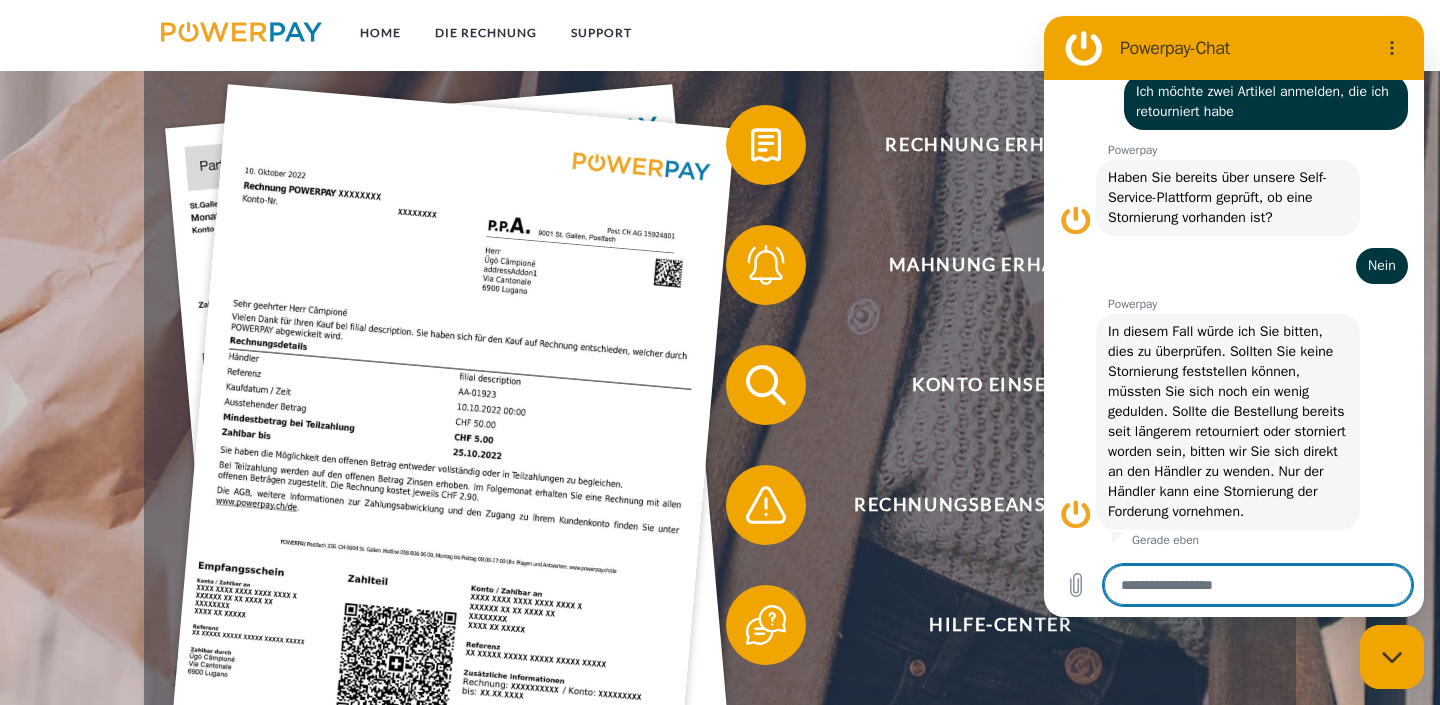 type on "*" 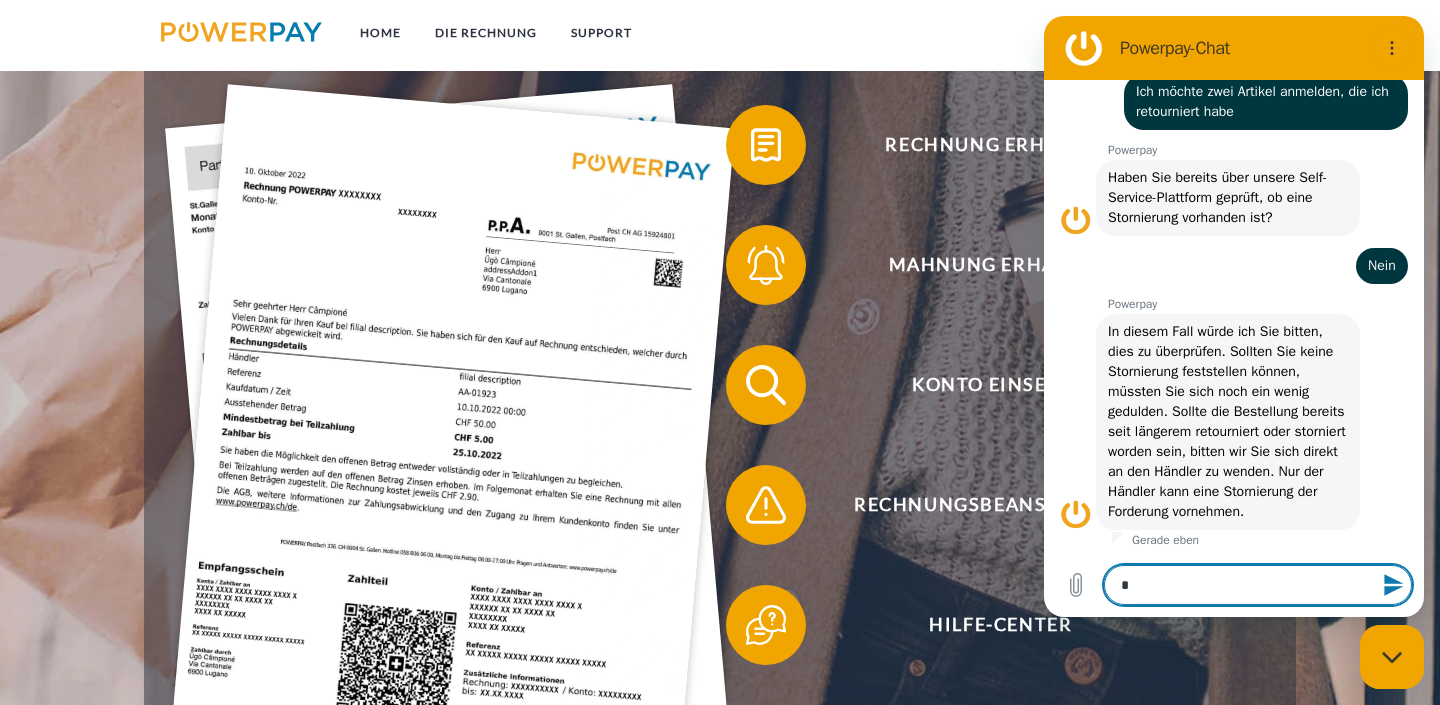 type on "**" 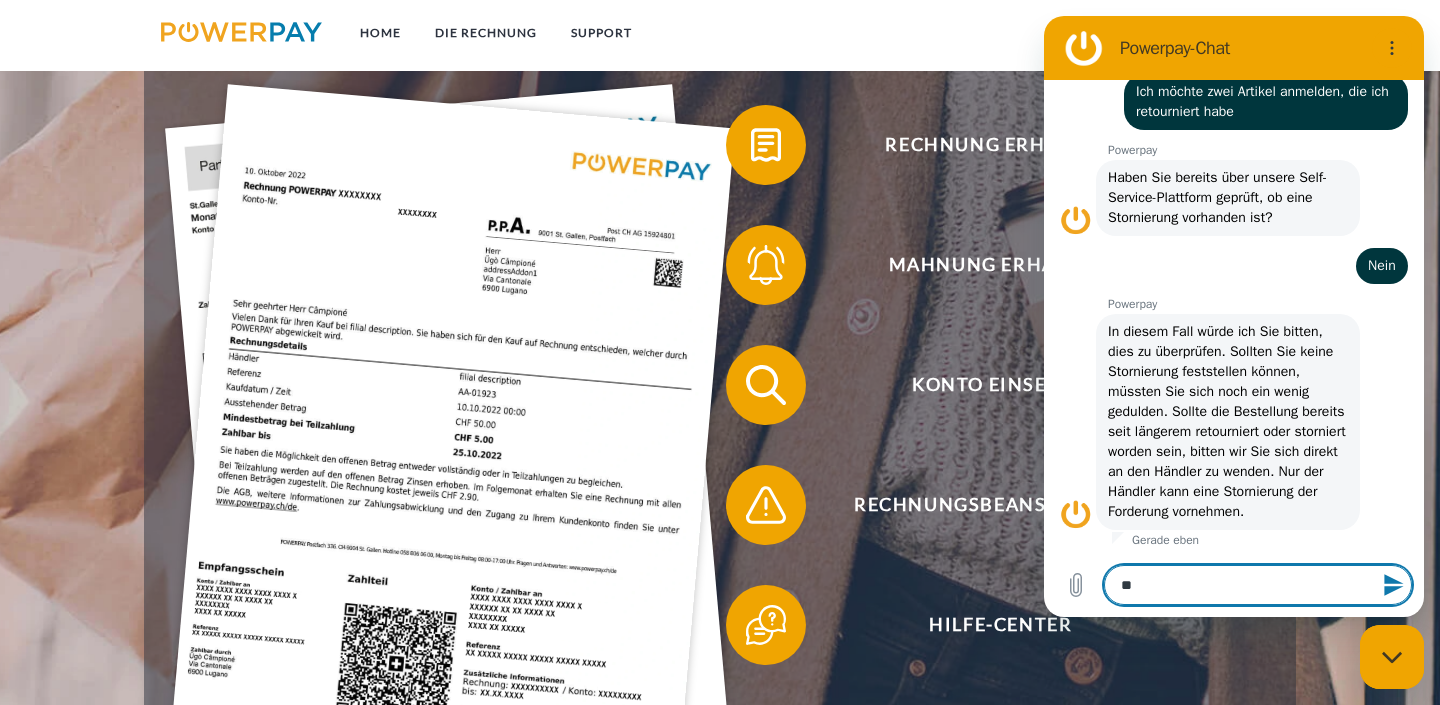 type on "**" 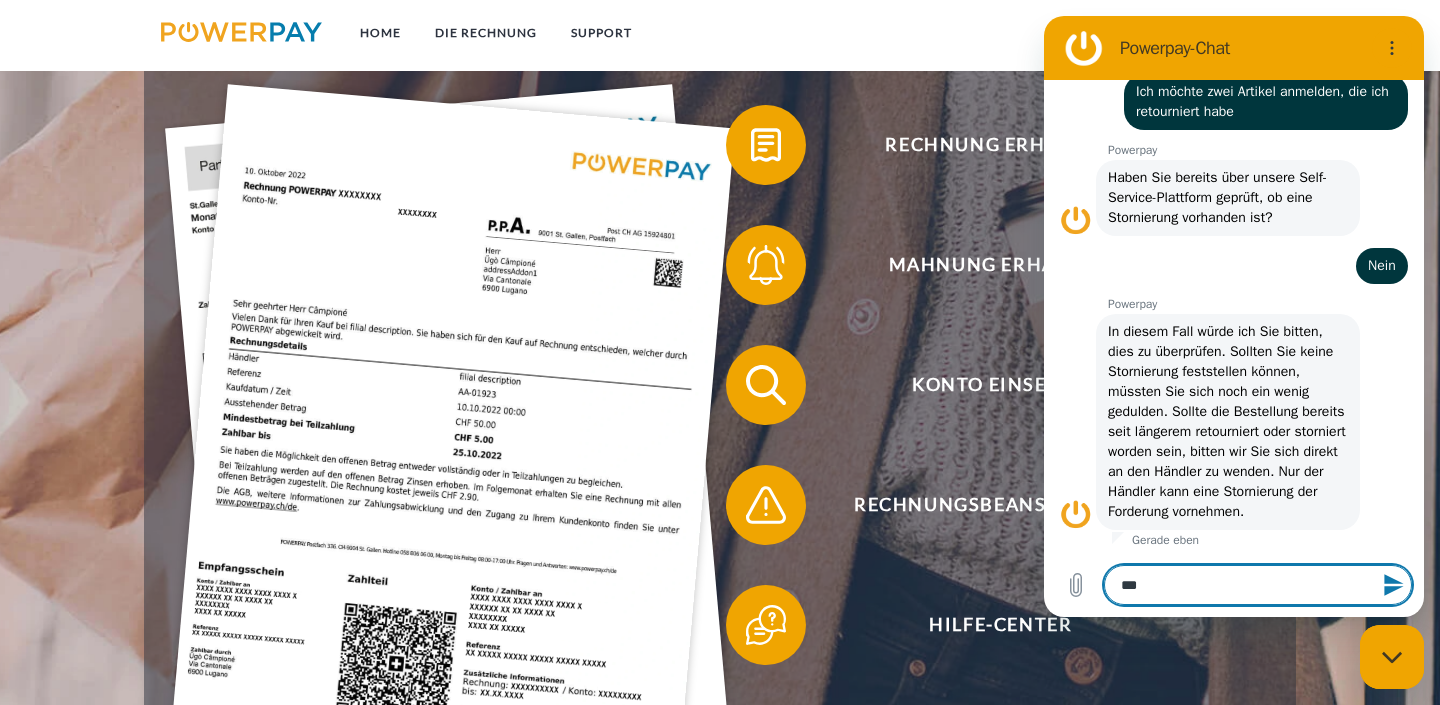 type on "****" 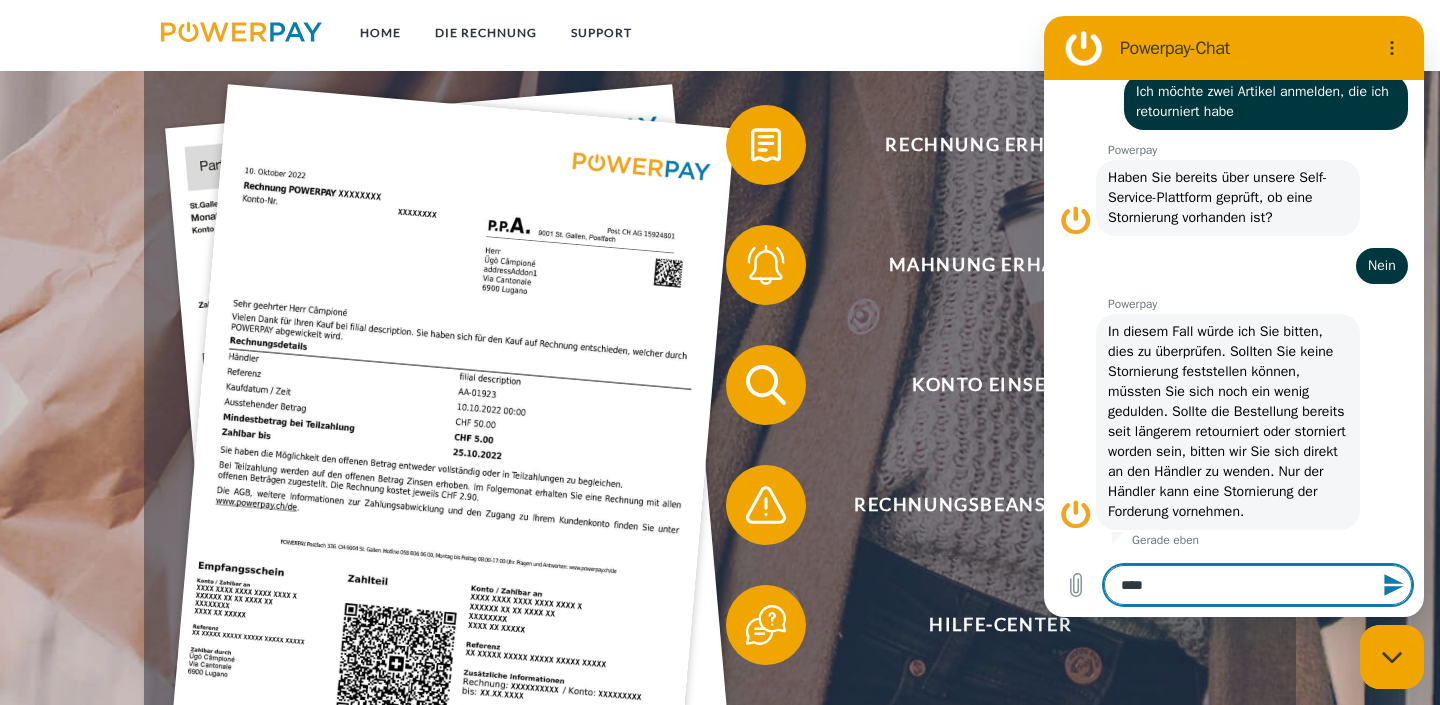 type on "*****" 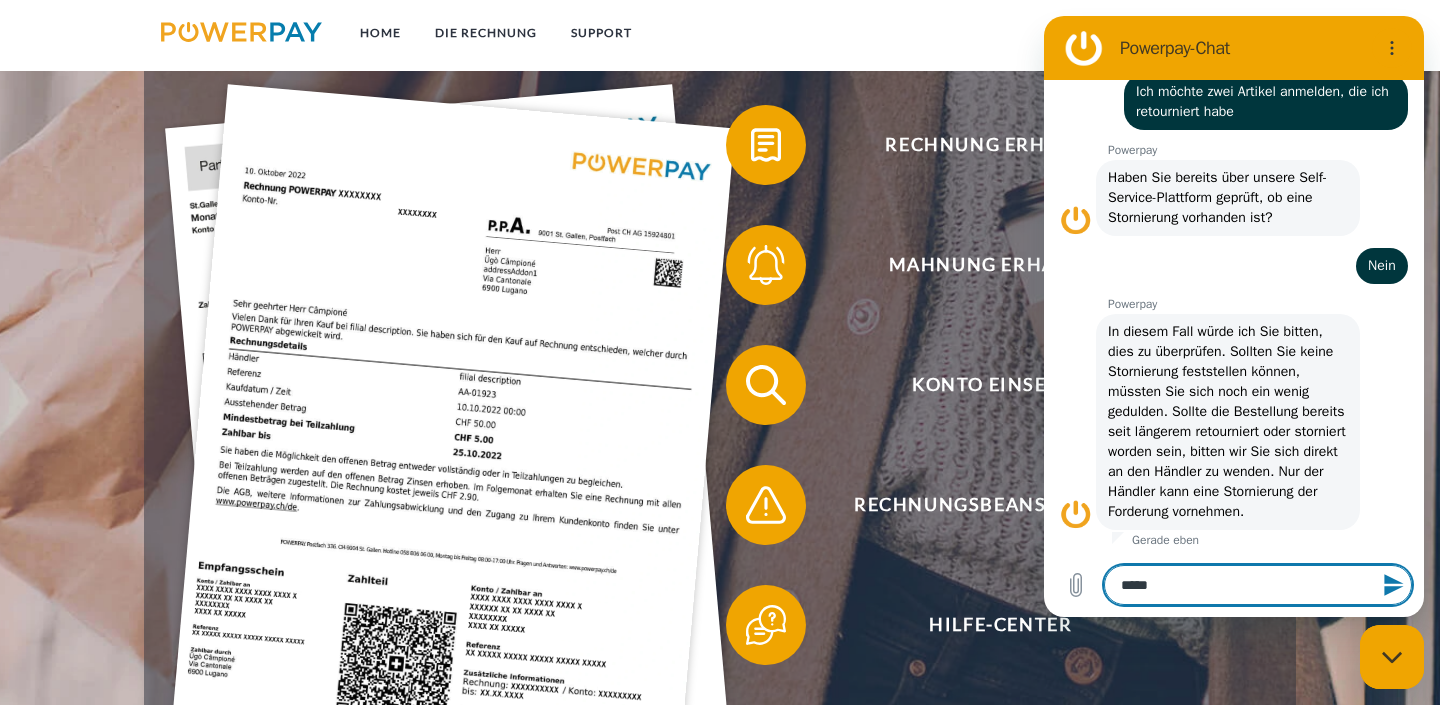 type on "******" 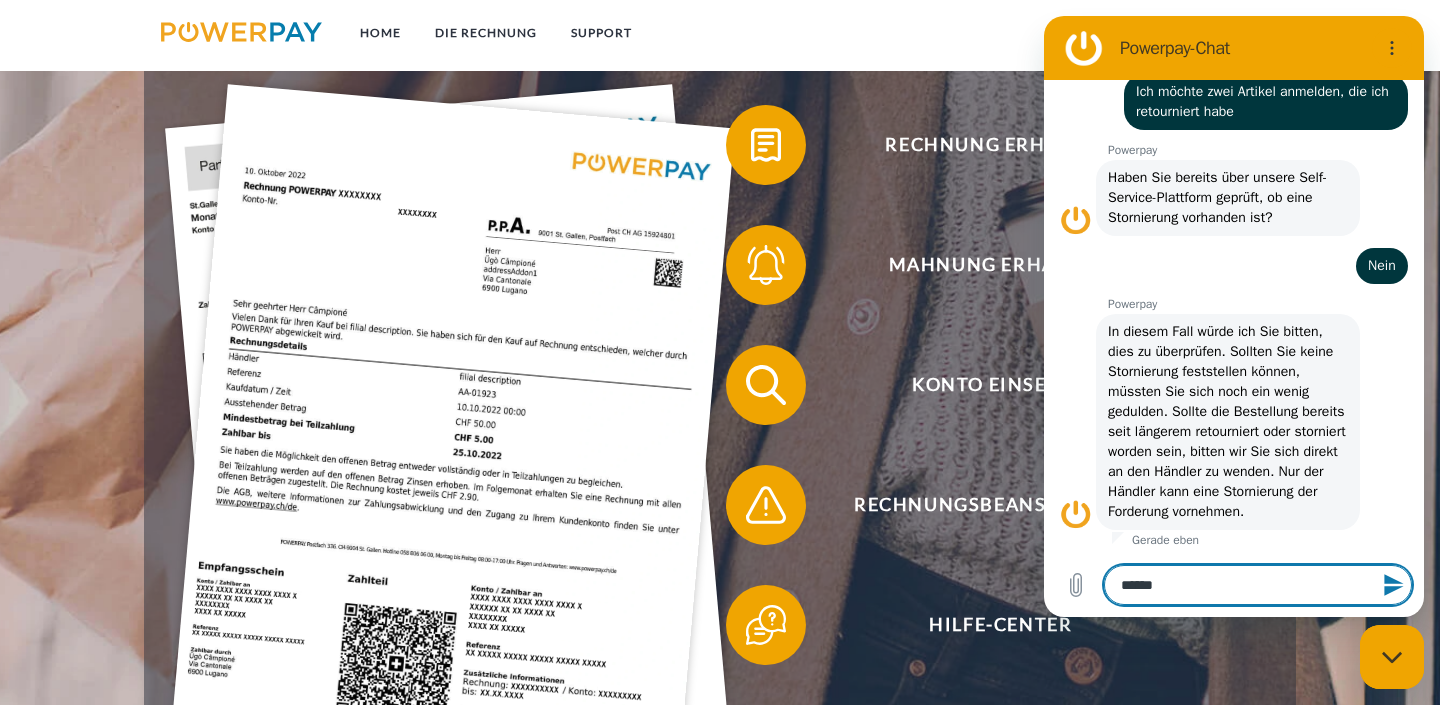 type on "*******" 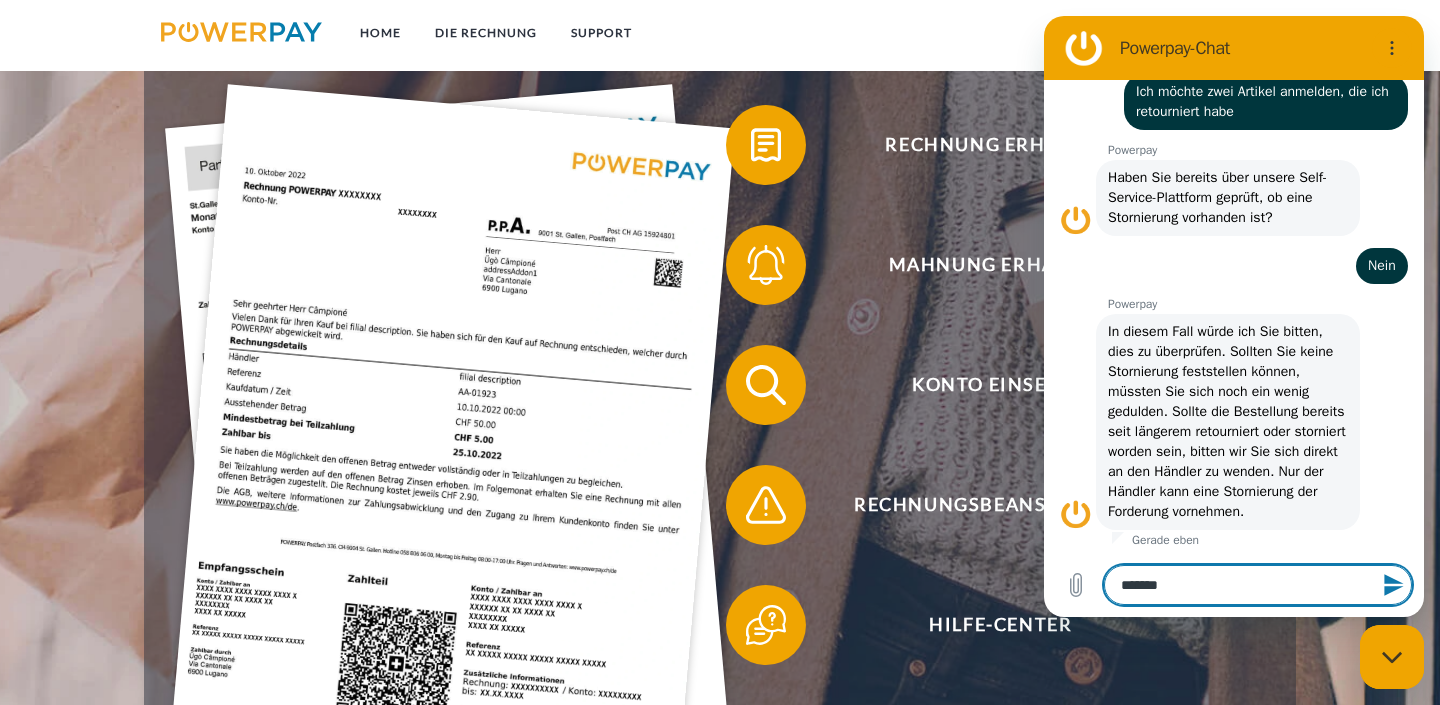 type on "*" 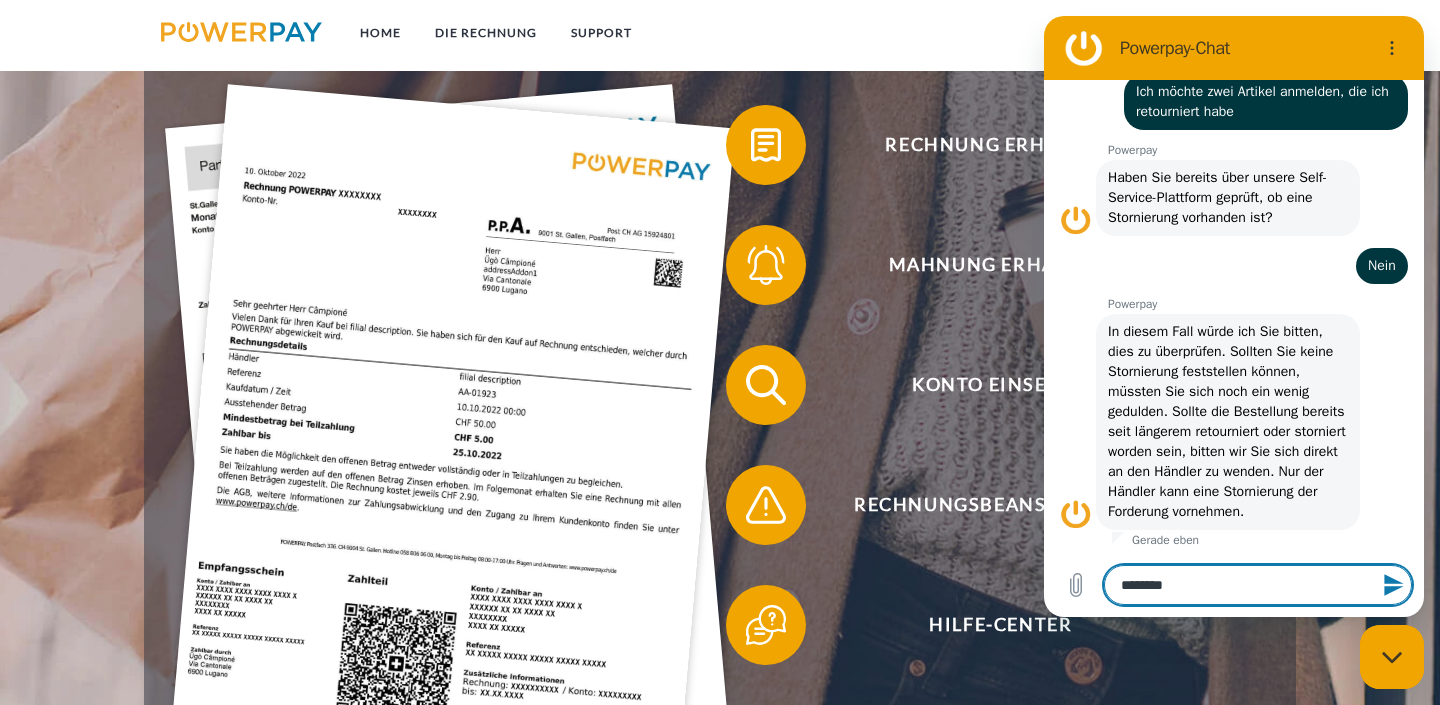 type on "********" 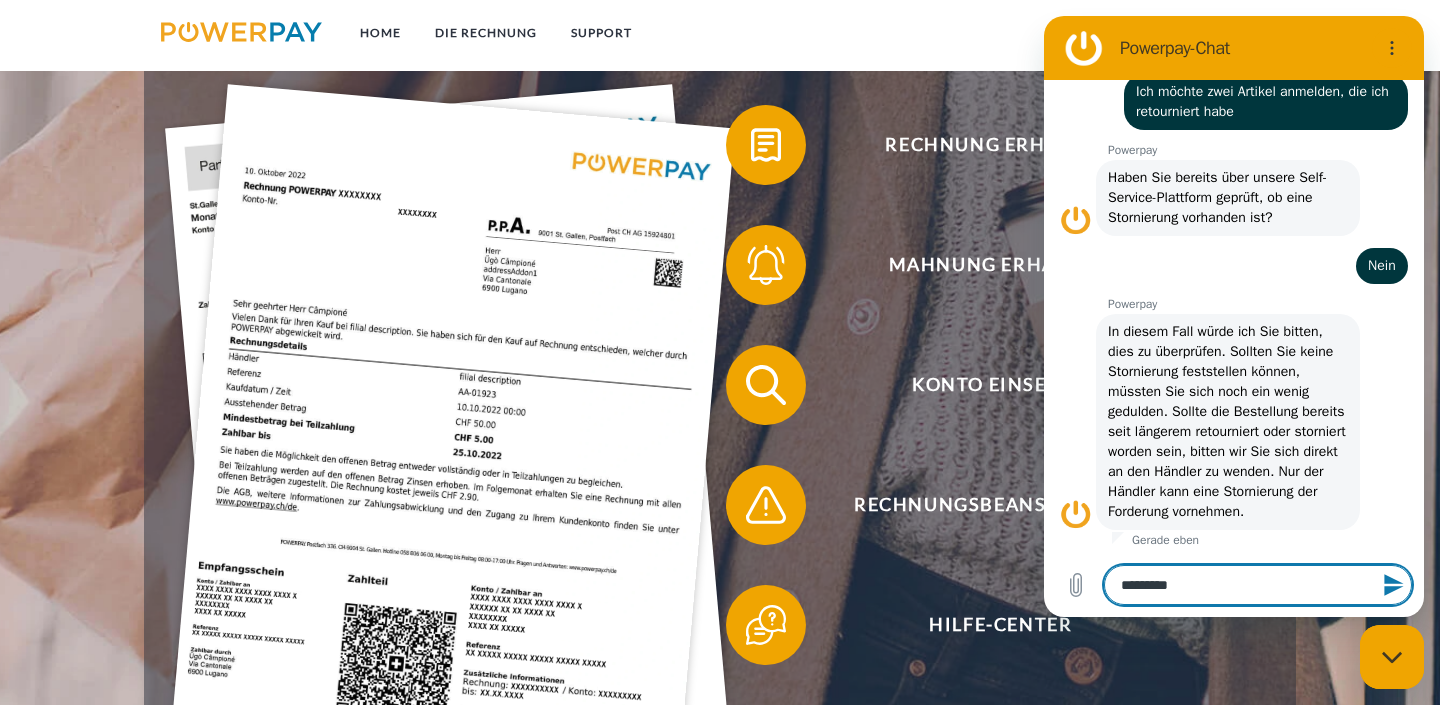 type on "**********" 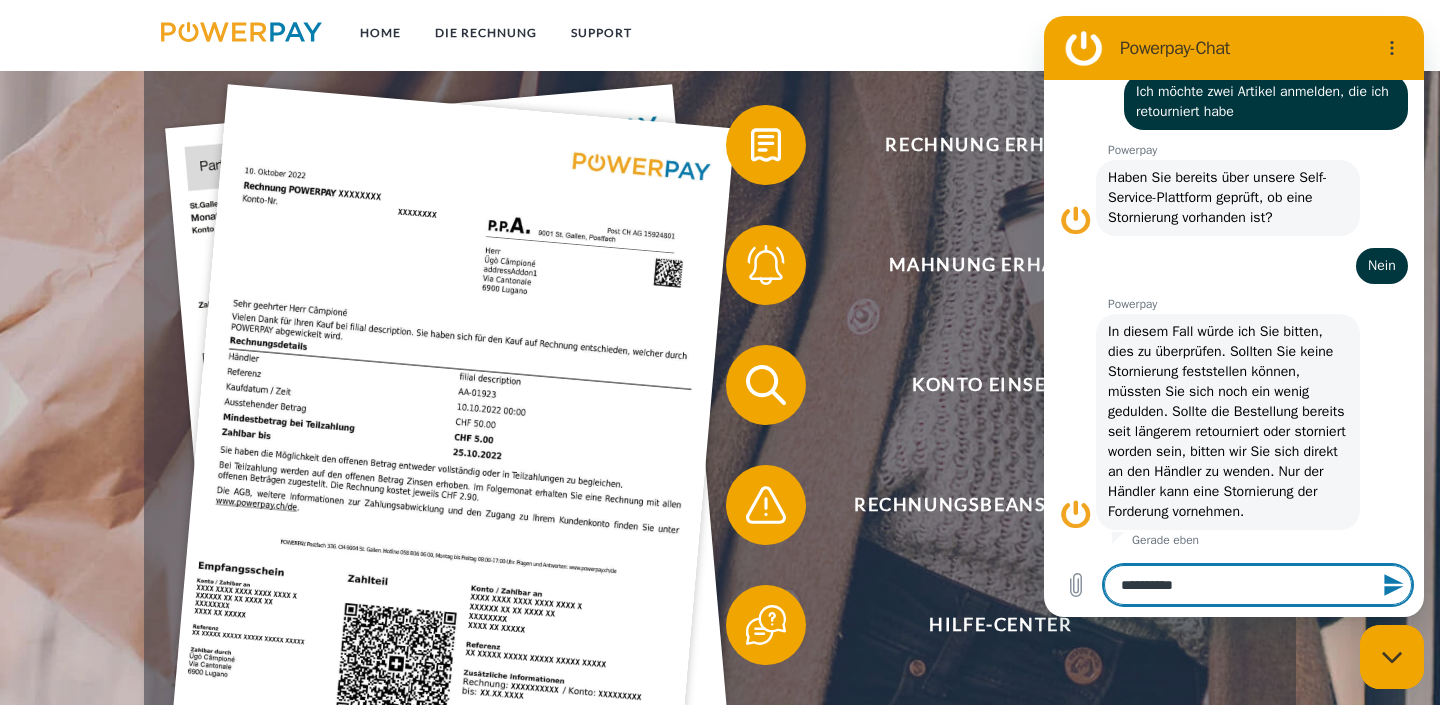 type on "**********" 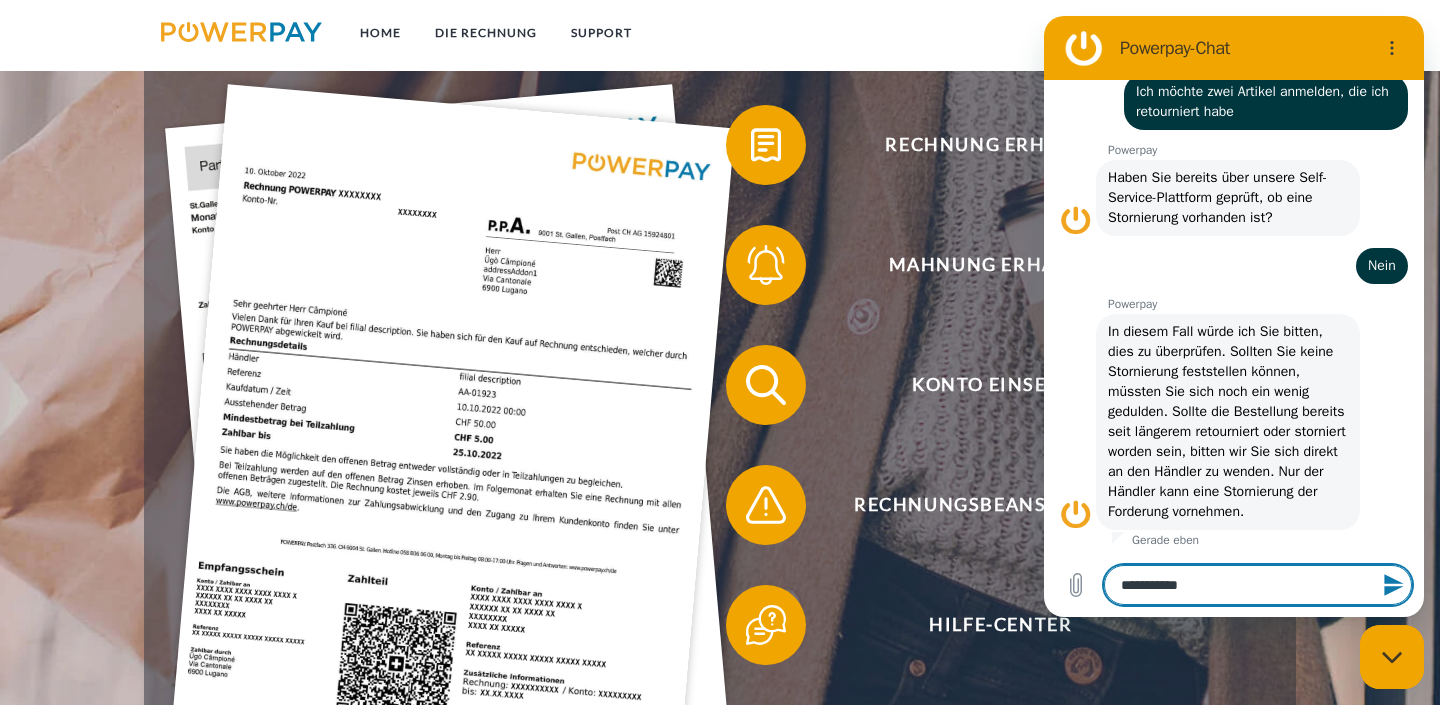 type on "**********" 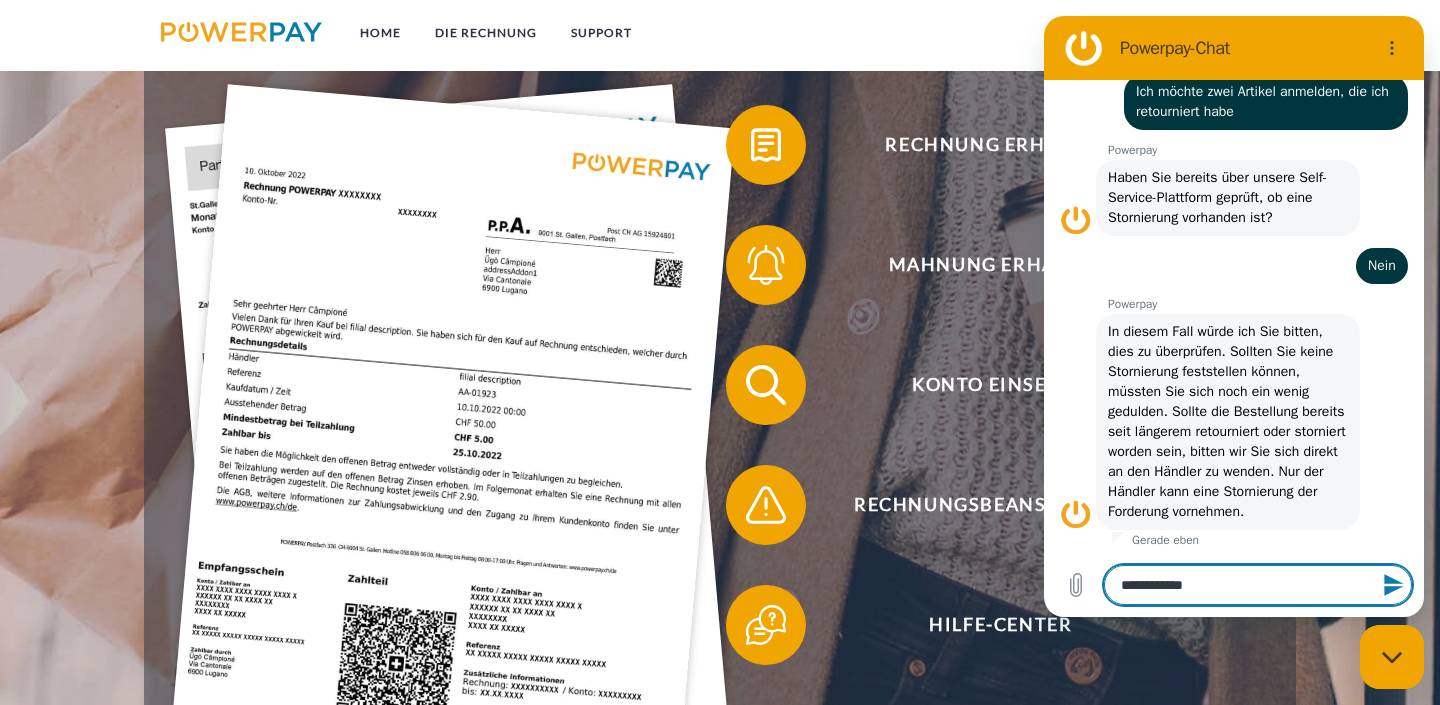 type on "**********" 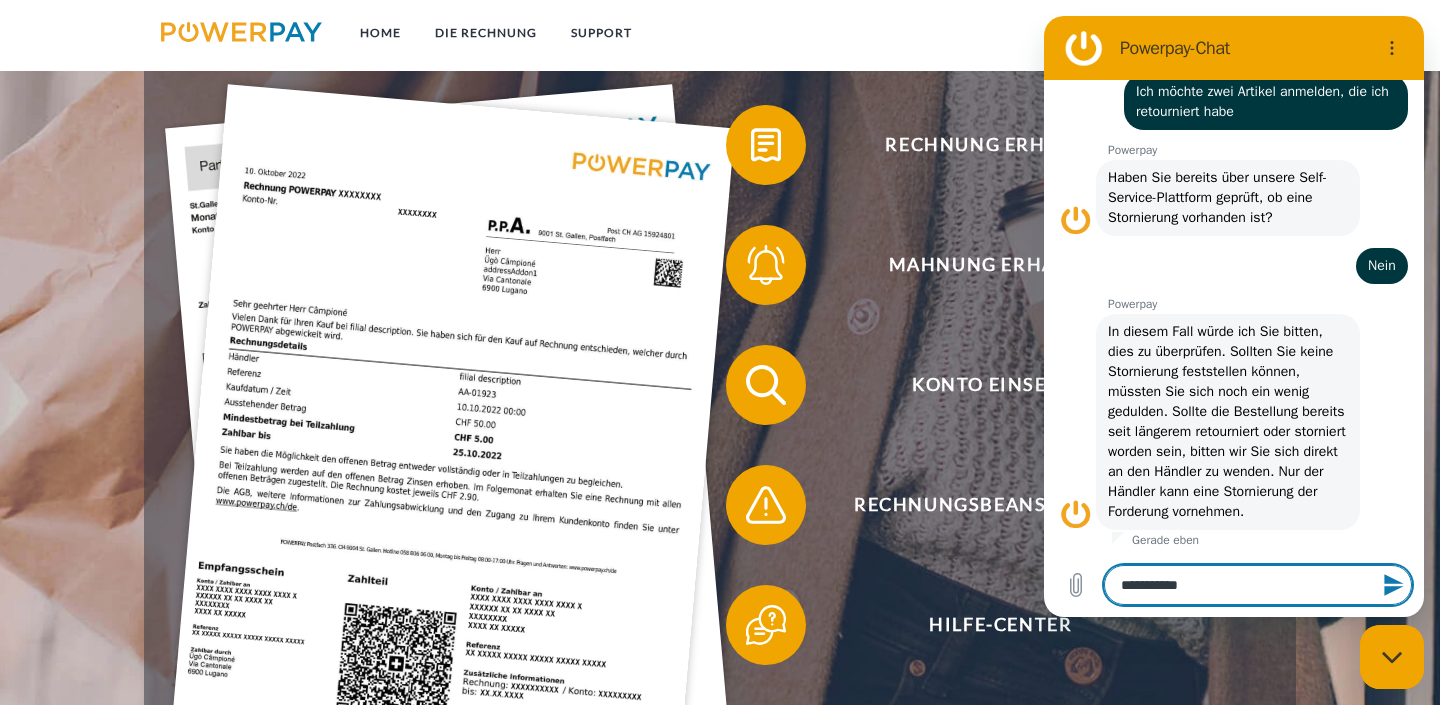 type on "**********" 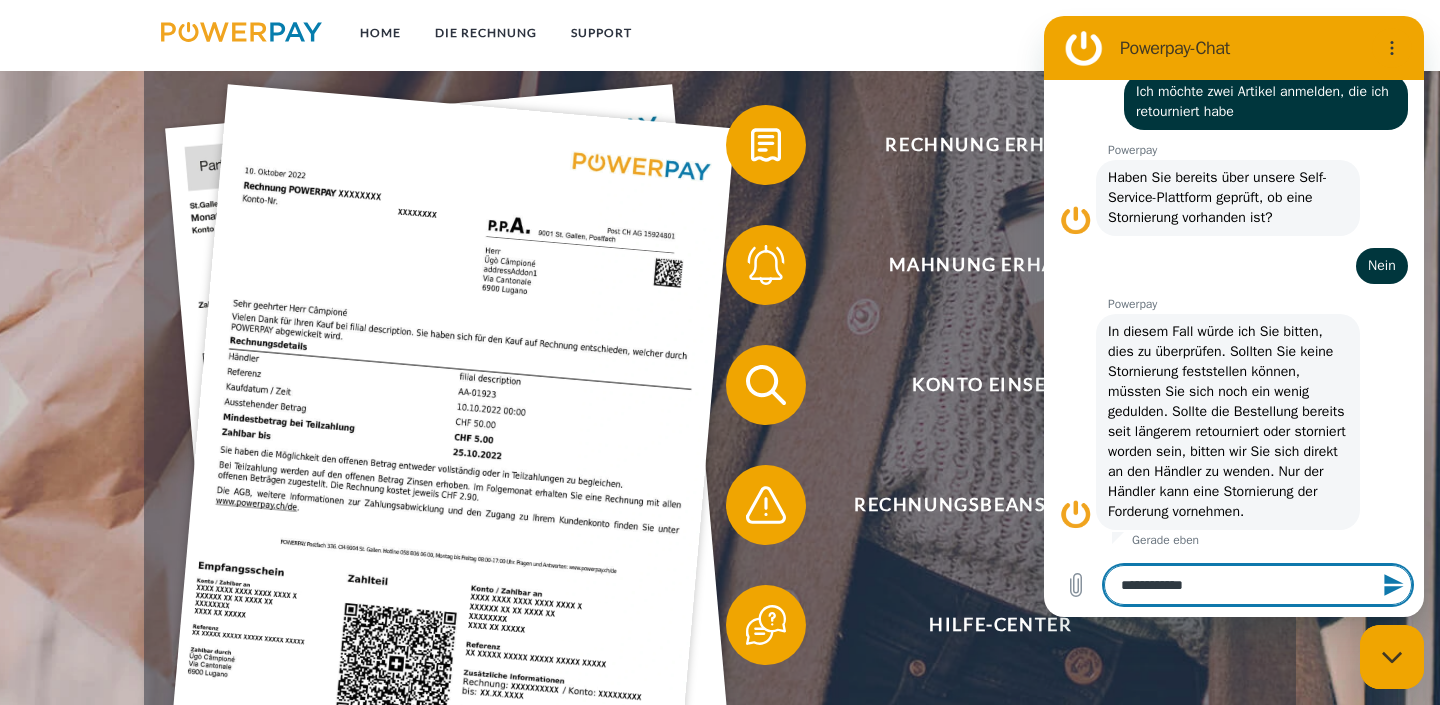 type on "**********" 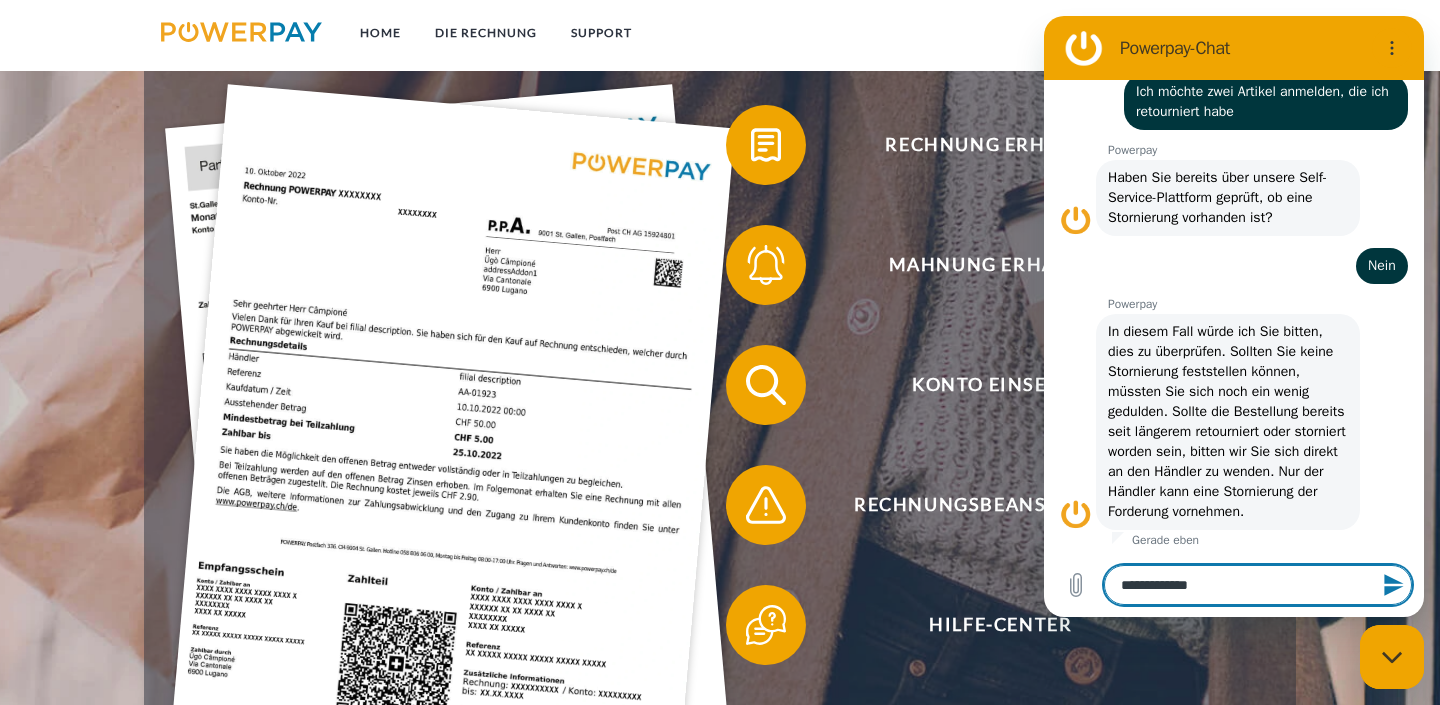 type on "**********" 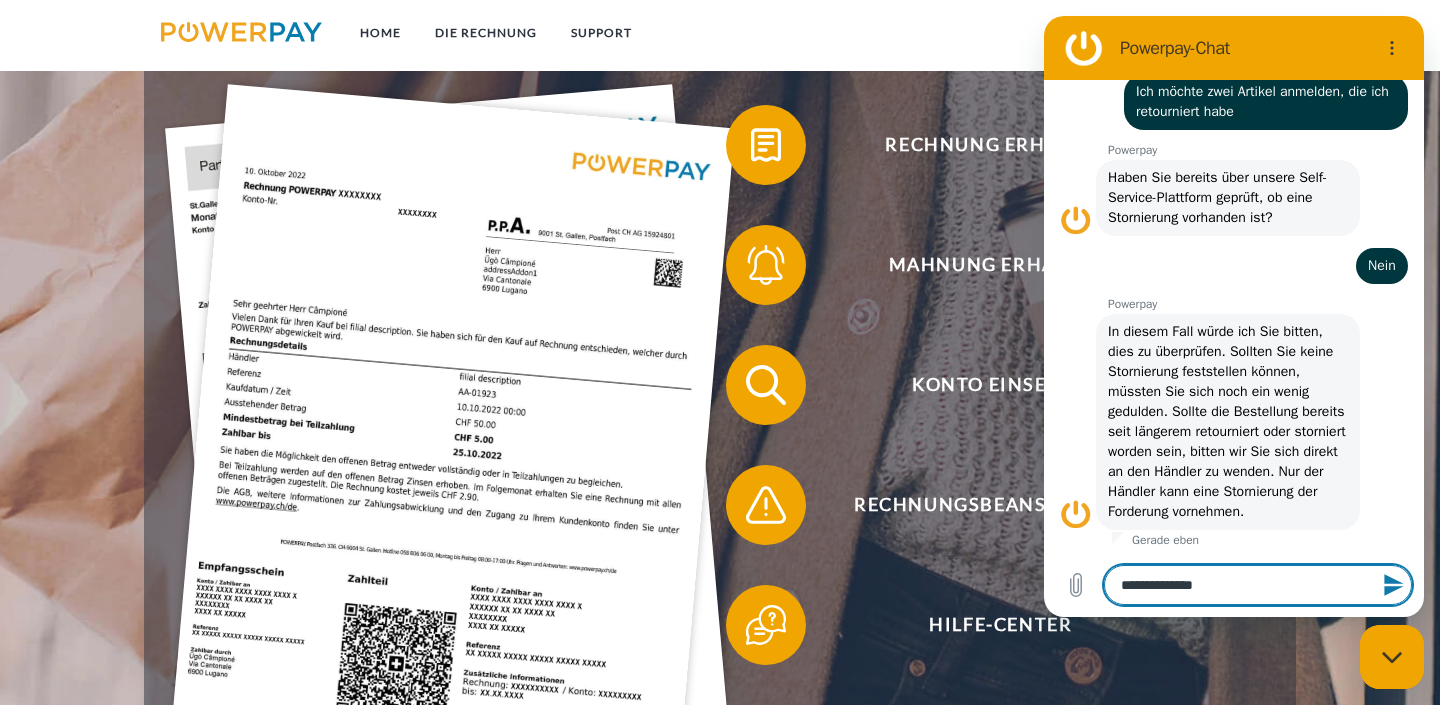 type on "**********" 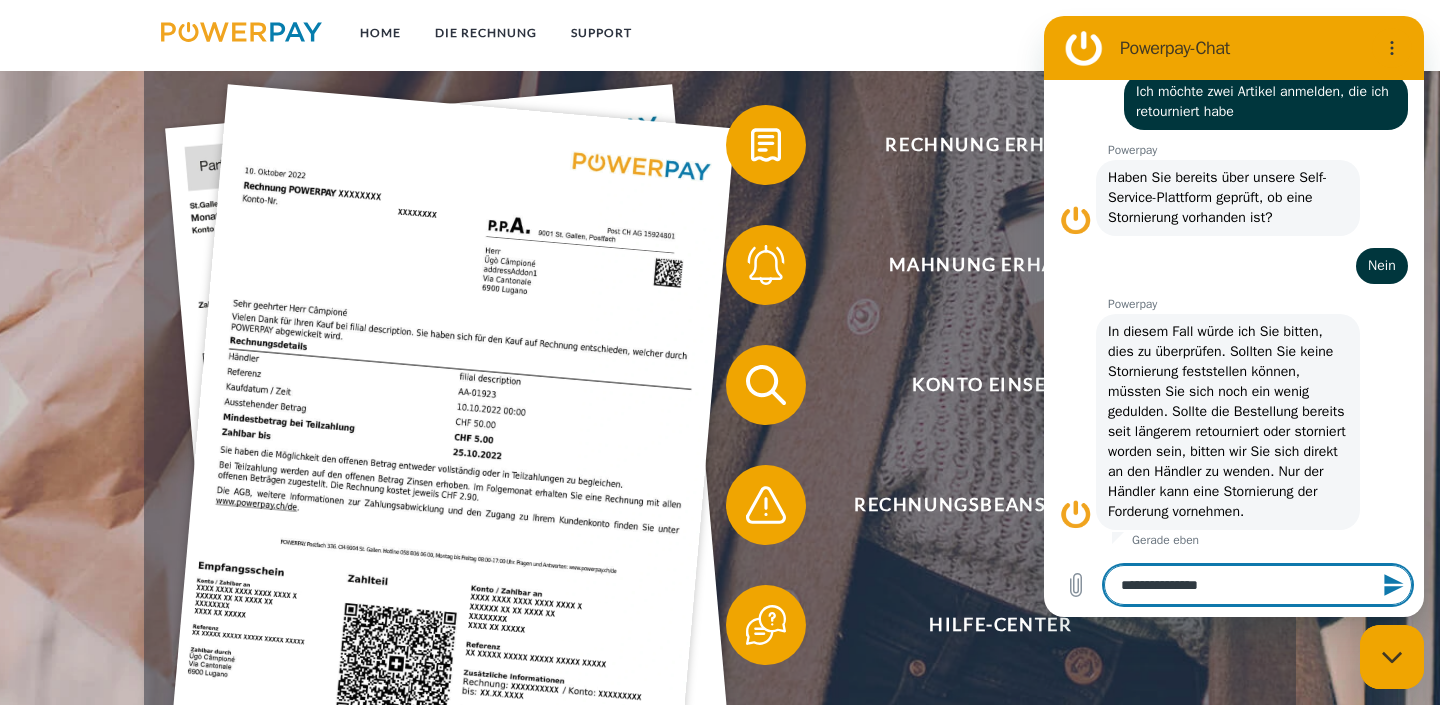 type on "**********" 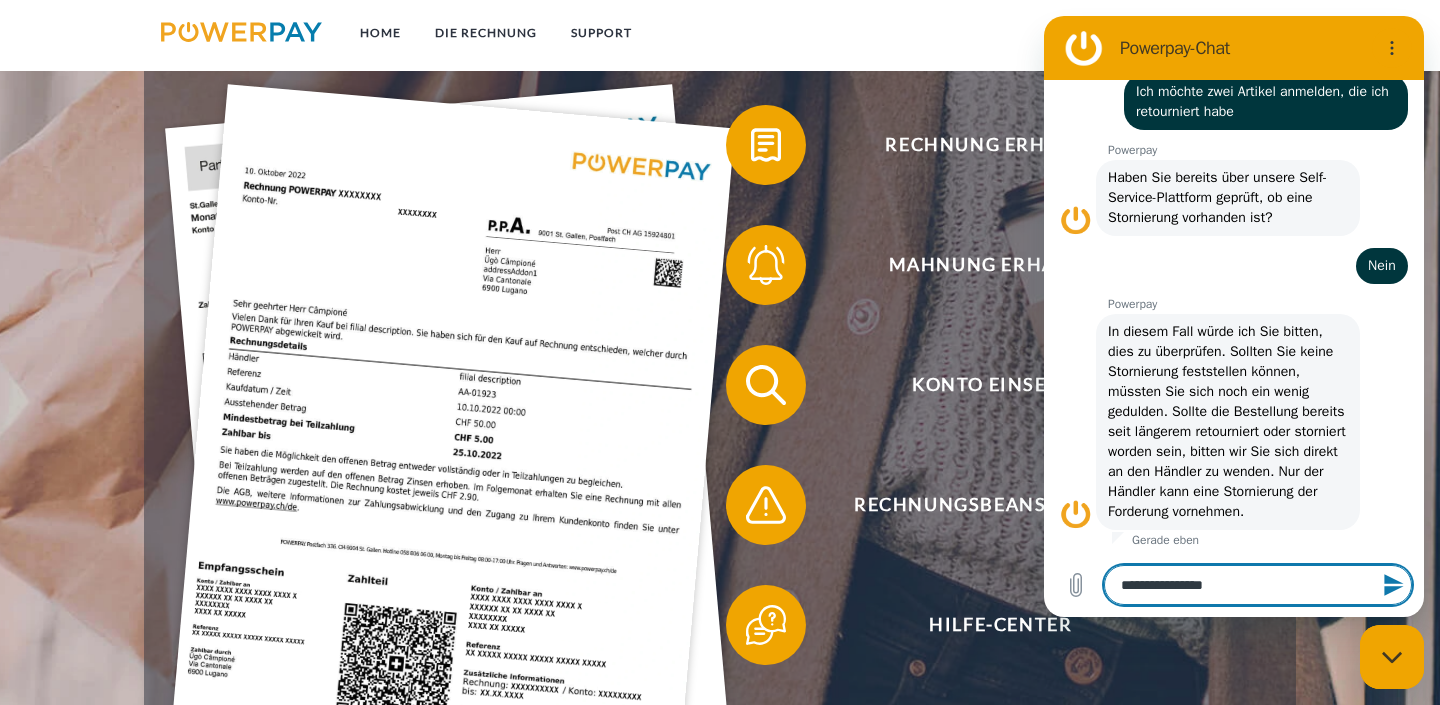 type on "**********" 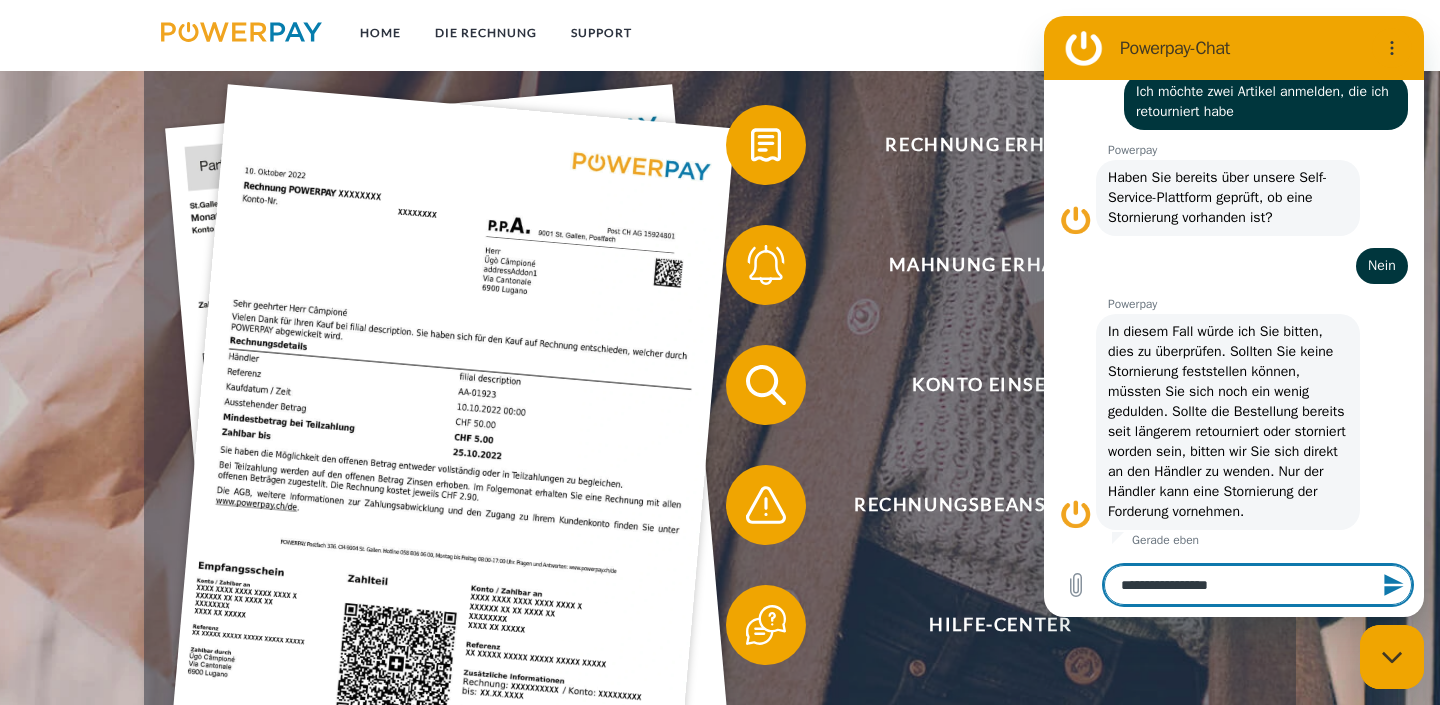 type on "**********" 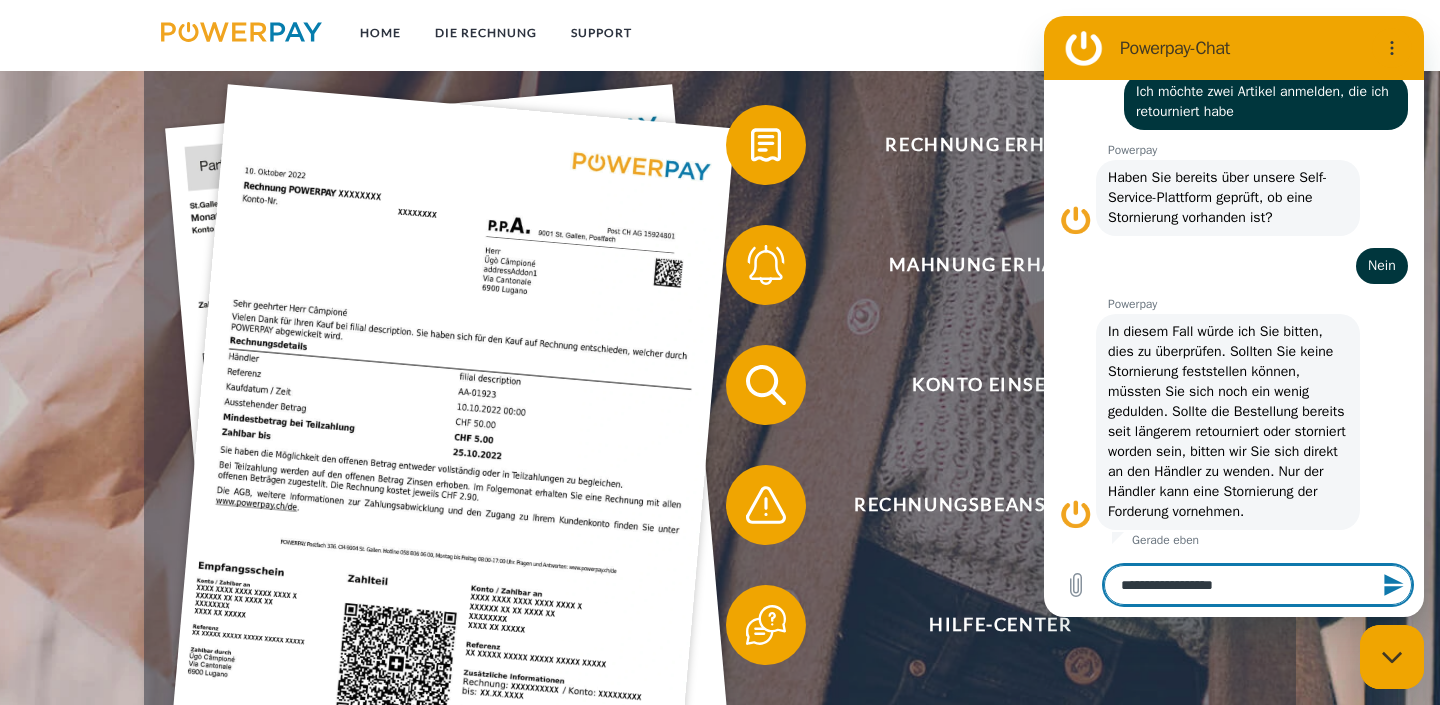 type on "**********" 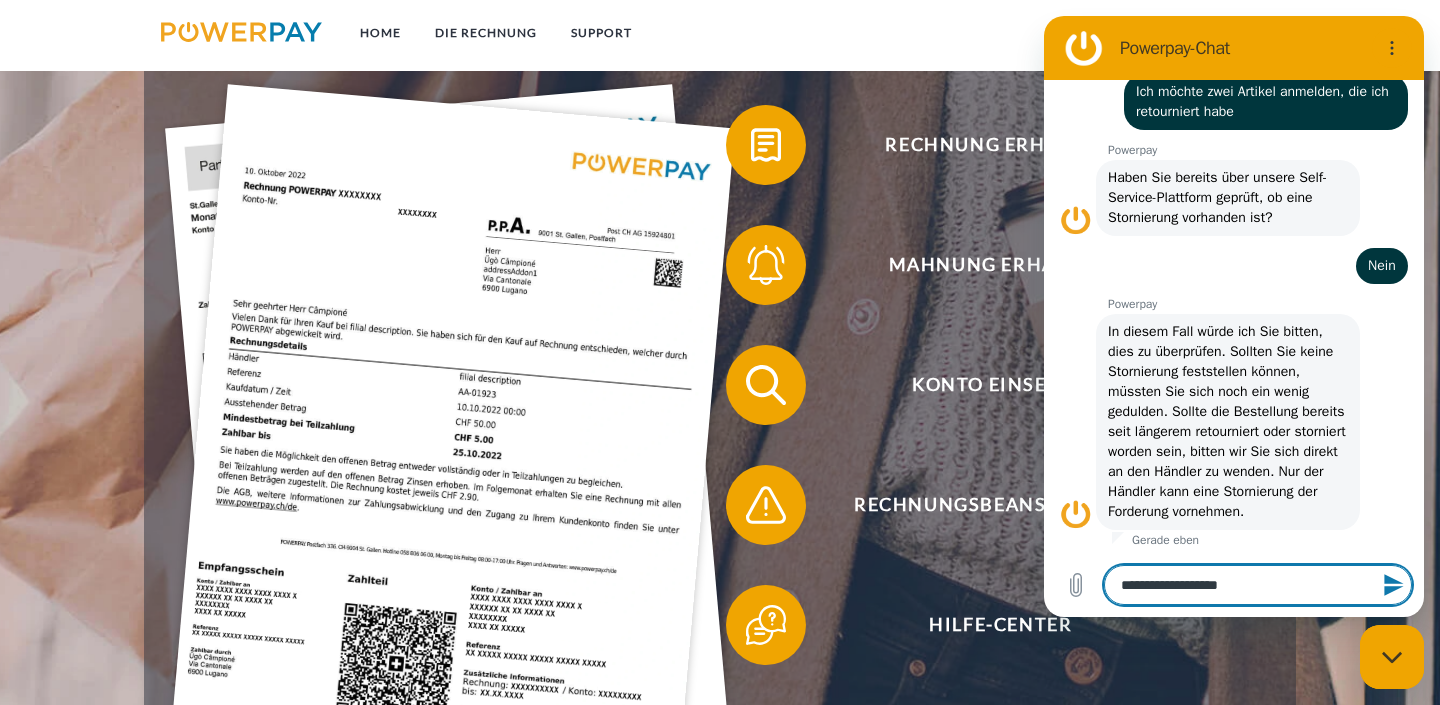 type on "**********" 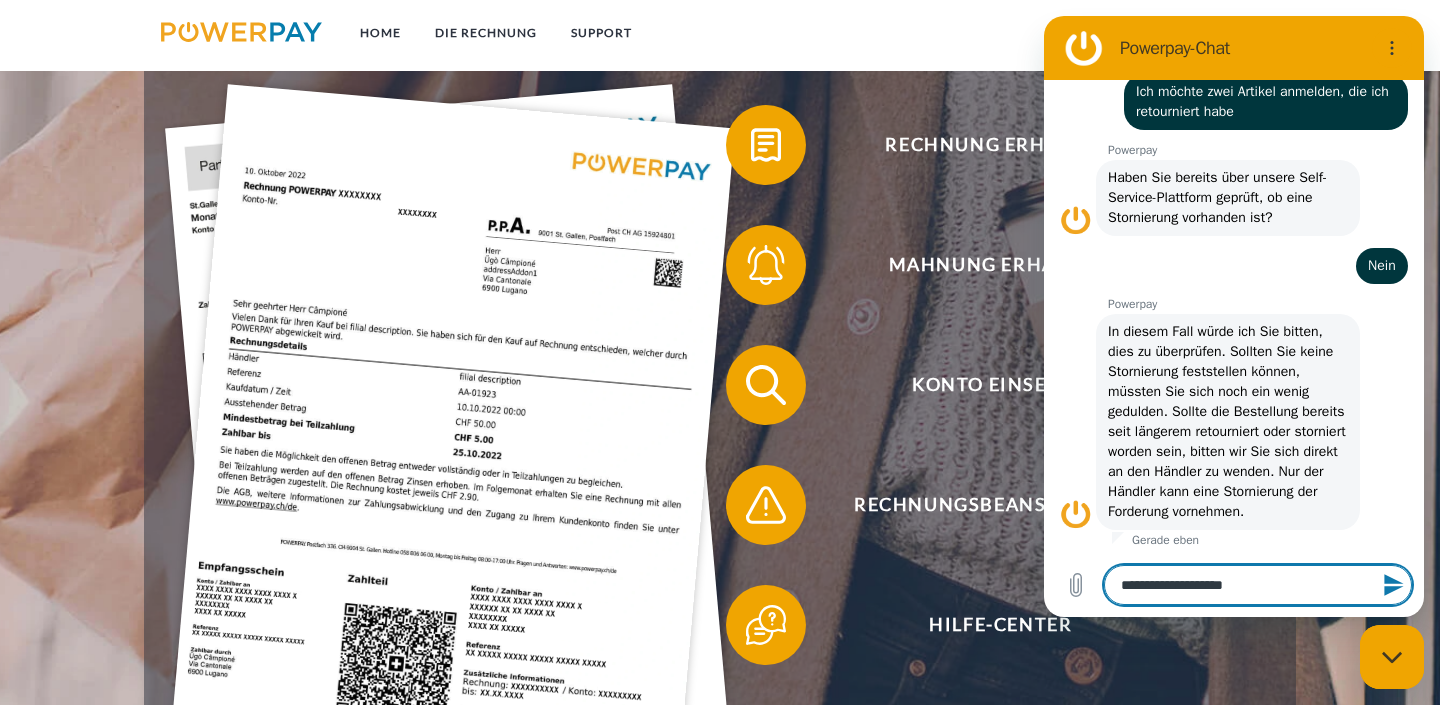 type on "**********" 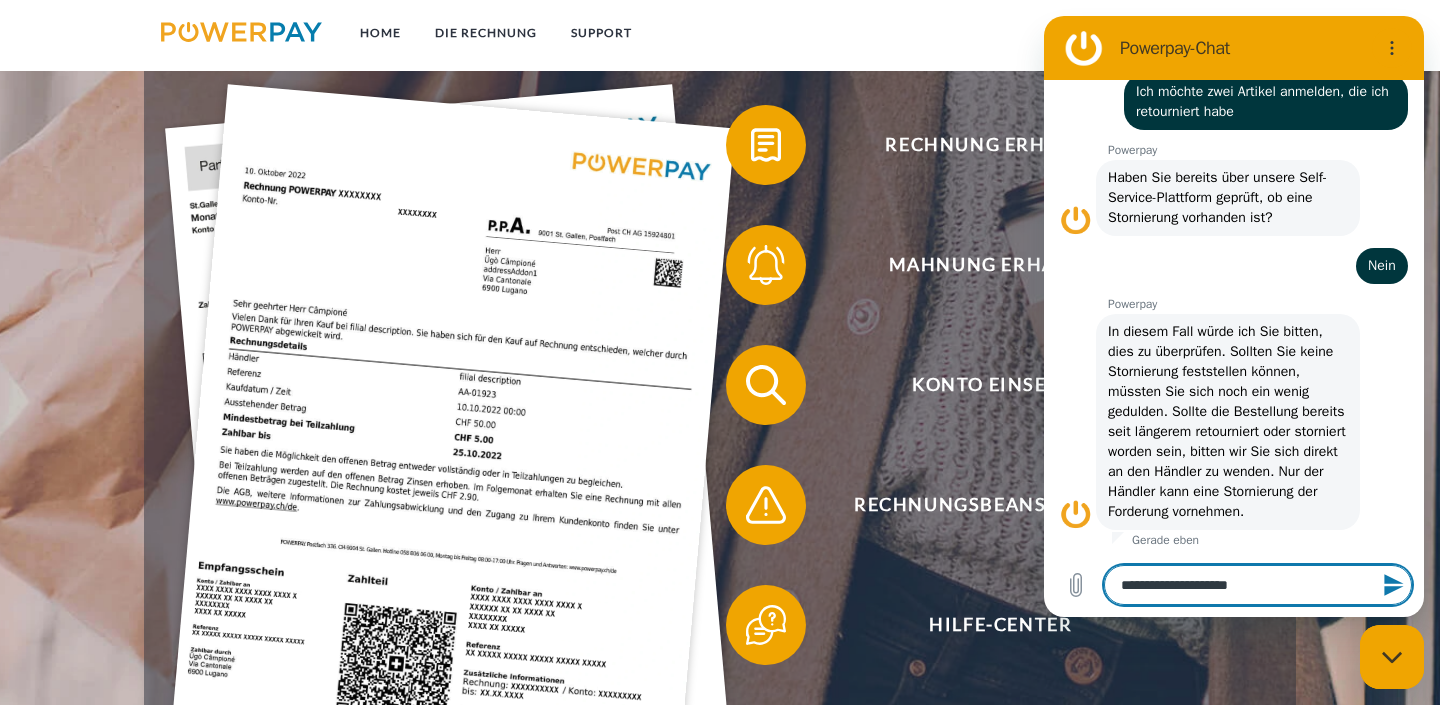 type on "**********" 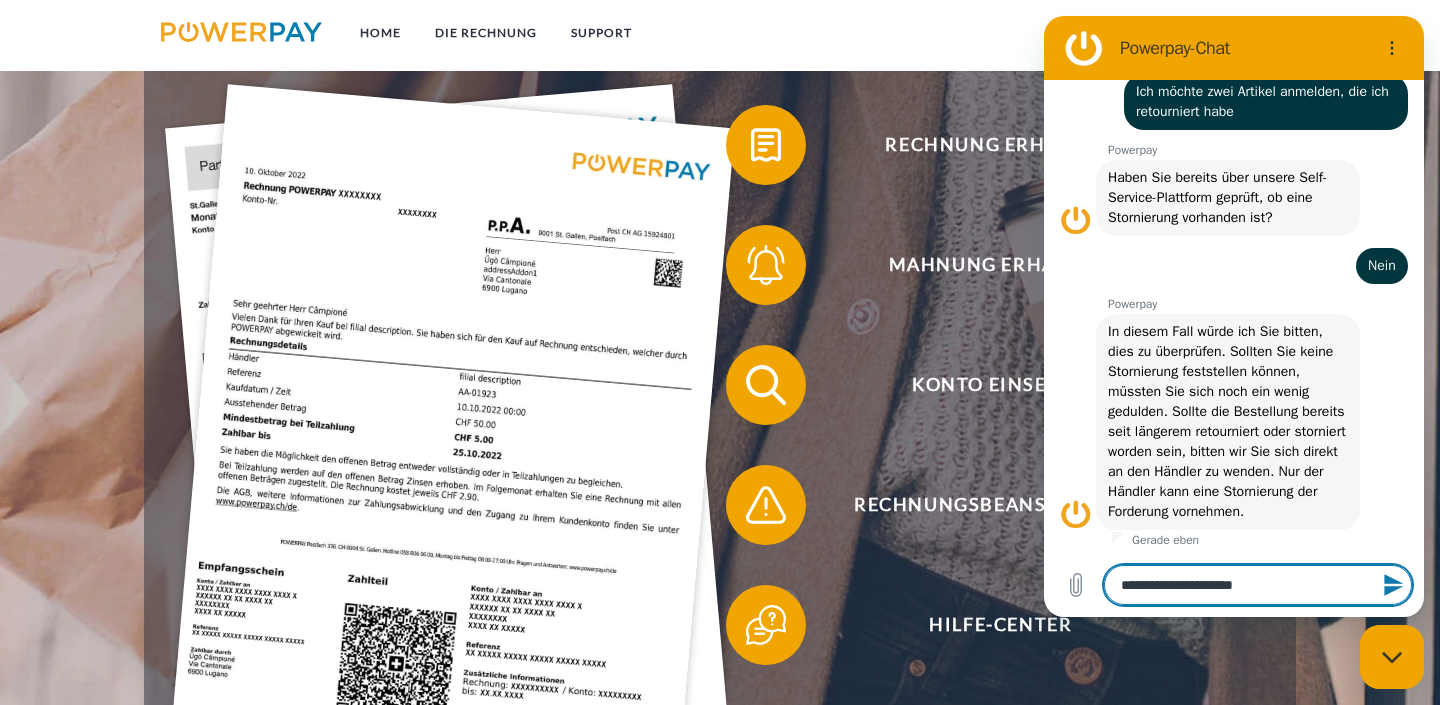 type on "**********" 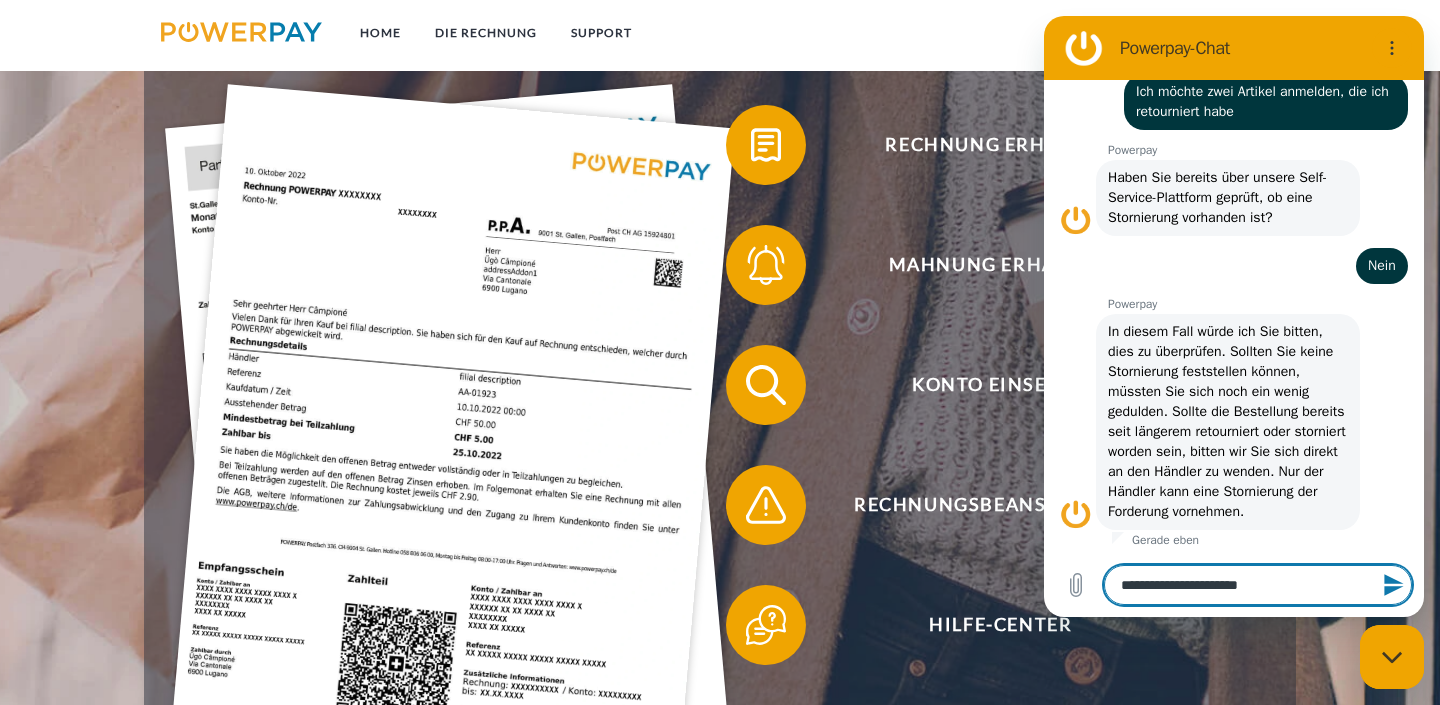 type on "**********" 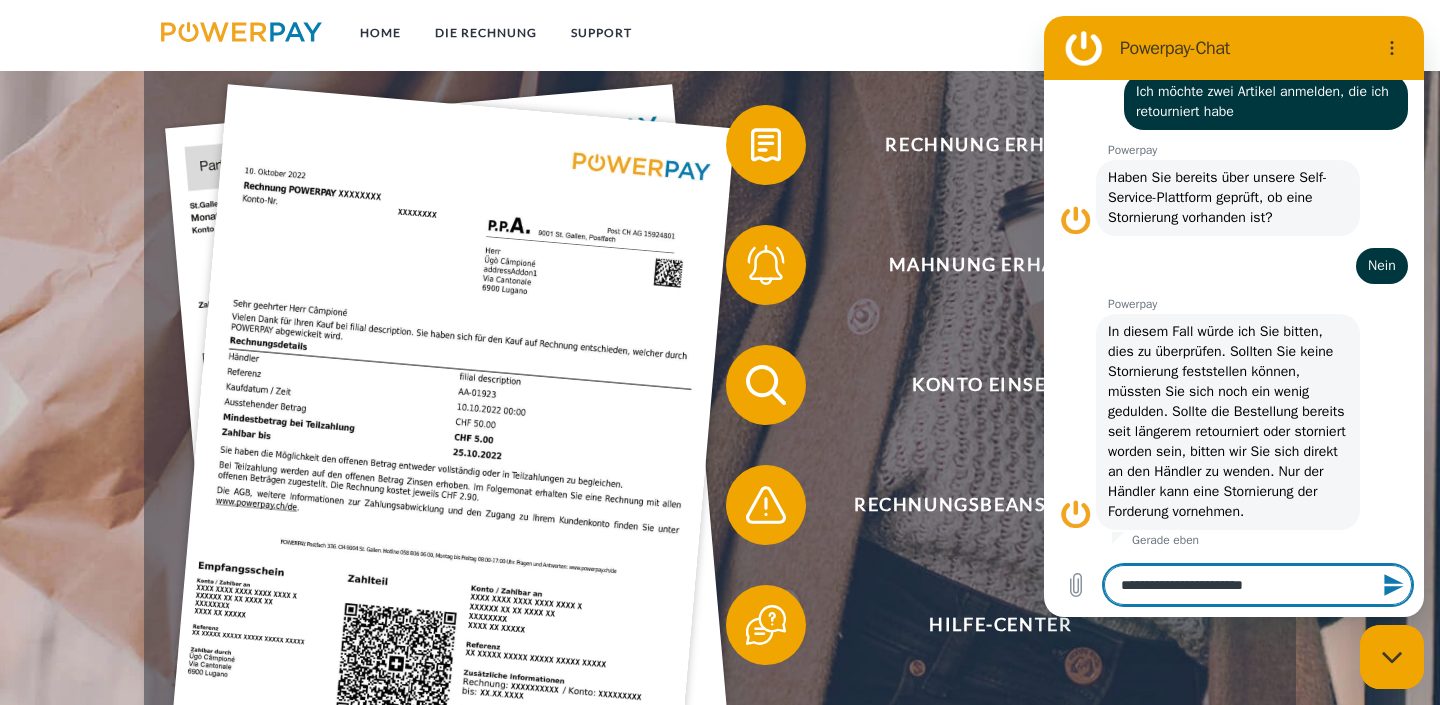 type on "**********" 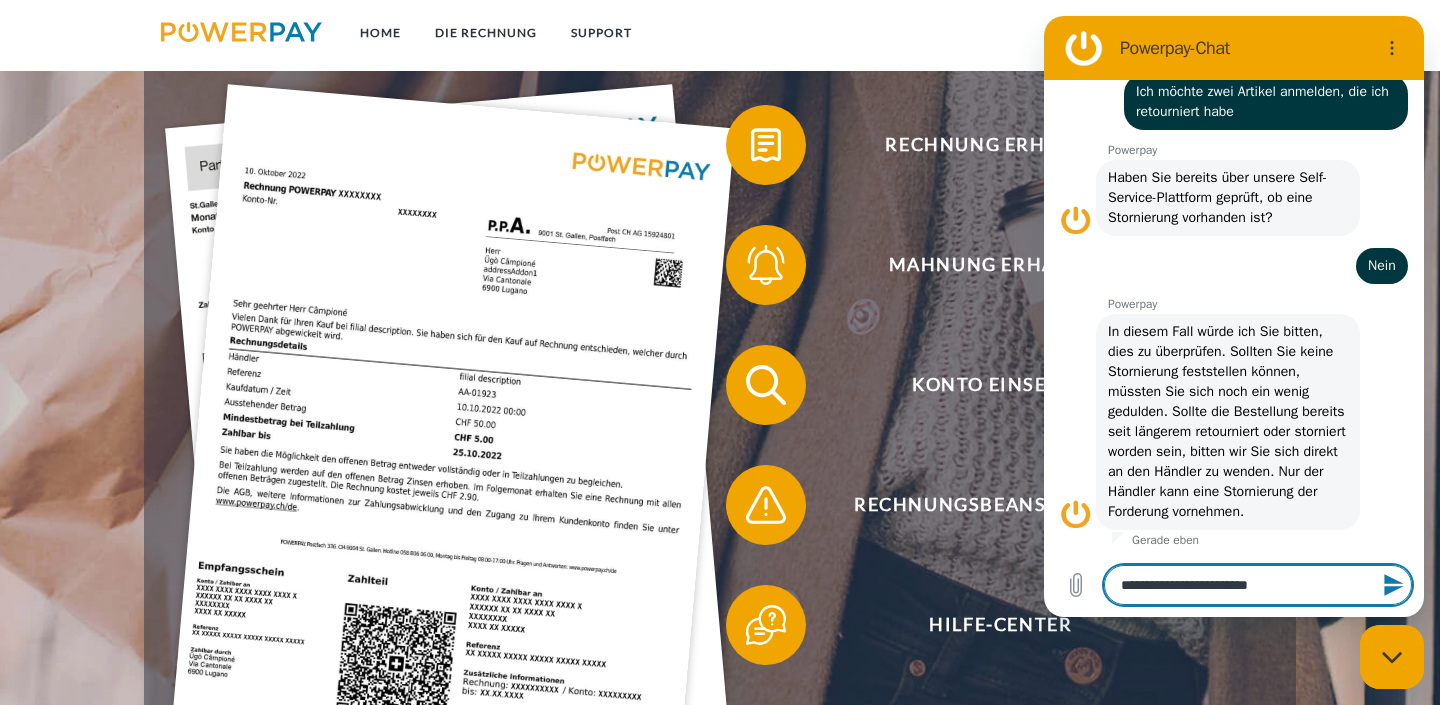 type on "**********" 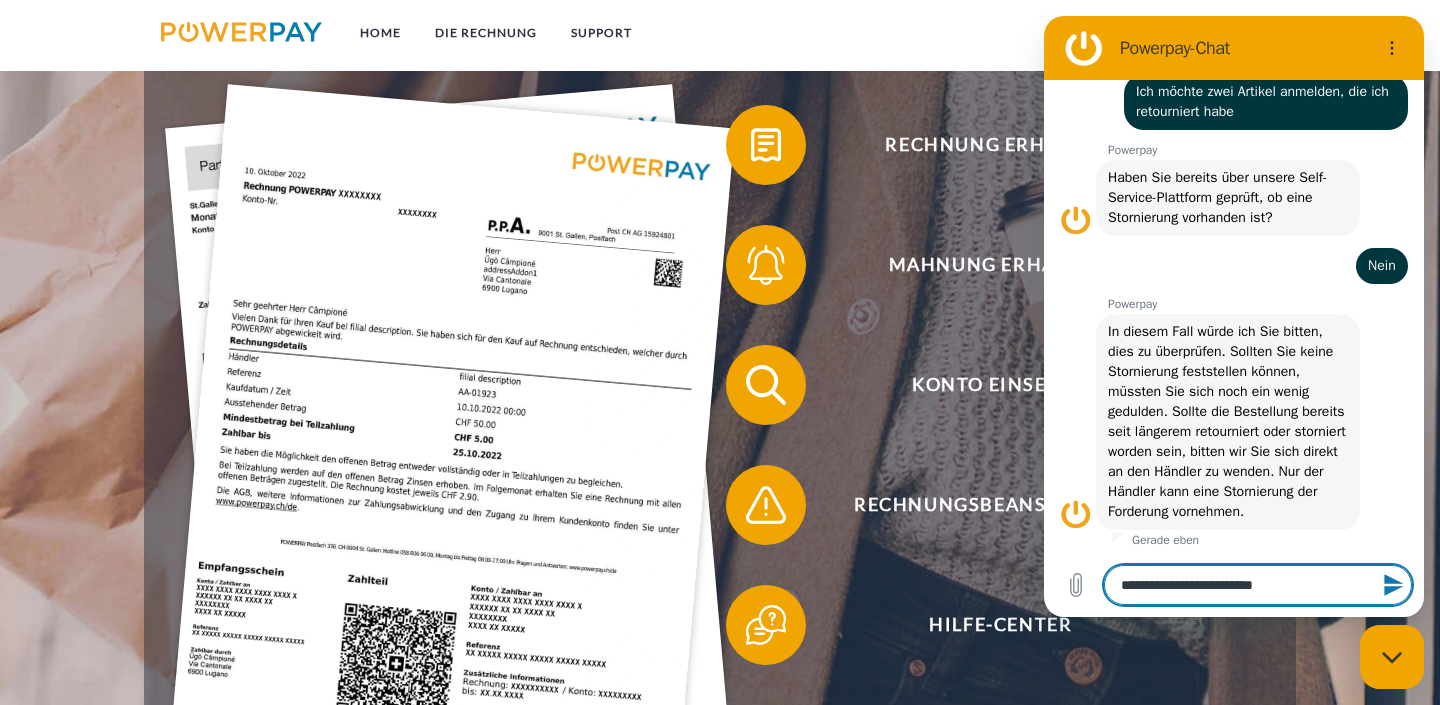 type on "**********" 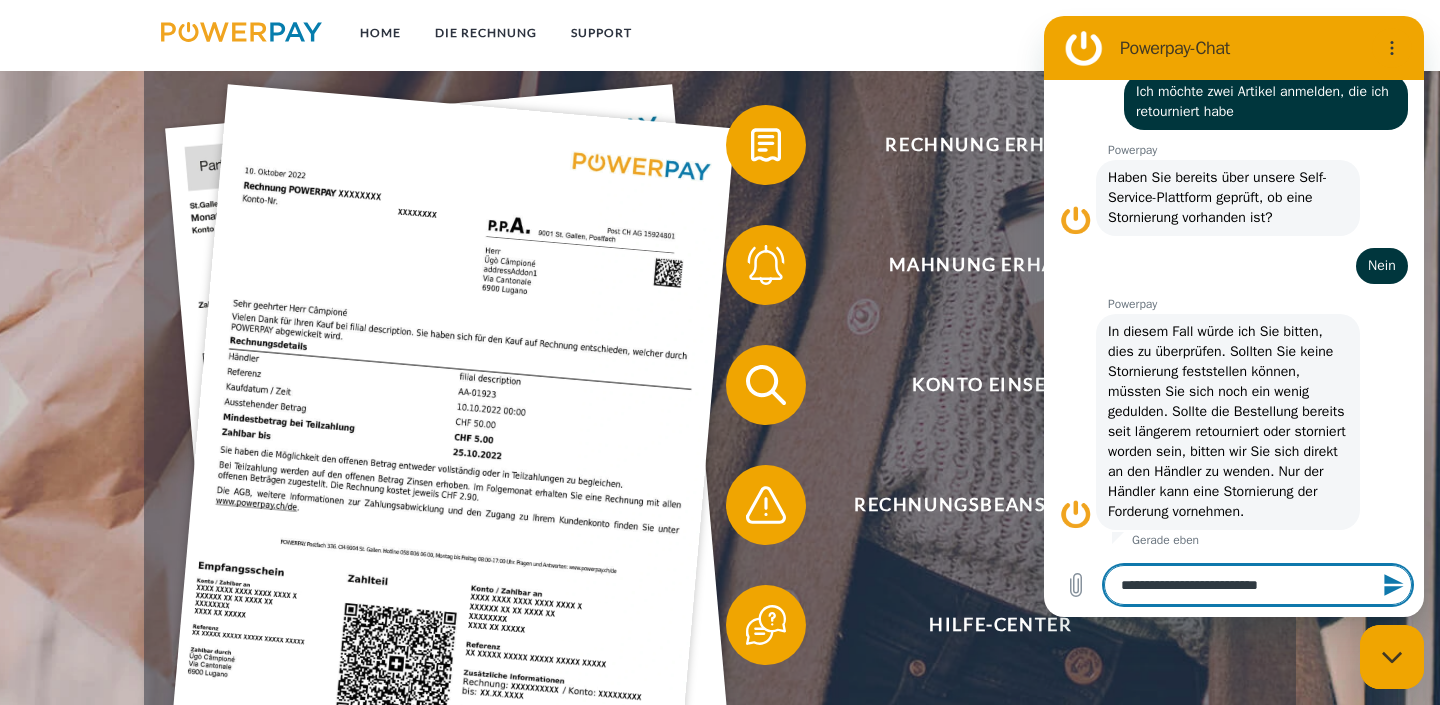 type on "**********" 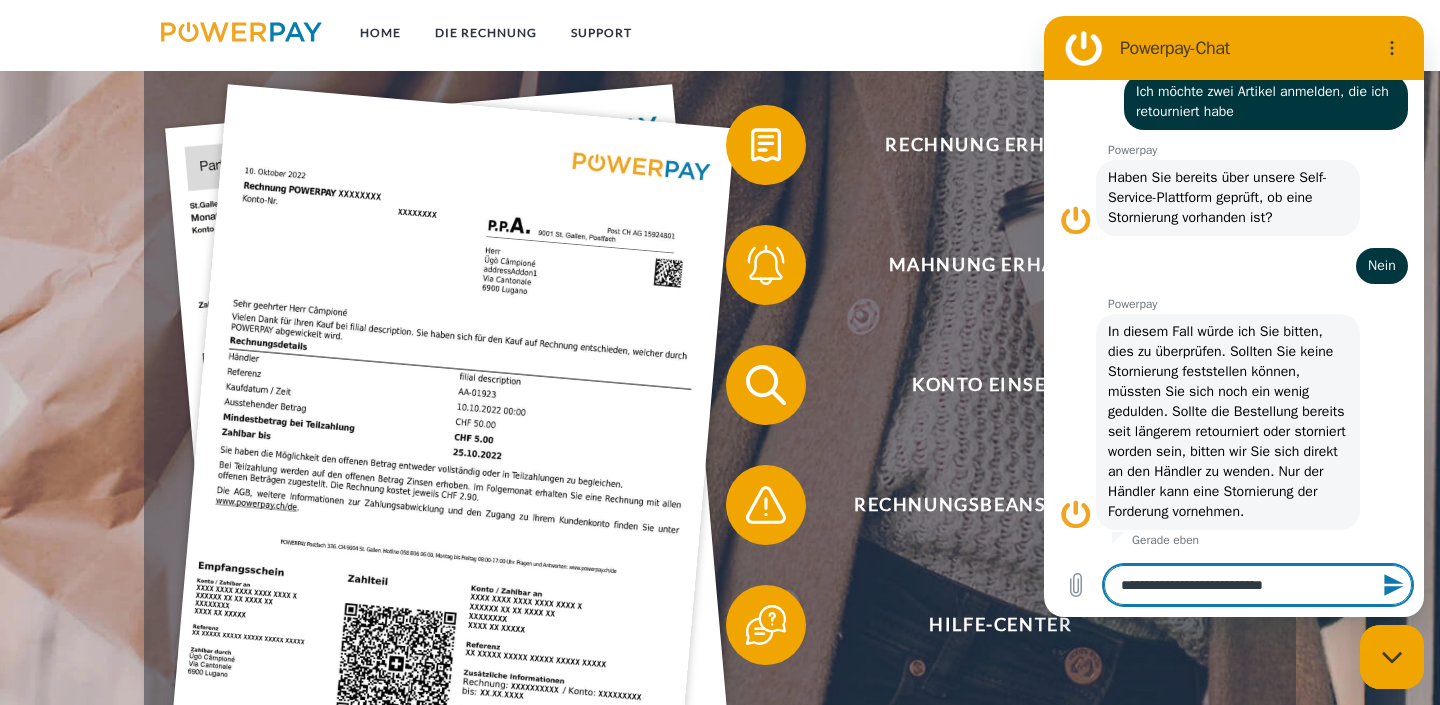 type on "**********" 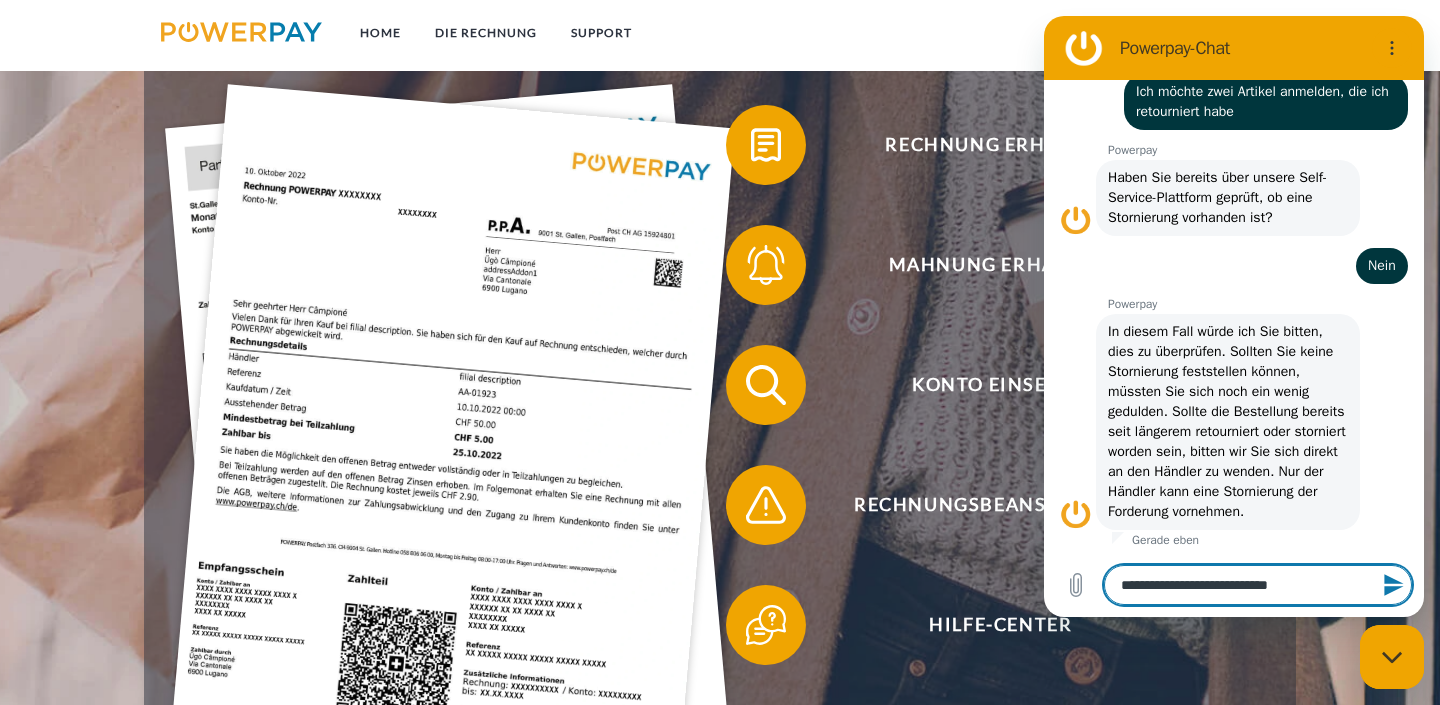 type 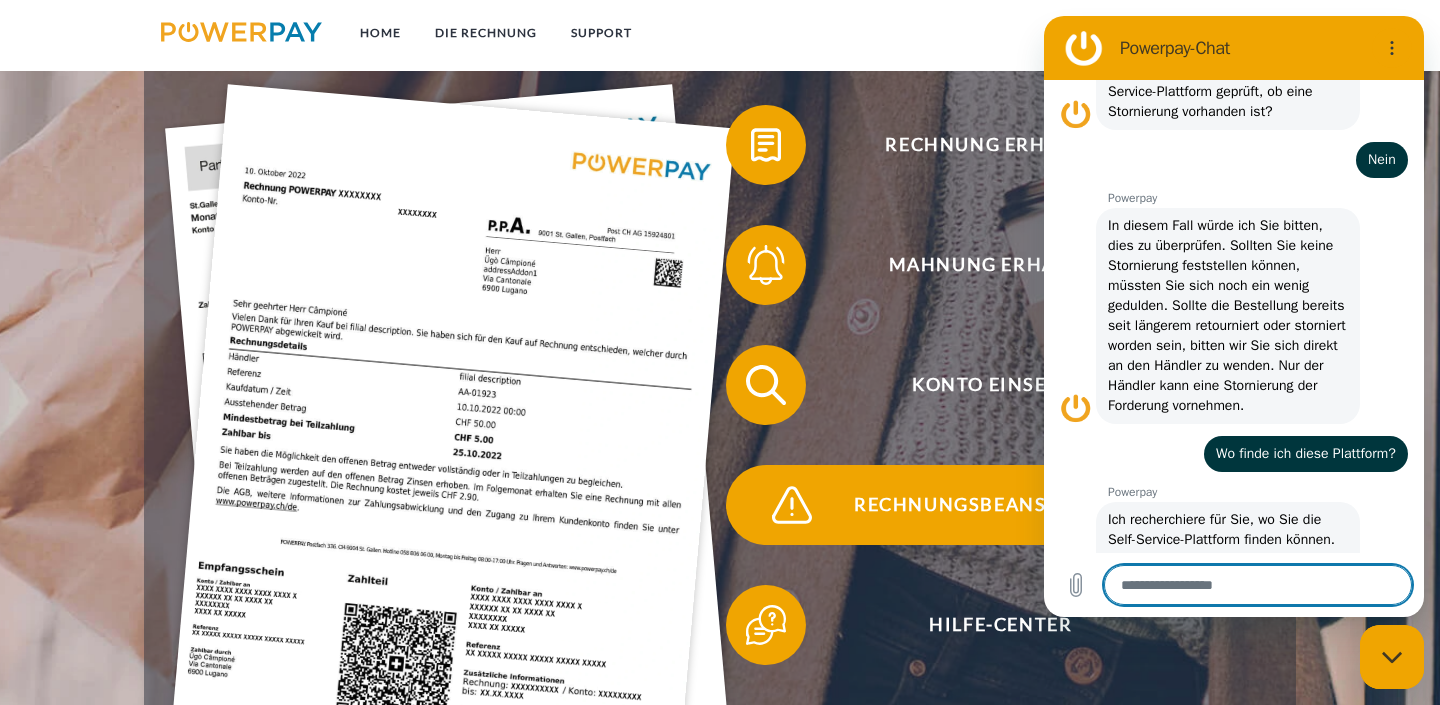 scroll, scrollTop: 425, scrollLeft: 0, axis: vertical 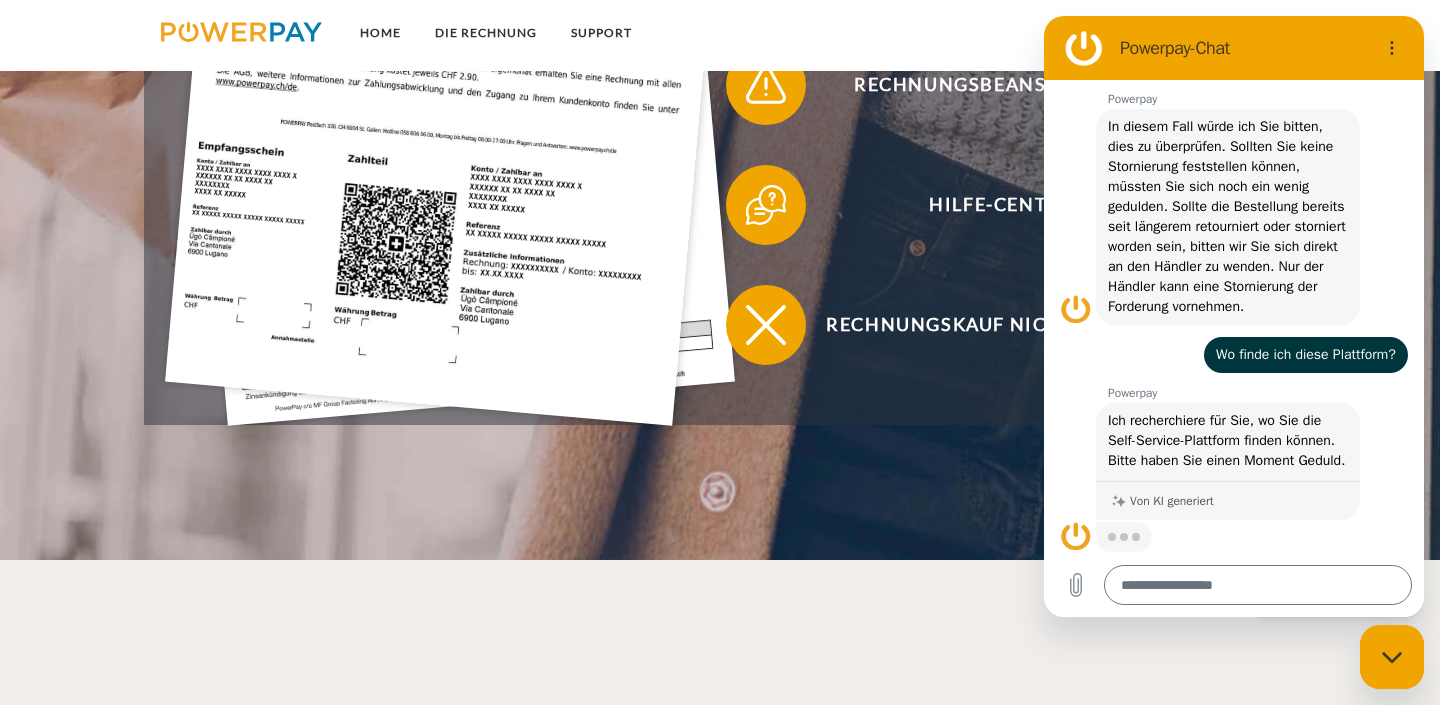 click at bounding box center (1392, 657) 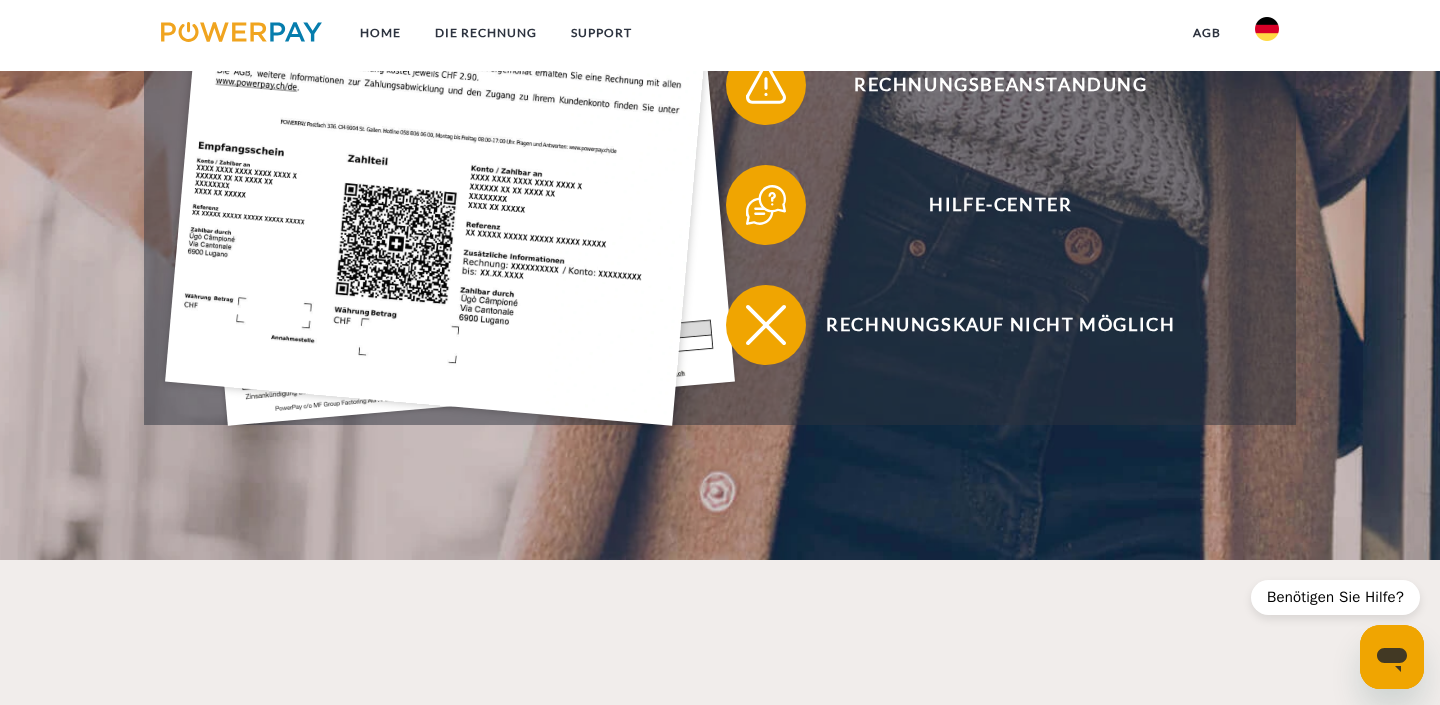scroll, scrollTop: 459, scrollLeft: 0, axis: vertical 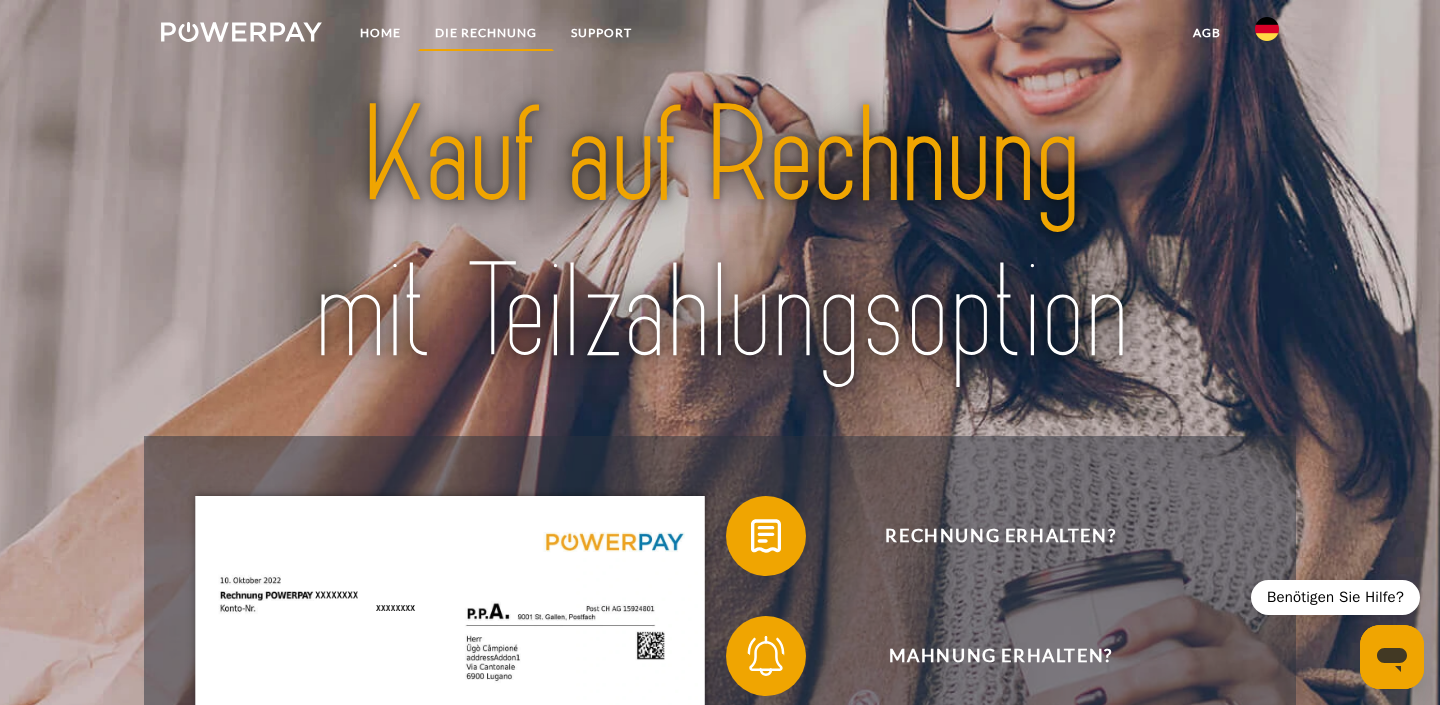 type on "*" 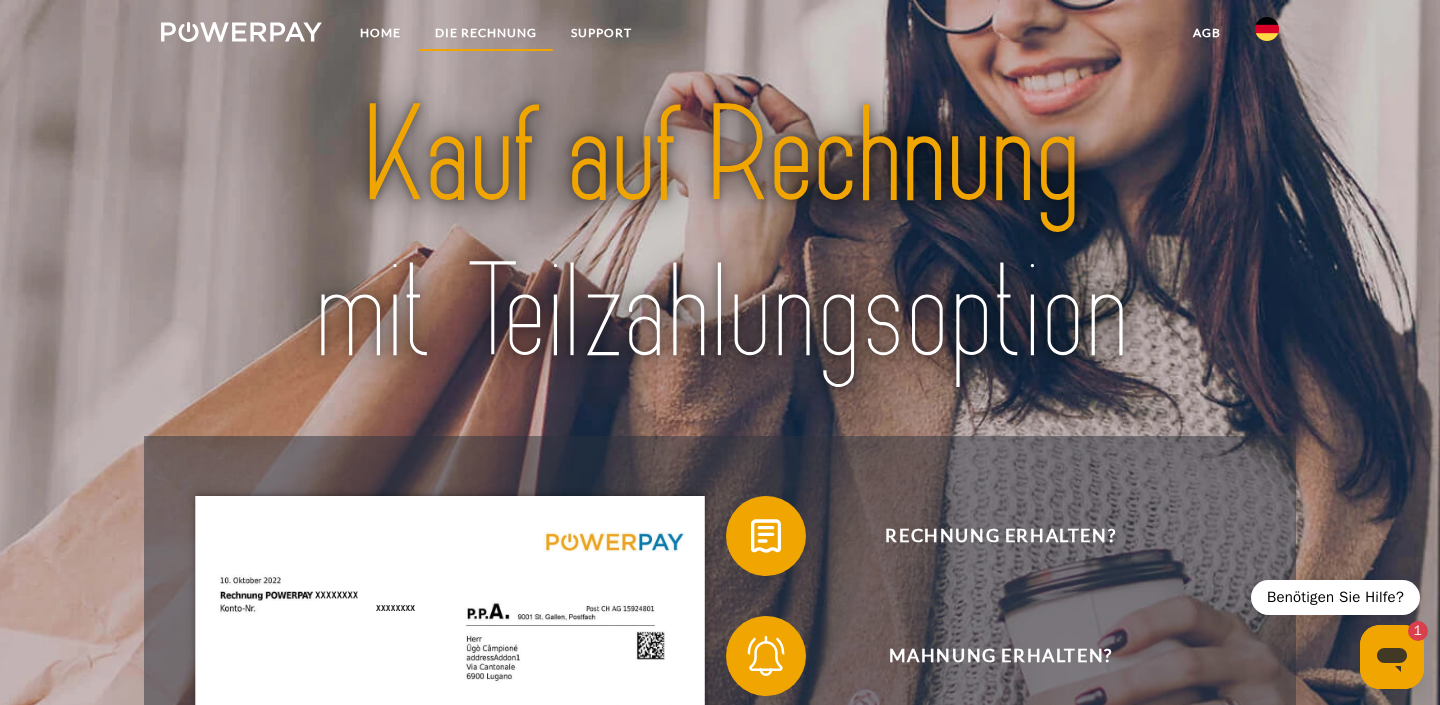 scroll, scrollTop: 0, scrollLeft: 0, axis: both 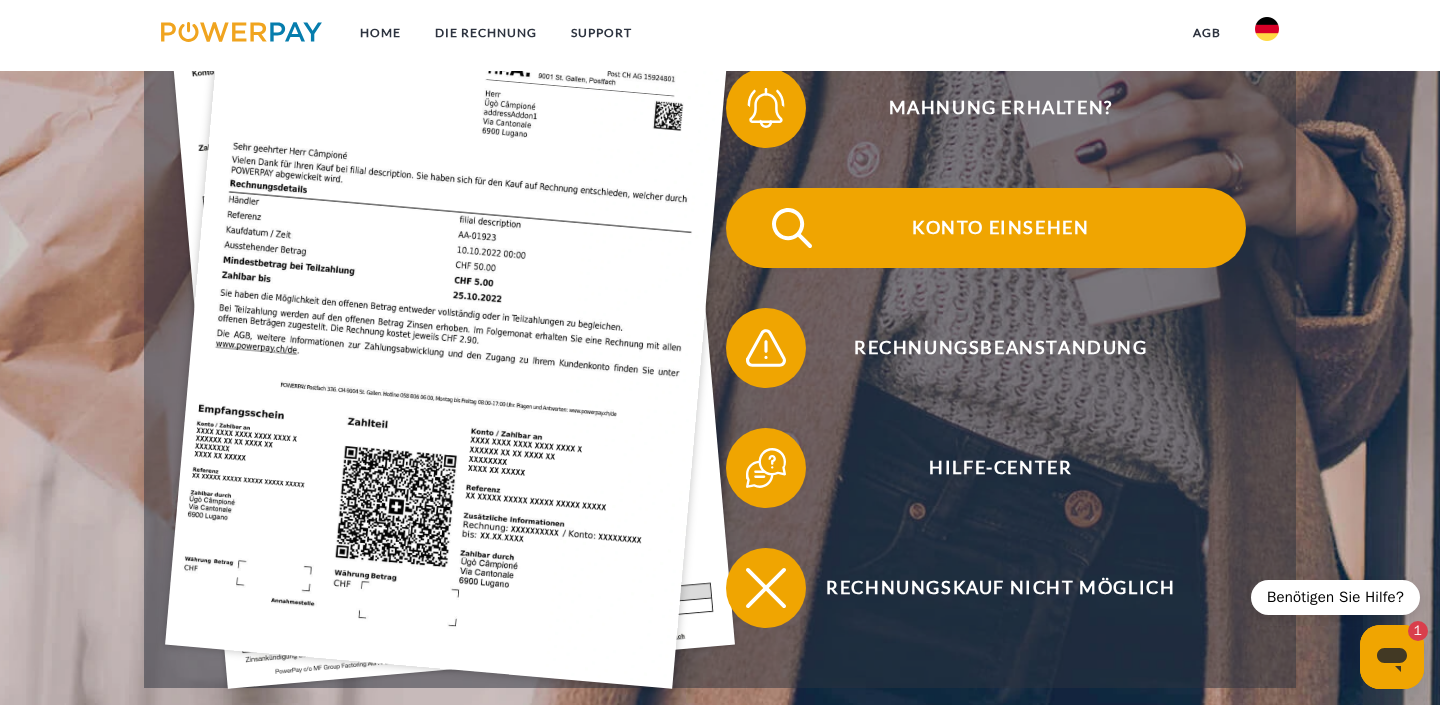 click on "Konto einsehen" at bounding box center [1001, 228] 